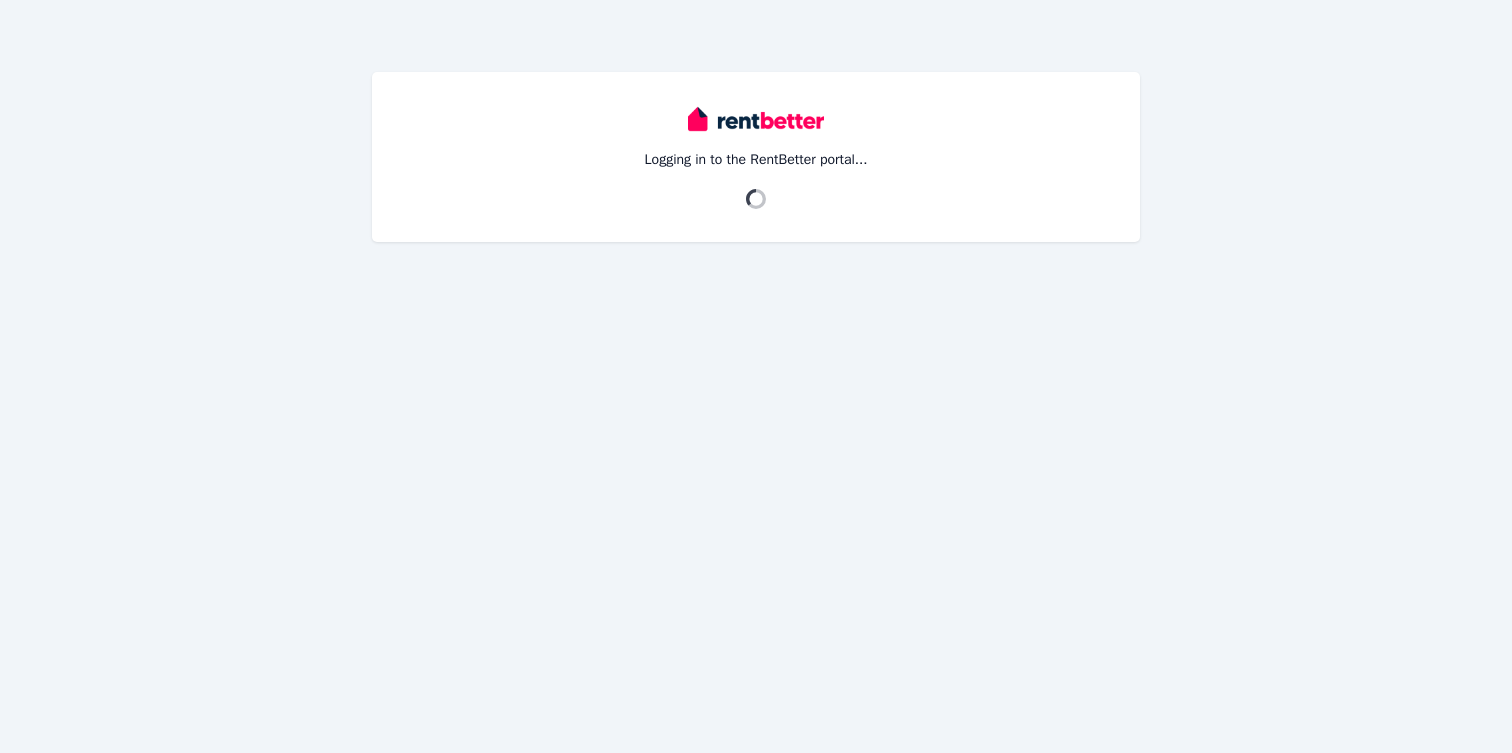 scroll, scrollTop: 0, scrollLeft: 0, axis: both 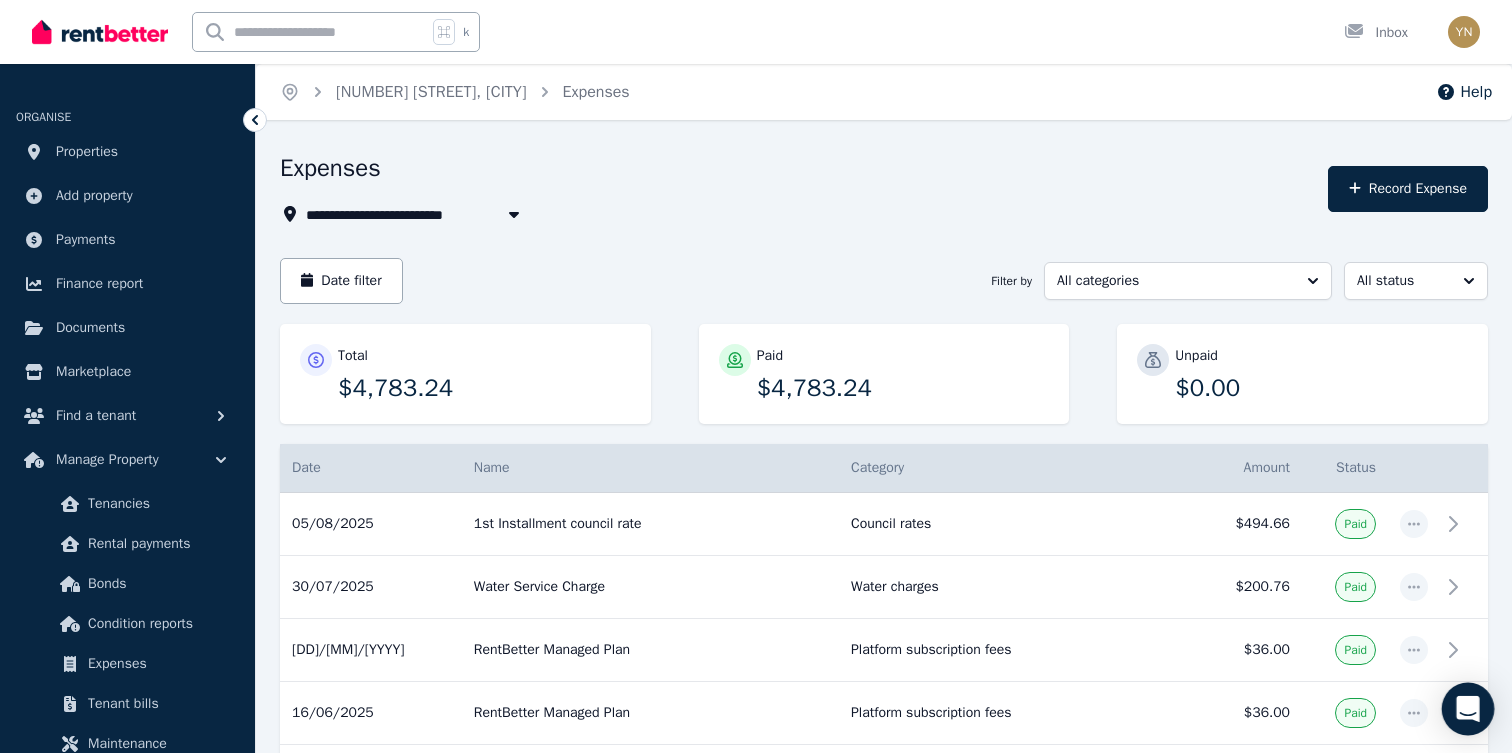 click at bounding box center (1468, 709) 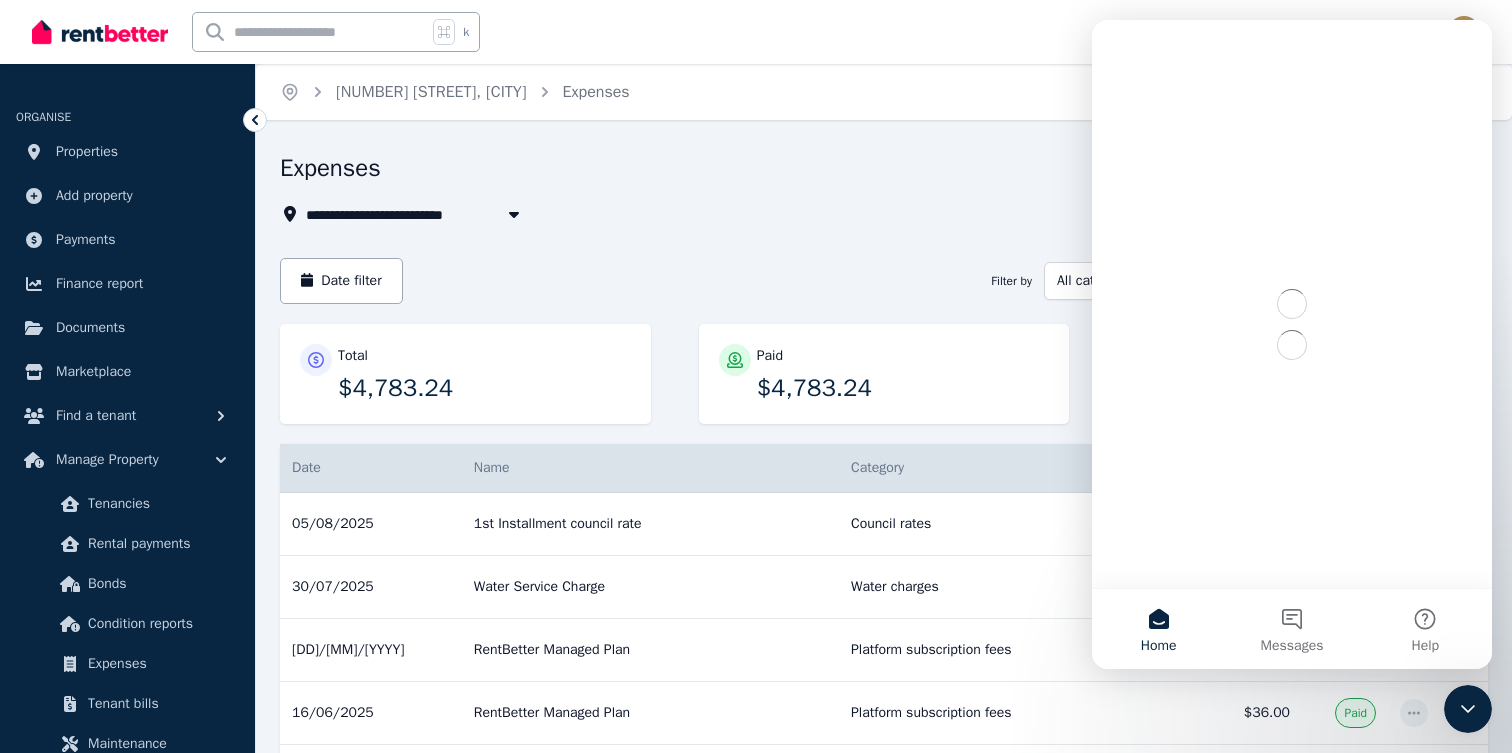 scroll, scrollTop: 0, scrollLeft: 0, axis: both 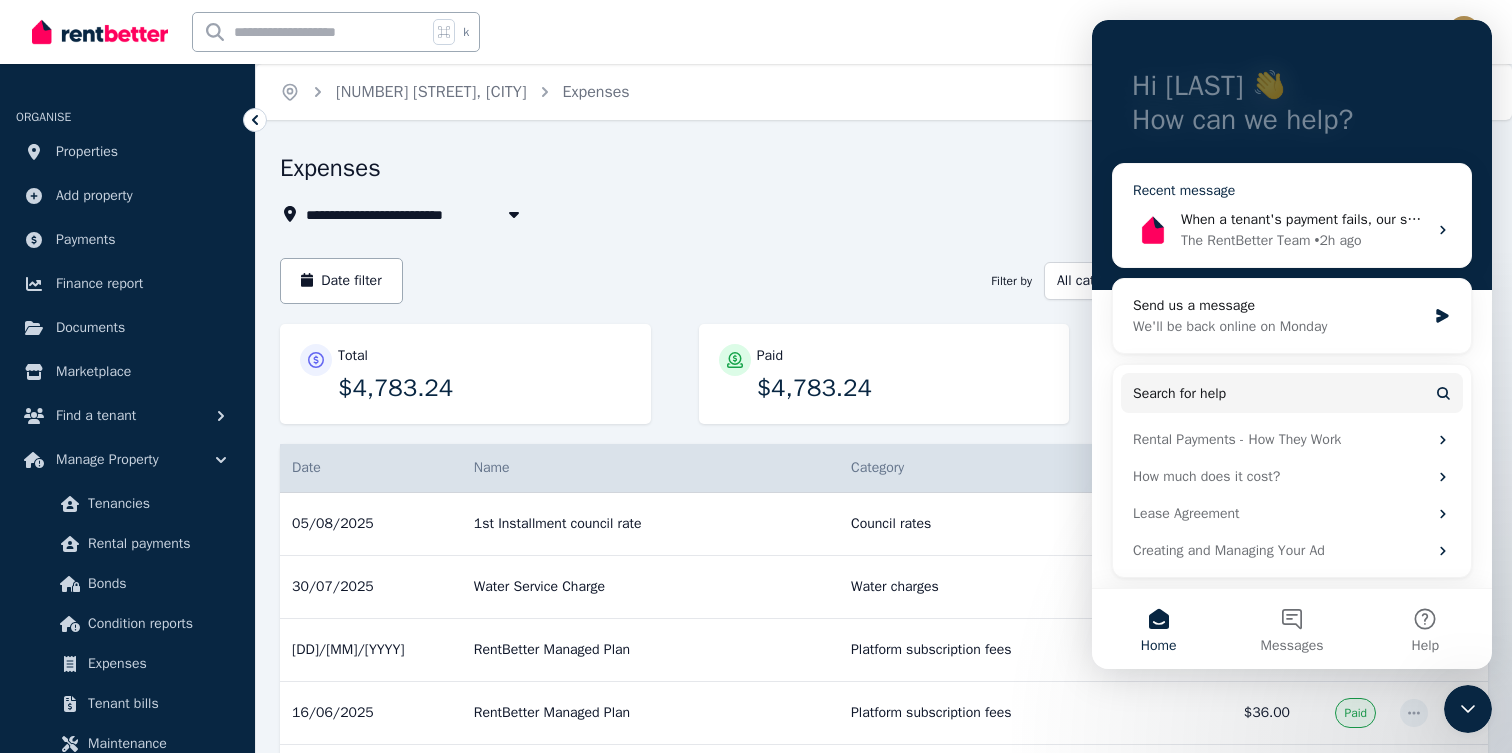 click on "The RentBetter Team" at bounding box center (1245, 240) 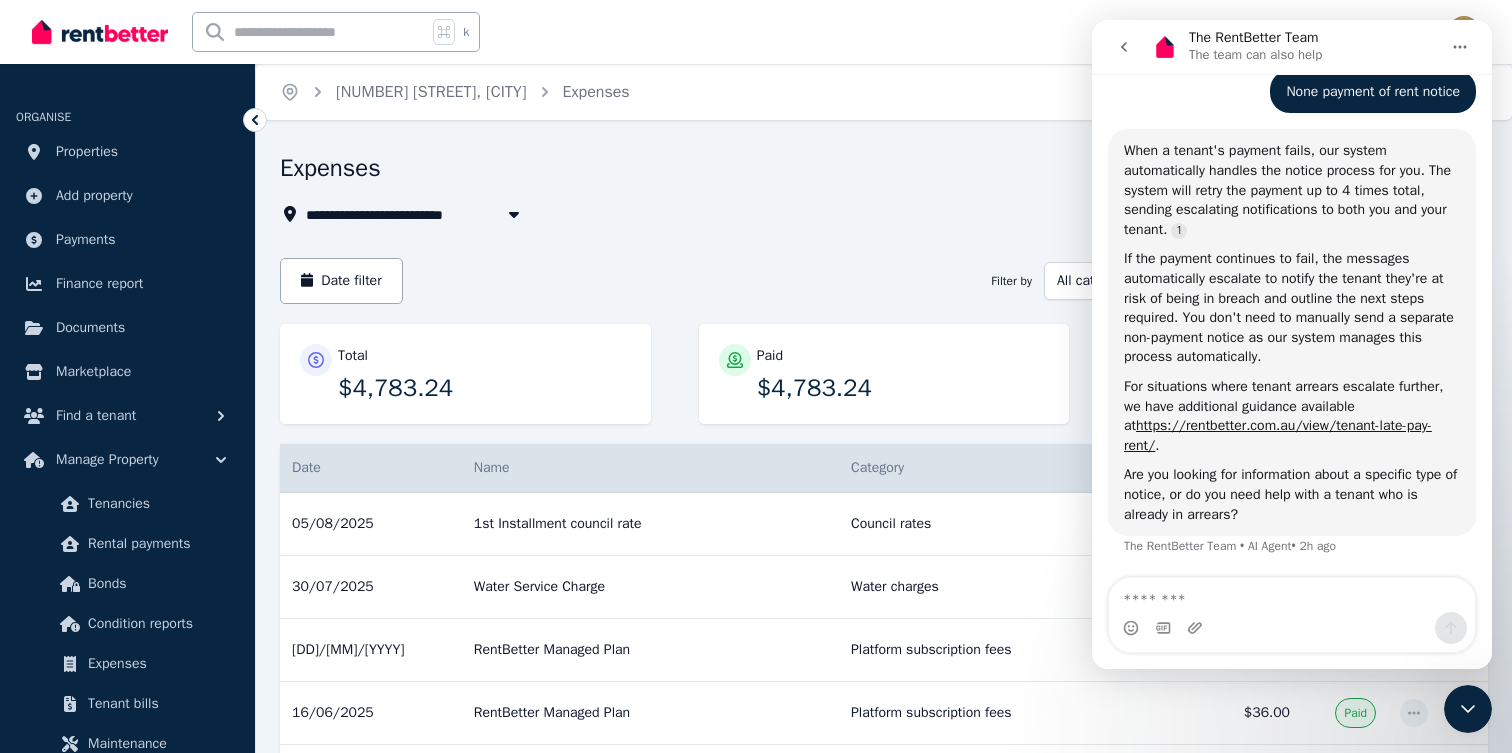 scroll, scrollTop: 783, scrollLeft: 0, axis: vertical 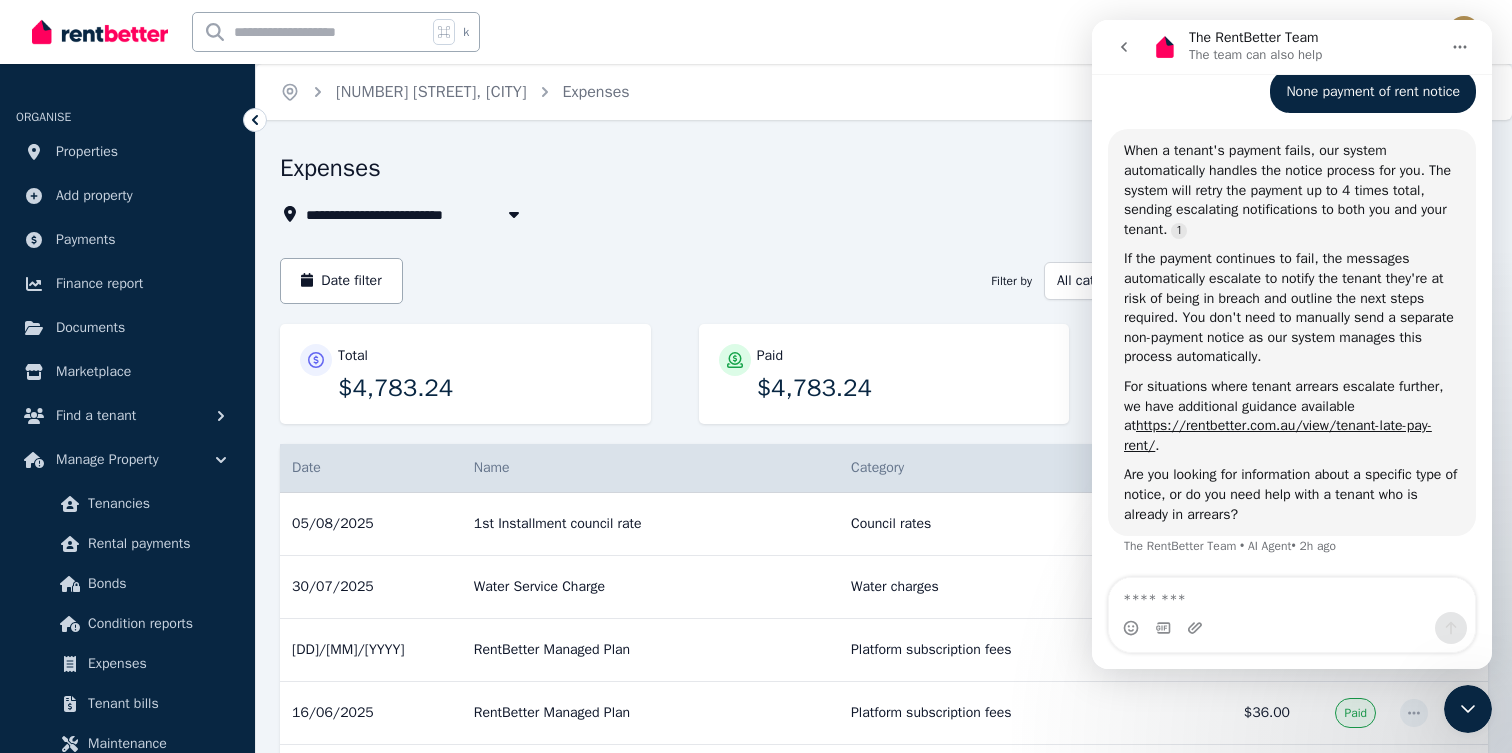 click on "If the payment continues to fail, the messages automatically escalate to notify the tenant they're at risk of being in breach and outline the next steps required. You don't need to manually send a separate non-payment notice as our system manages this process automatically." at bounding box center [1292, 308] 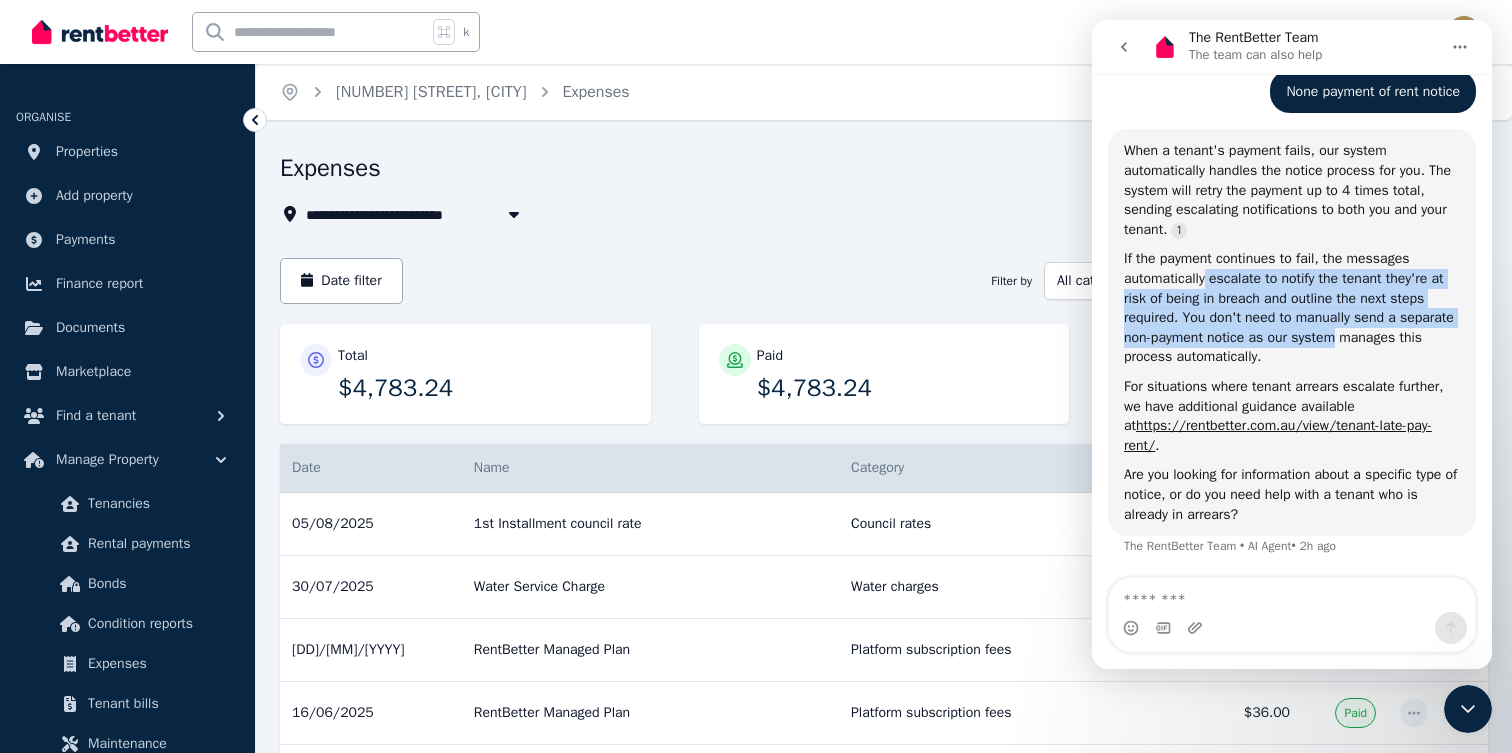drag, startPoint x: 1208, startPoint y: 273, endPoint x: 1402, endPoint y: 342, distance: 205.90532 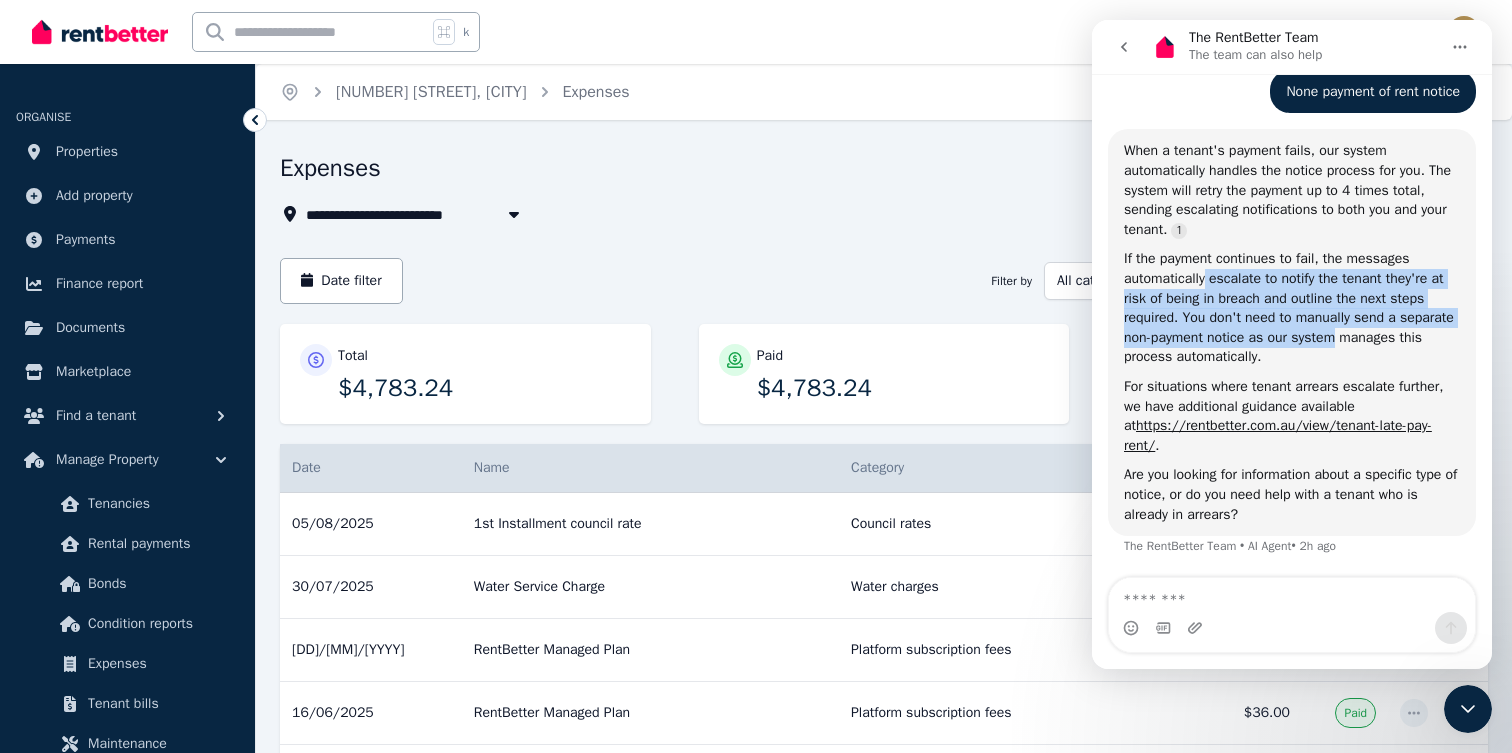 click on "If the payment continues to fail, the messages automatically escalate to notify the tenant they're at risk of being in breach and outline the next steps required. You don't need to manually send a separate non-payment notice as our system manages this process automatically." at bounding box center (1292, 308) 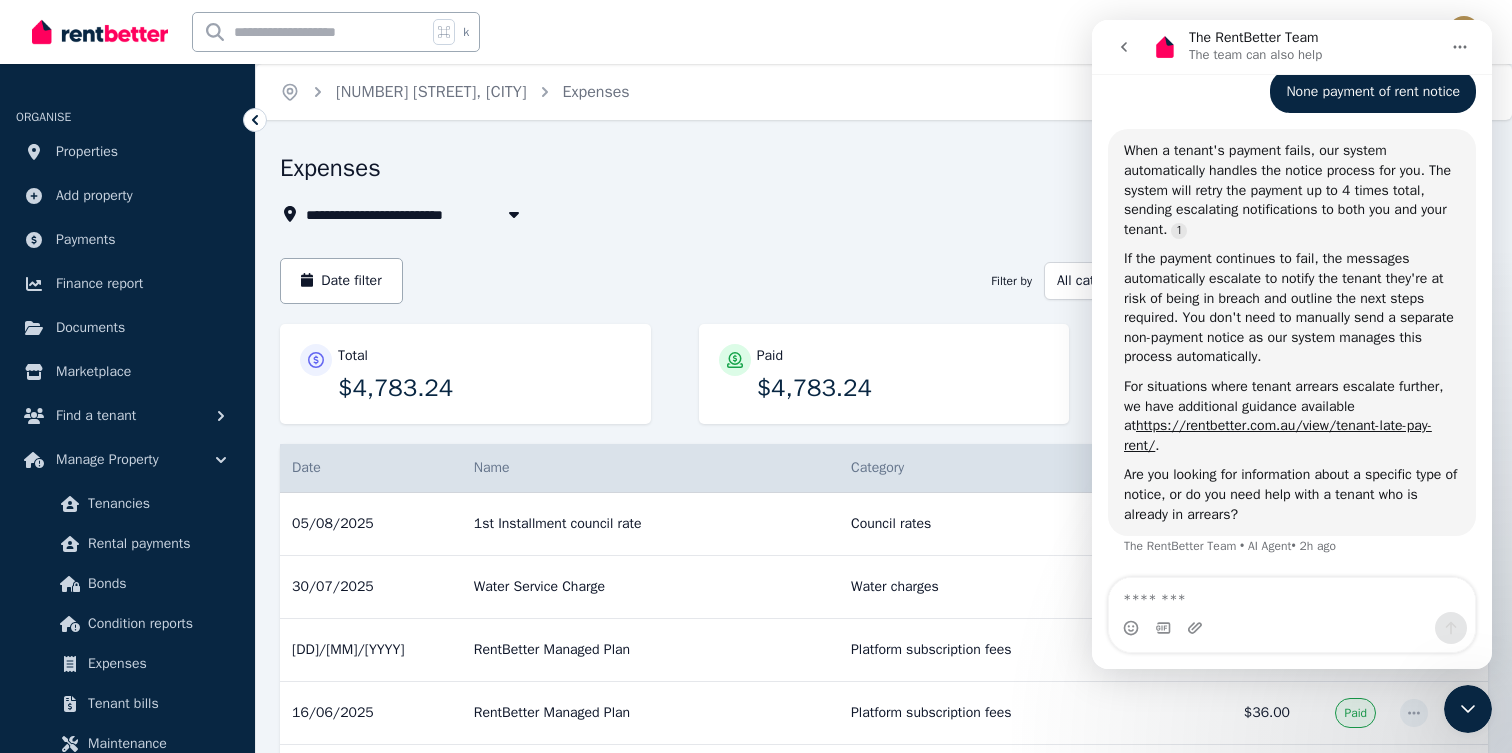 click on "If the payment continues to fail, the messages automatically escalate to notify the tenant they're at risk of being in breach and outline the next steps required. You don't need to manually send a separate non-payment notice as our system manages this process automatically." at bounding box center [1292, 308] 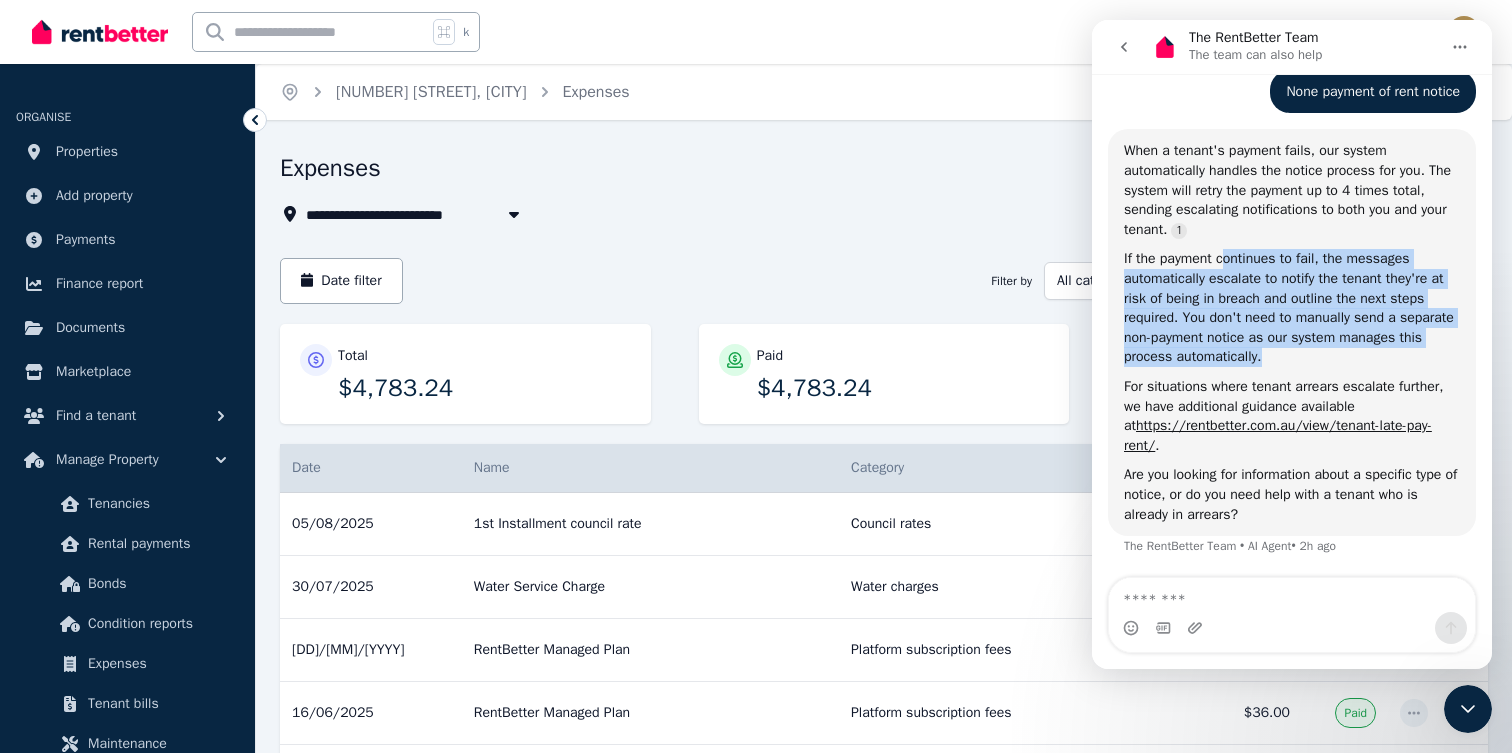 drag, startPoint x: 1391, startPoint y: 349, endPoint x: 1230, endPoint y: 267, distance: 180.67928 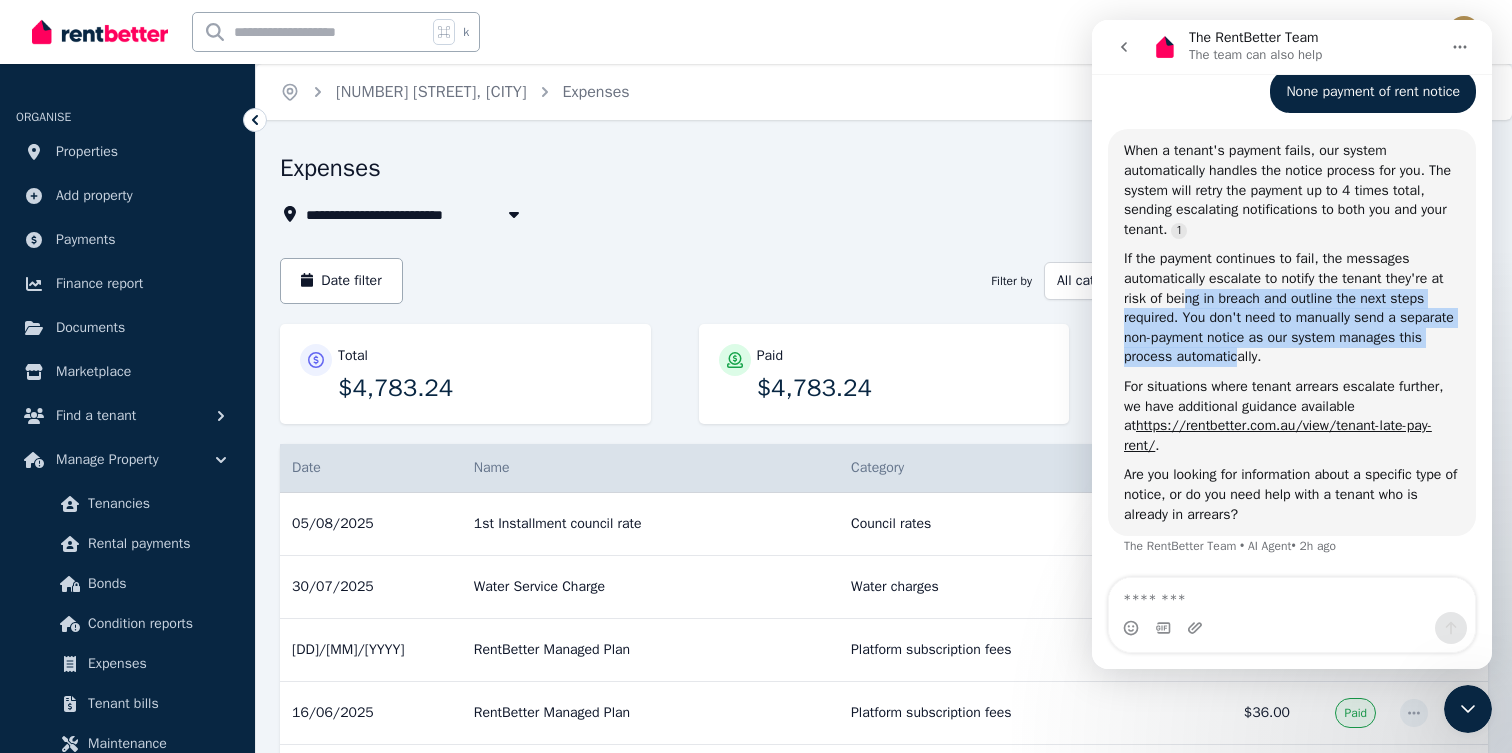 drag, startPoint x: 1188, startPoint y: 306, endPoint x: 1330, endPoint y: 347, distance: 147.80054 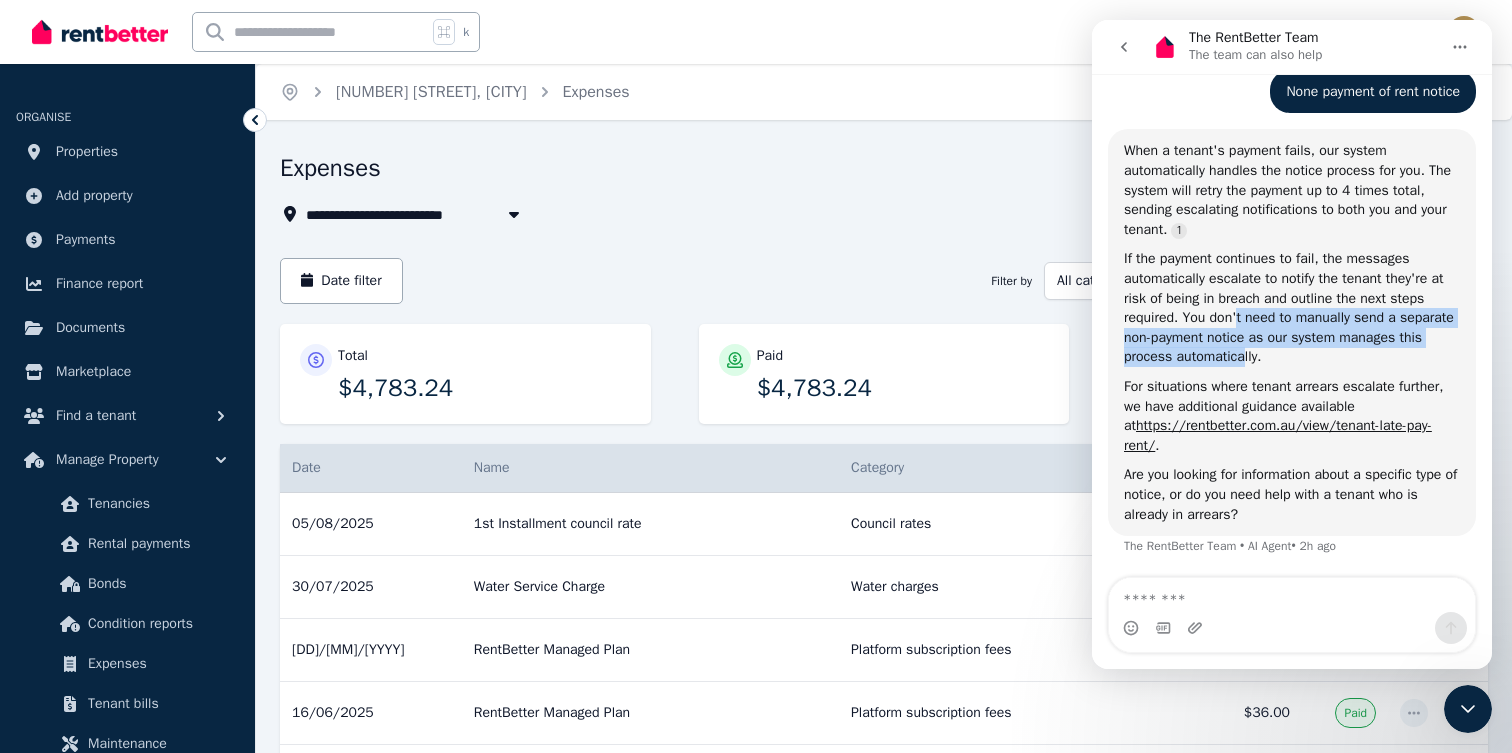 drag, startPoint x: 1312, startPoint y: 342, endPoint x: 1243, endPoint y: 316, distance: 73.736015 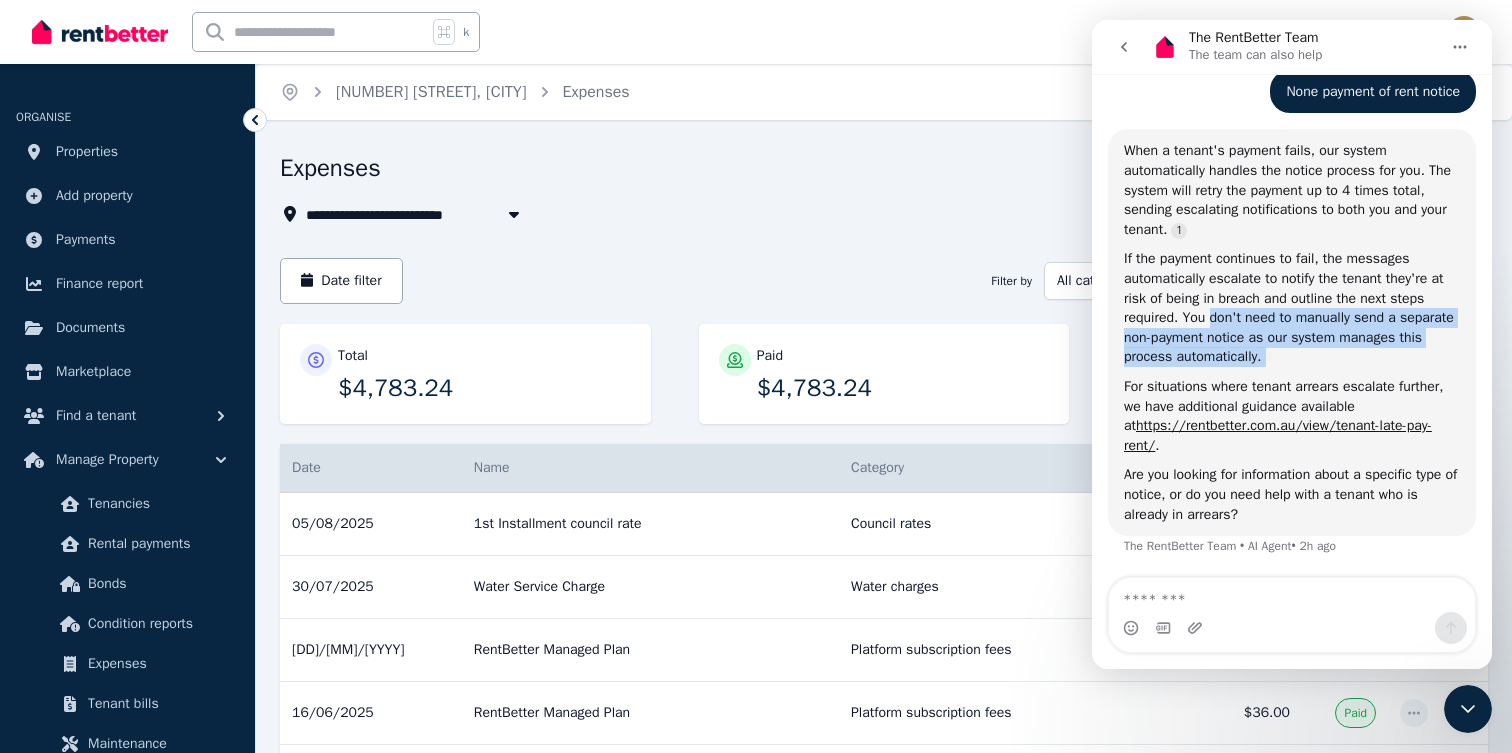 drag, startPoint x: 1243, startPoint y: 316, endPoint x: 1368, endPoint y: 349, distance: 129.28264 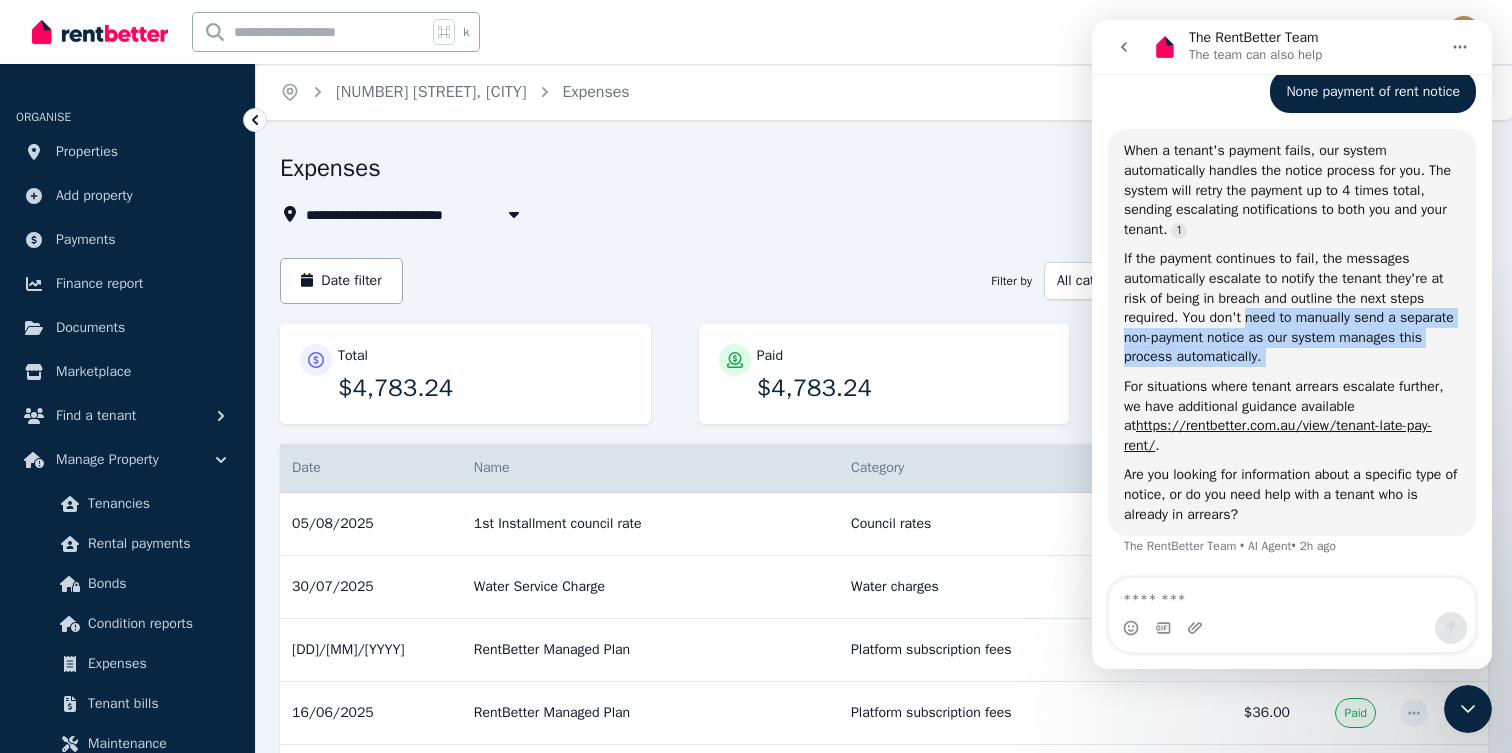 drag, startPoint x: 1368, startPoint y: 349, endPoint x: 1249, endPoint y: 316, distance: 123.49089 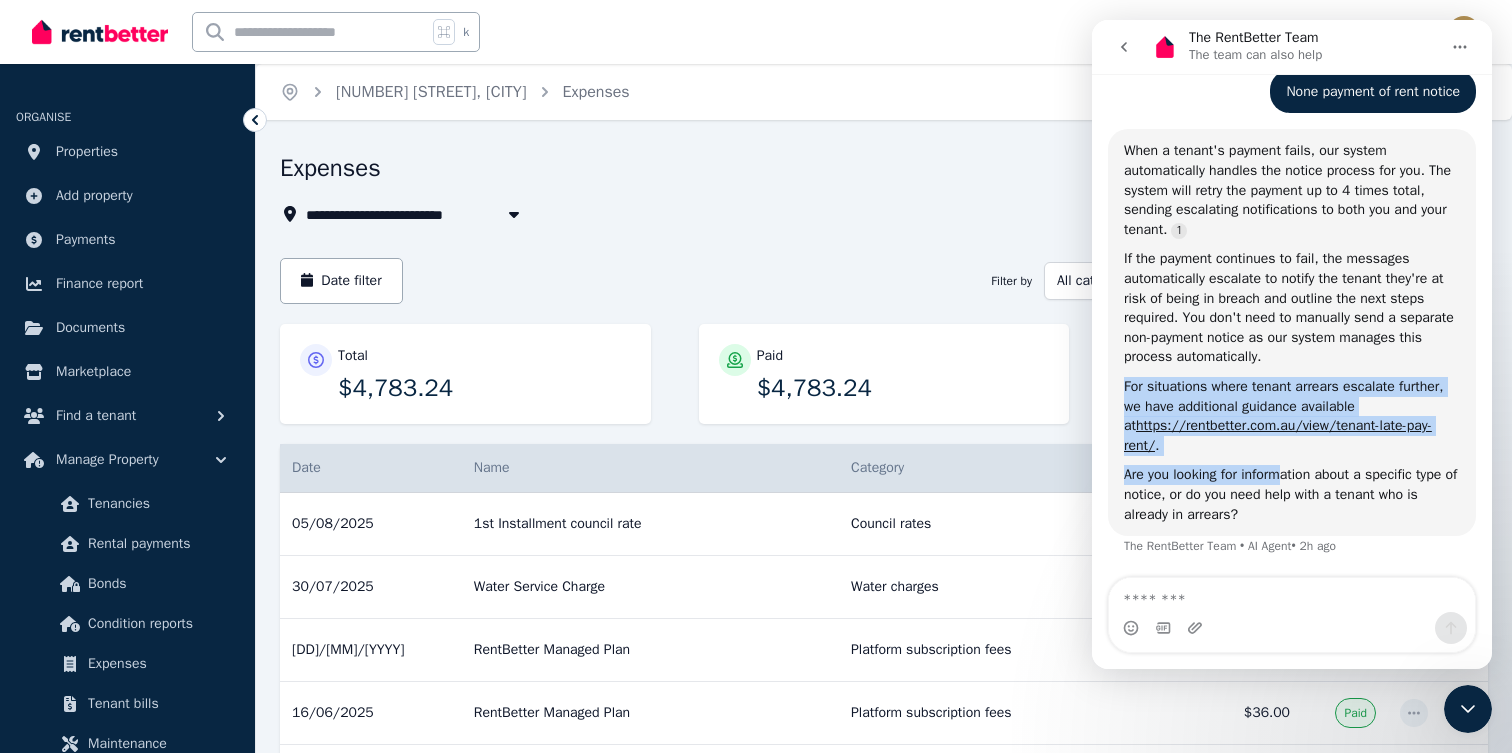 drag, startPoint x: 1125, startPoint y: 390, endPoint x: 1296, endPoint y: 473, distance: 190.07893 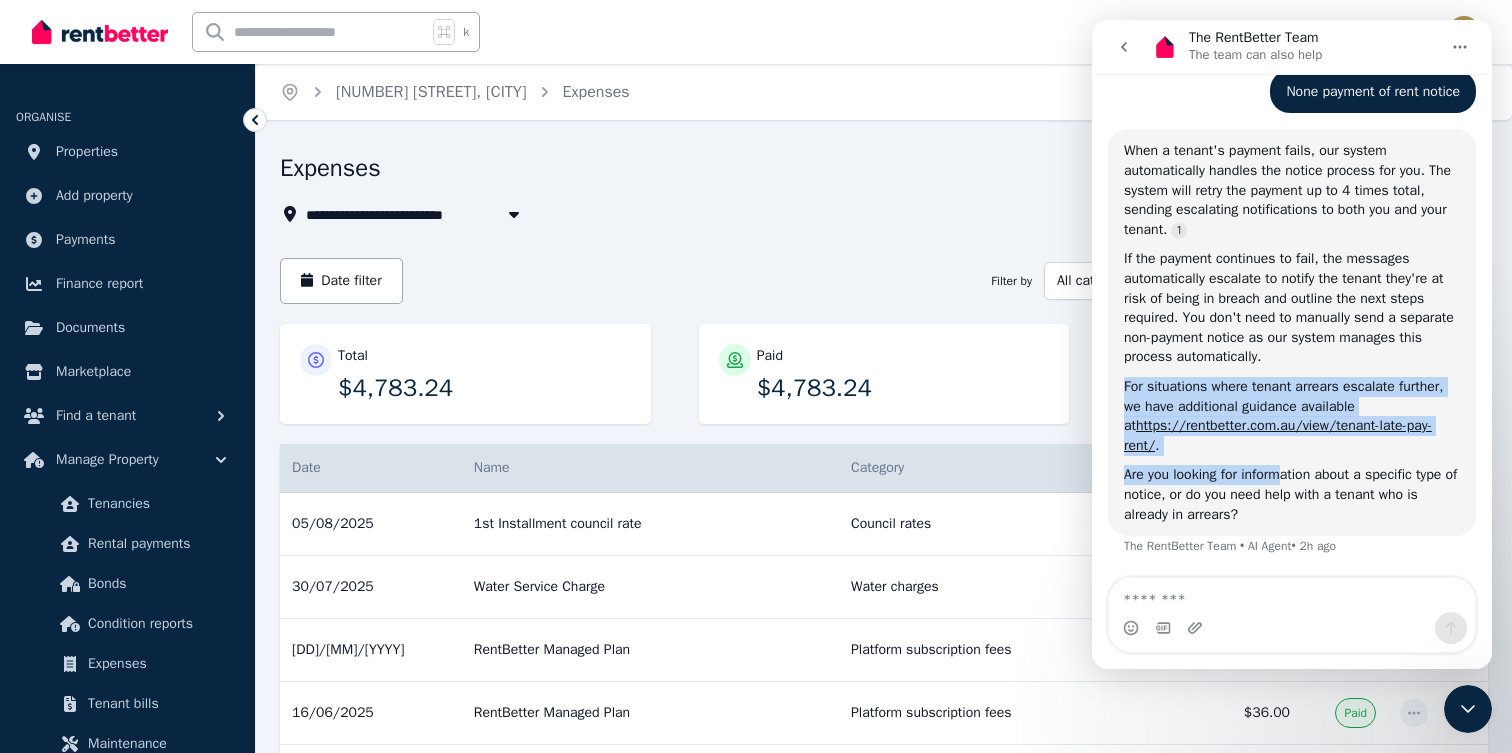 click on "When a tenant's payment fails, our system automatically handles the notice process for you. The system will retry the payment up to 4 times total, sending escalating notifications to both you and your tenant. If the payment continues to fail, the messages automatically escalate to notify the tenant they're at risk of being in breach and outline the next steps required. You don't need to manually send a separate non-payment notice as our system manages this process automatically. For situations where tenant arrears escalate further, we have additional guidance available at  https://rentbetter.com.au/view/tenant-late-pay-rent/ . Are you looking for information about a specific type of notice, or do you need help with a tenant who is already in arrears?" at bounding box center (1292, 332) 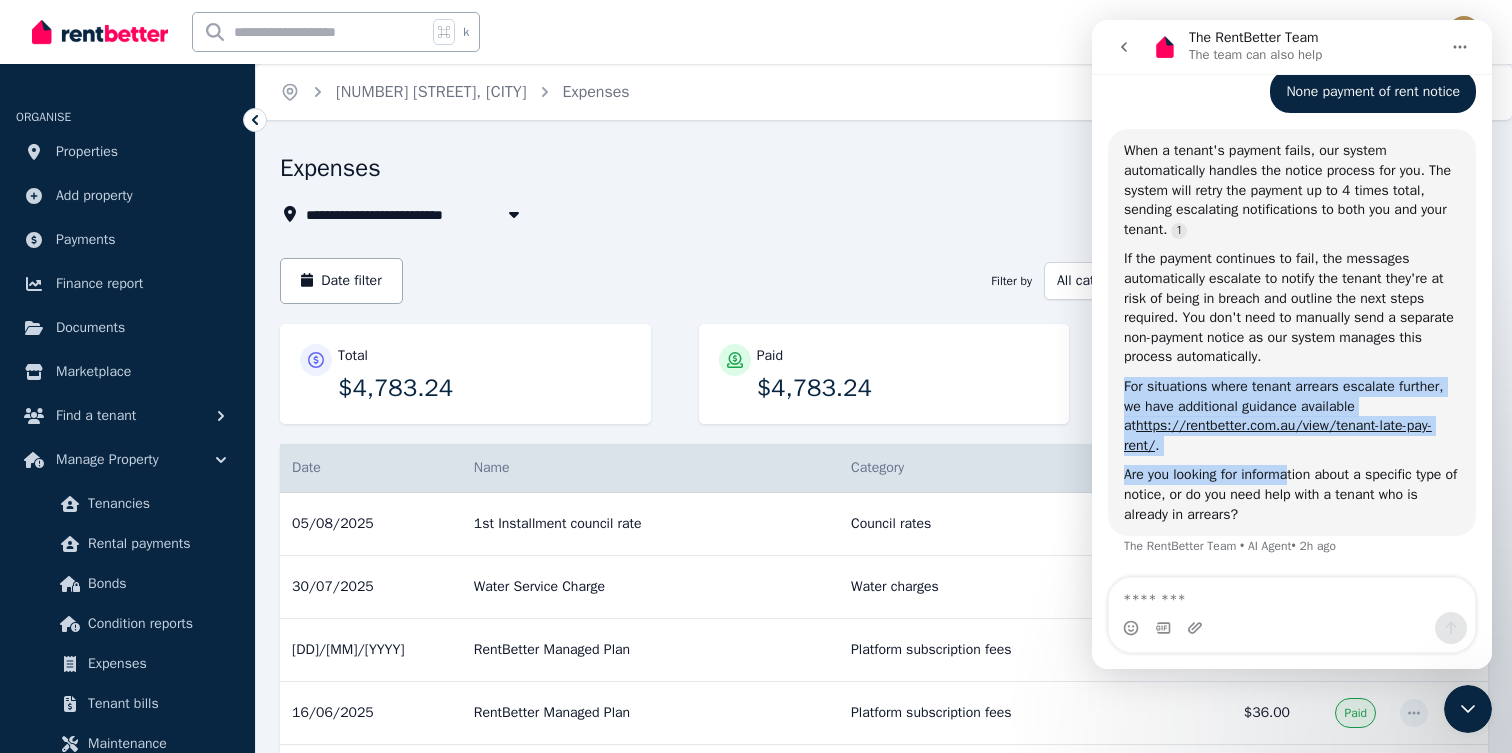 click on "Are you looking for information about a specific type of notice, or do you need help with a tenant who is already in arrears?" at bounding box center [1292, 494] 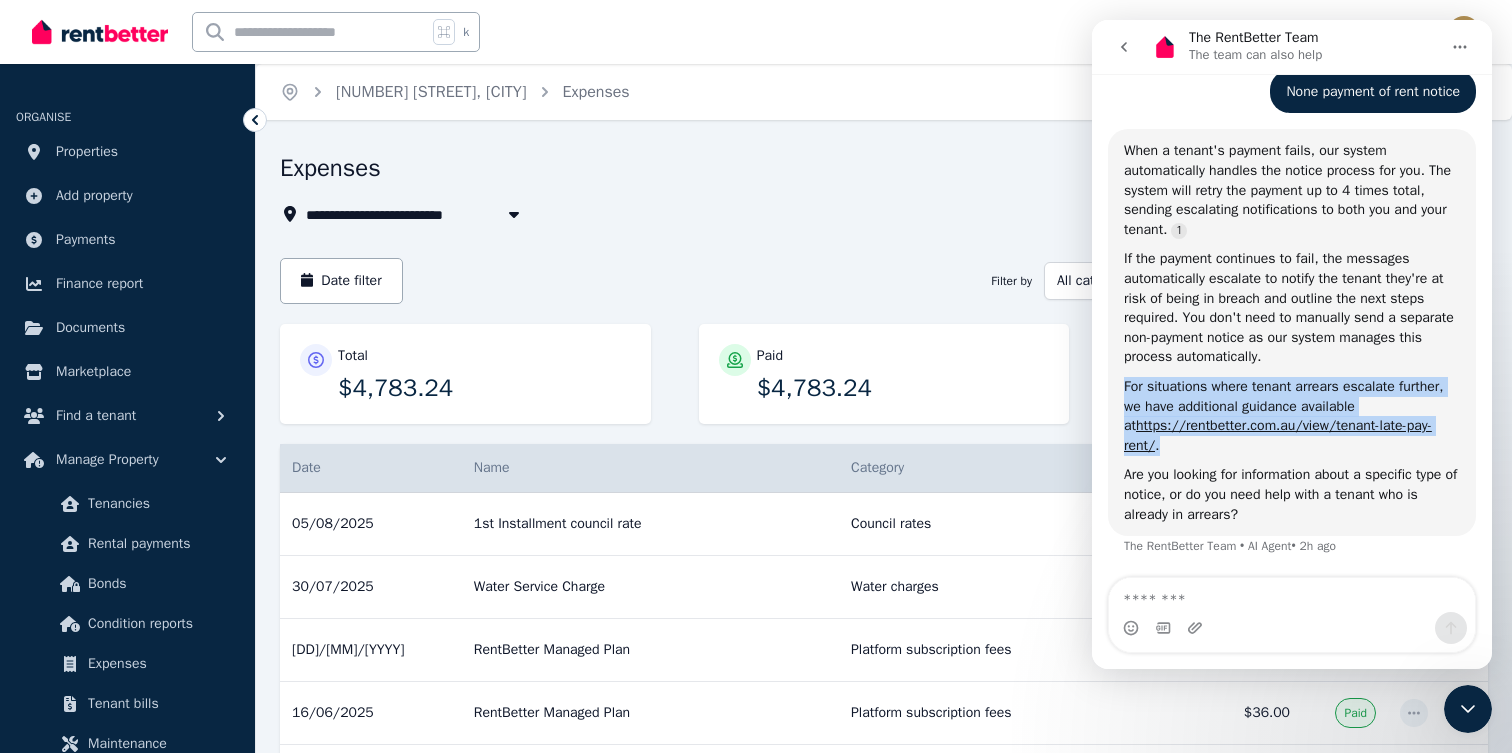 drag, startPoint x: 1214, startPoint y: 440, endPoint x: 1121, endPoint y: 388, distance: 106.55046 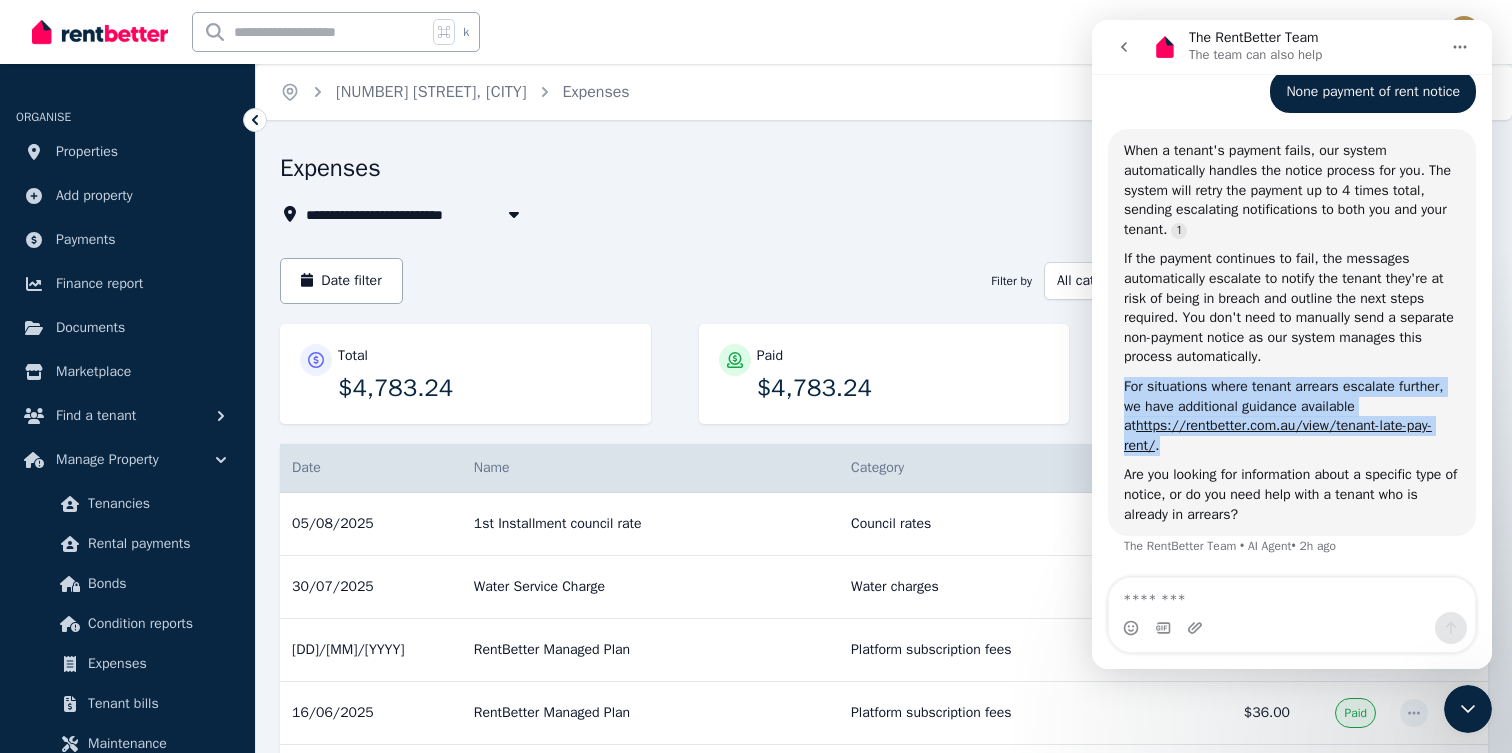 click on "When a tenant's payment fails, our system automatically handles the notice process for you. The system will retry the payment up to 4 times total, sending escalating notifications to both you and your tenant. If the payment continues to fail, the messages automatically escalate to notify the tenant they're at risk of being in breach and outline the next steps required. You don't need to manually send a separate non-payment notice as our system manages this process automatically. For situations where tenant arrears escalate further, we have additional guidance available at https://rentbetter.com.au/view/tenant-late-pay-rent/ . Are you looking for information about a specific type of notice, or do you need help with a tenant who is already in arrears? The RentBetter Team • AI Agent • 2h ago" at bounding box center (1292, 332) 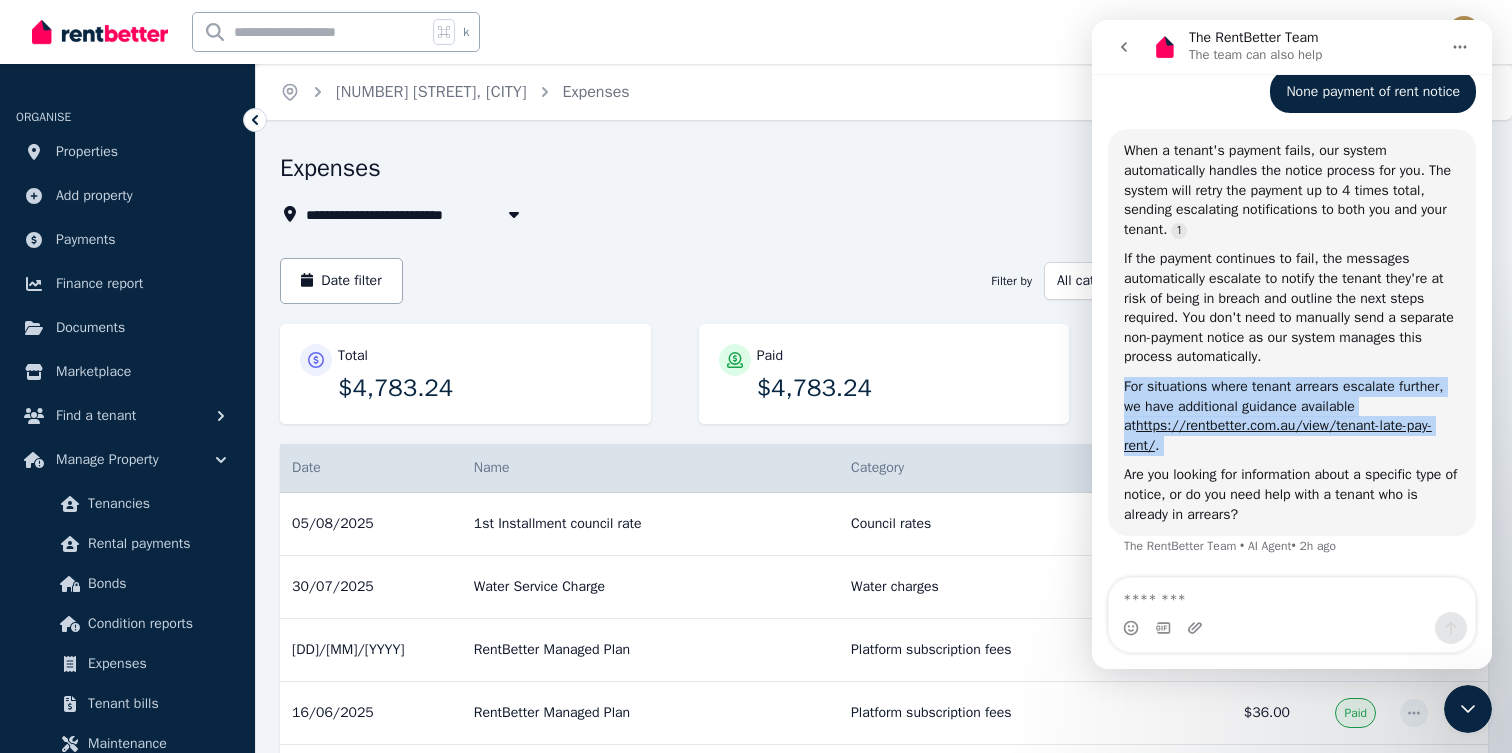 drag, startPoint x: 1121, startPoint y: 388, endPoint x: 1212, endPoint y: 444, distance: 106.850365 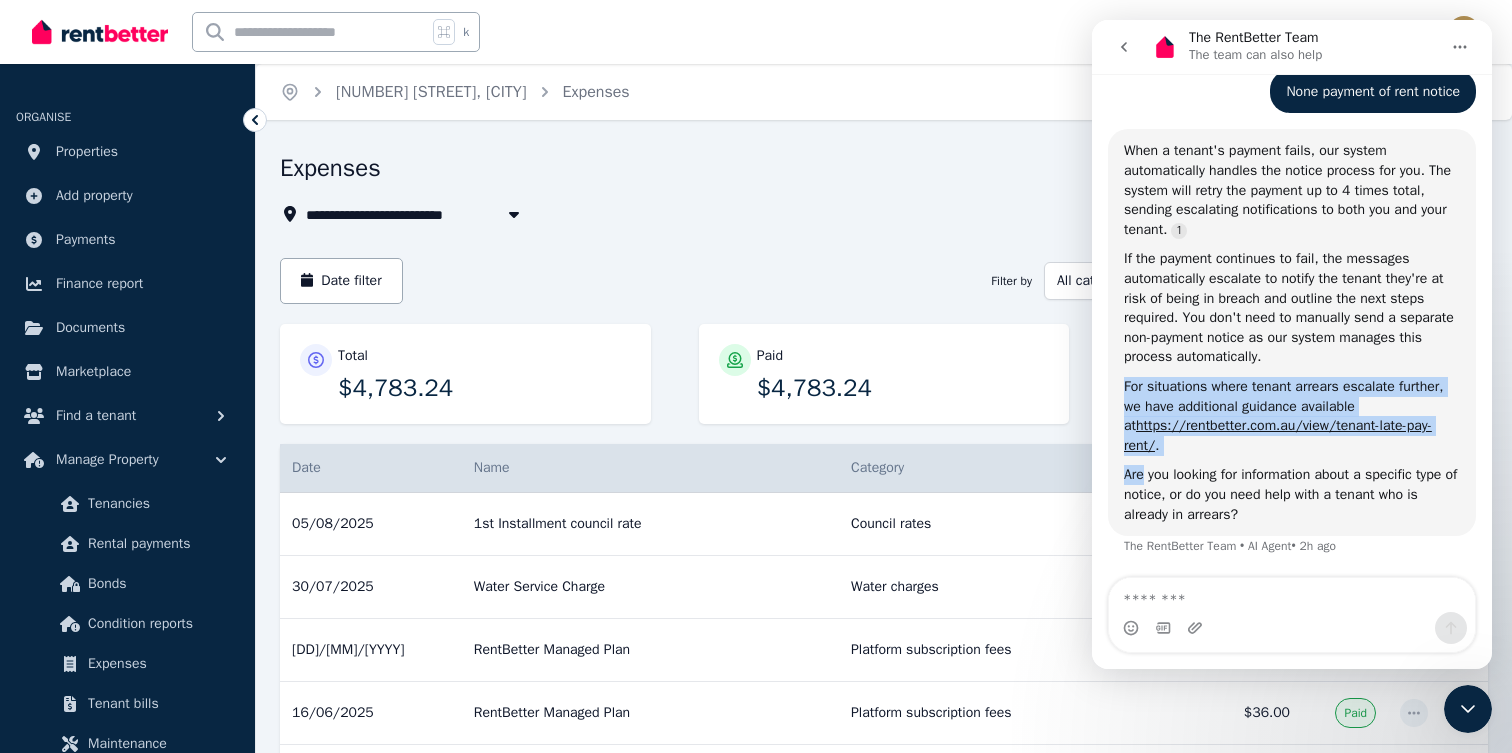 drag, startPoint x: 1131, startPoint y: 383, endPoint x: 1250, endPoint y: 463, distance: 143.39107 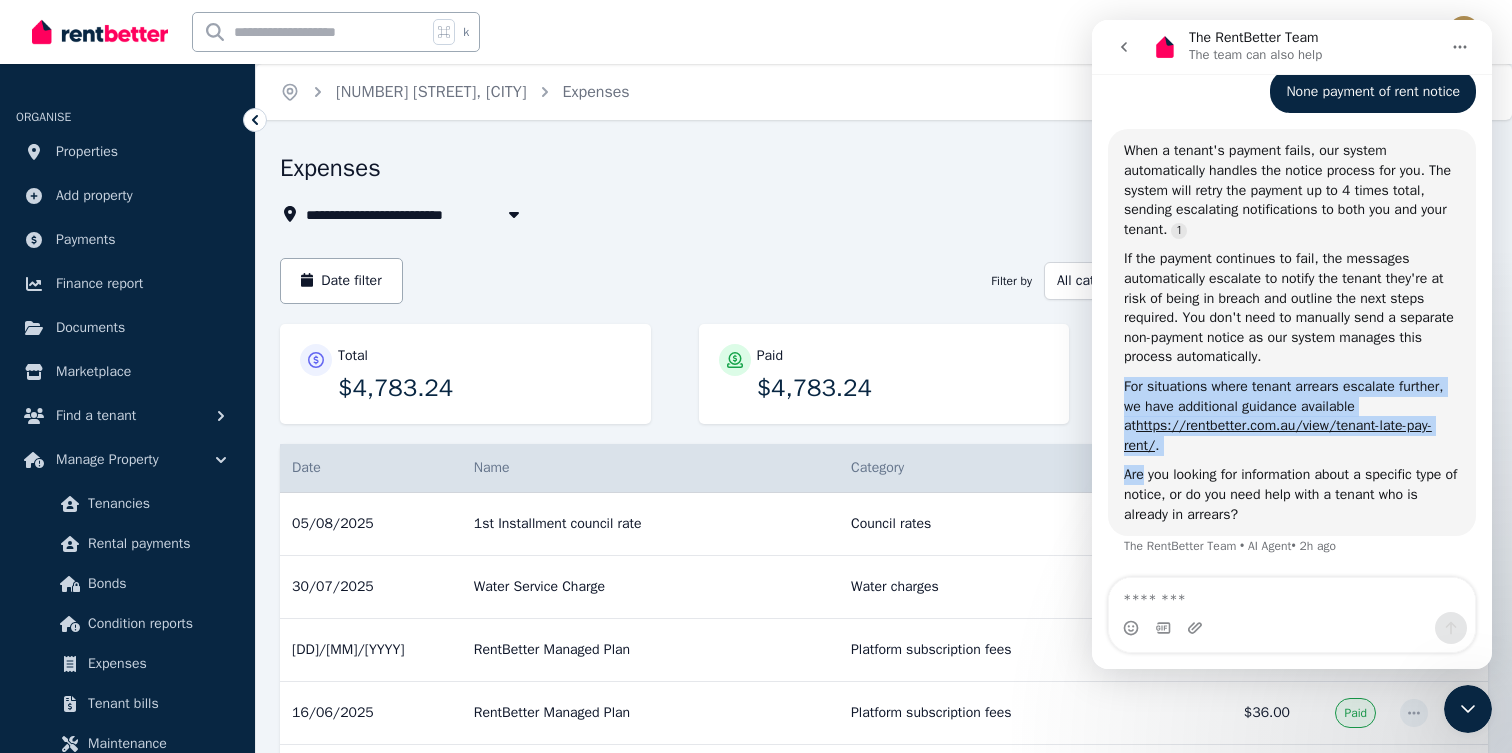 click on "When a tenant's payment fails, our system automatically handles the notice process for you. The system will retry the payment up to 4 times total, sending escalating notifications to both you and your tenant. If the payment continues to fail, the messages automatically escalate to notify the tenant they're at risk of being in breach and outline the next steps required. You don't need to manually send a separate non-payment notice as our system manages this process automatically. For situations where tenant arrears escalate further, we have additional guidance available at  https://rentbetter.com.au/view/tenant-late-pay-rent/ . Are you looking for information about a specific type of notice, or do you need help with a tenant who is already in arrears?" at bounding box center [1292, 332] 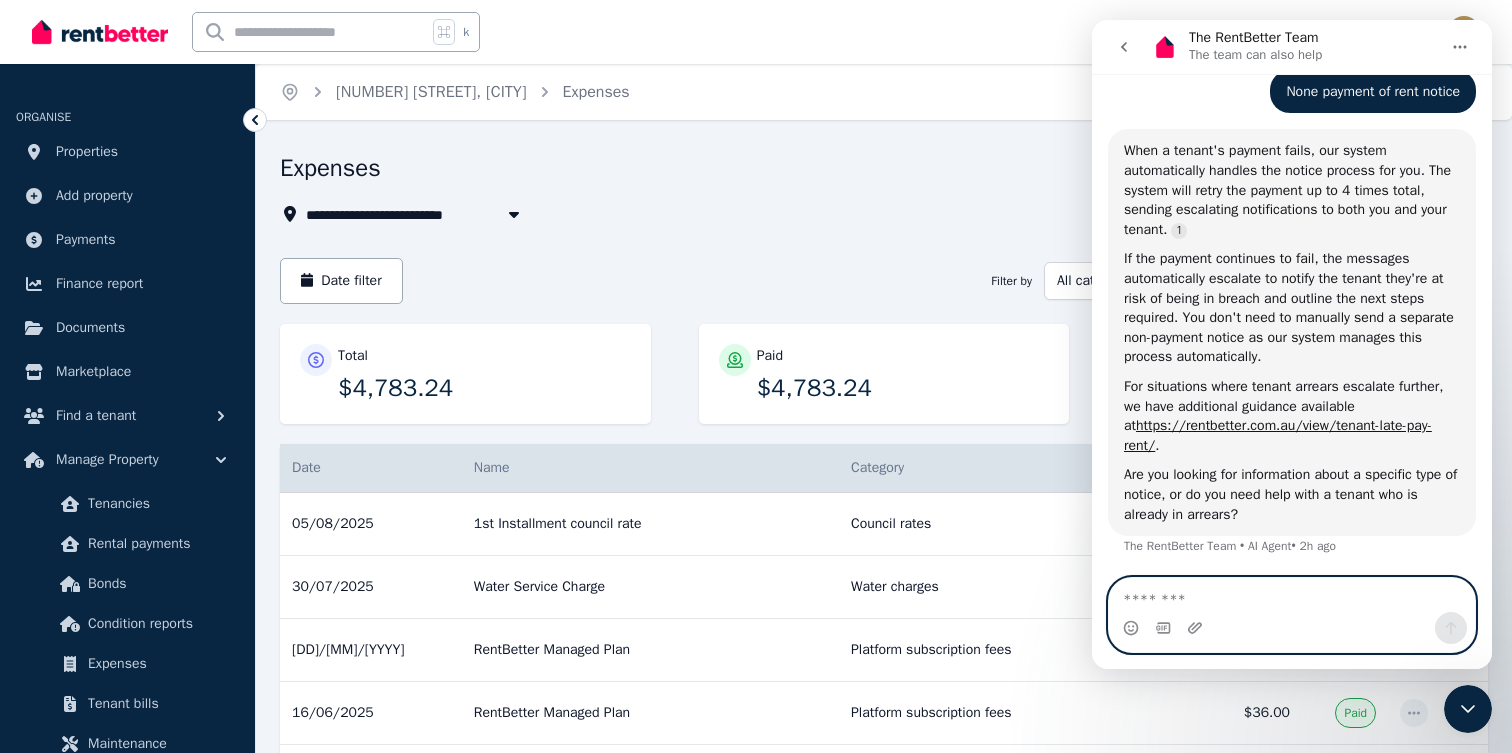 click at bounding box center [1292, 595] 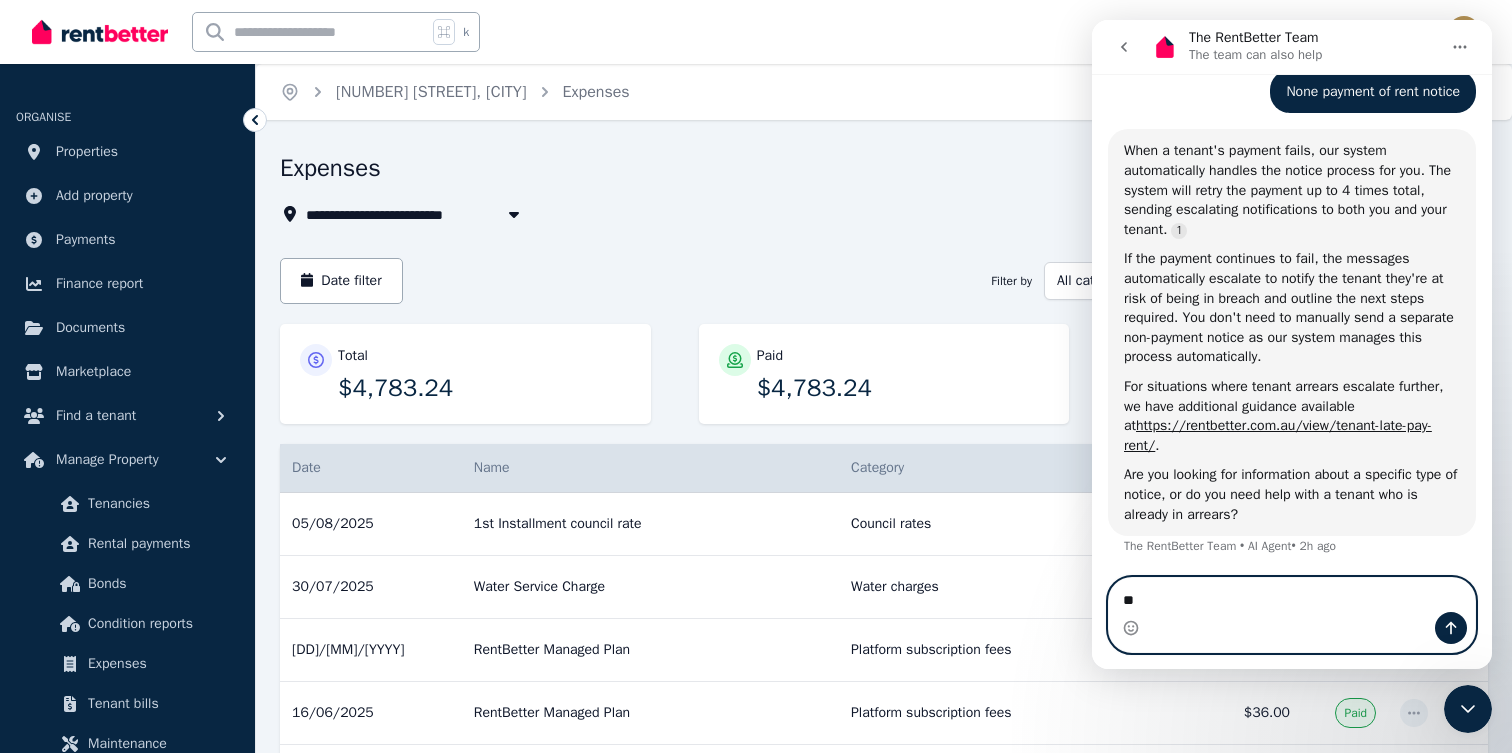 type on "***" 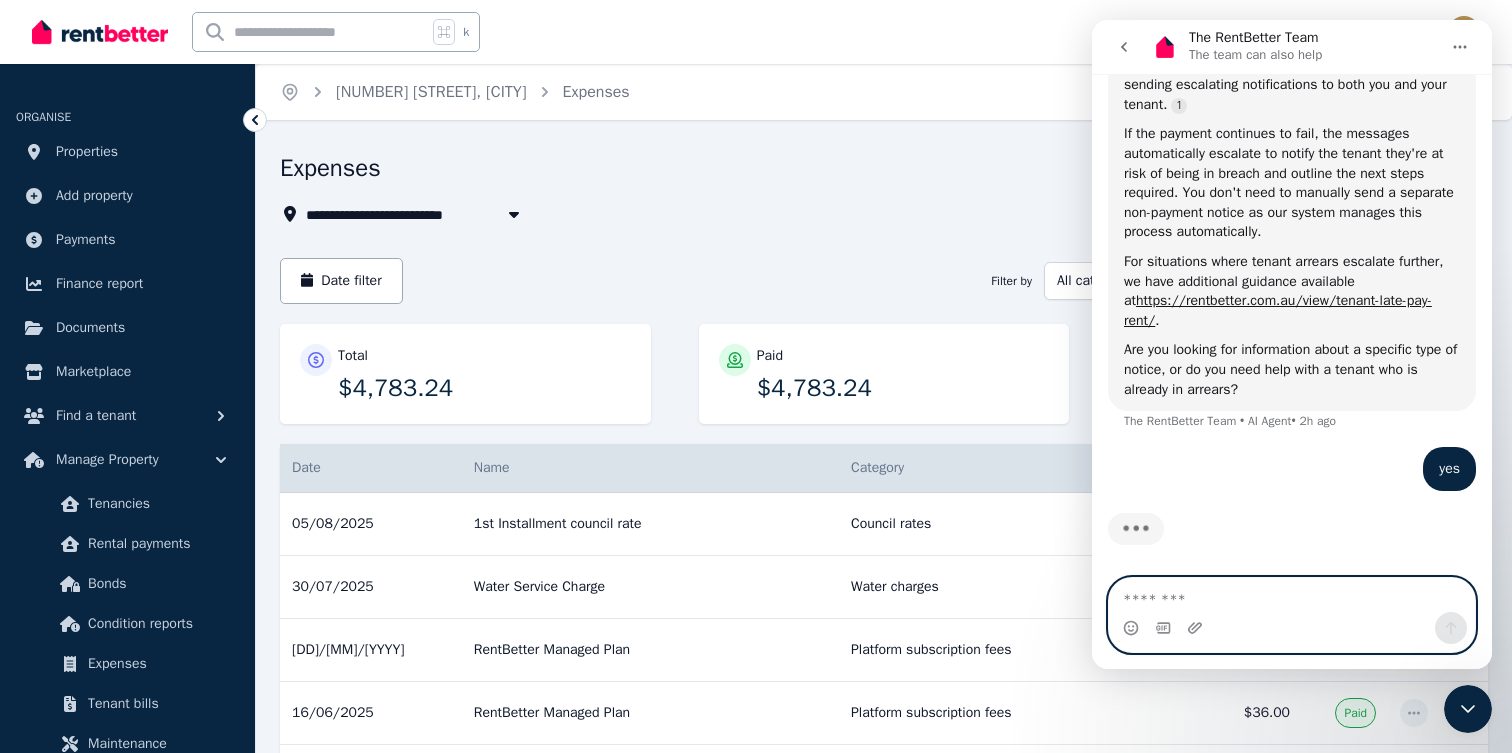 scroll, scrollTop: 913, scrollLeft: 0, axis: vertical 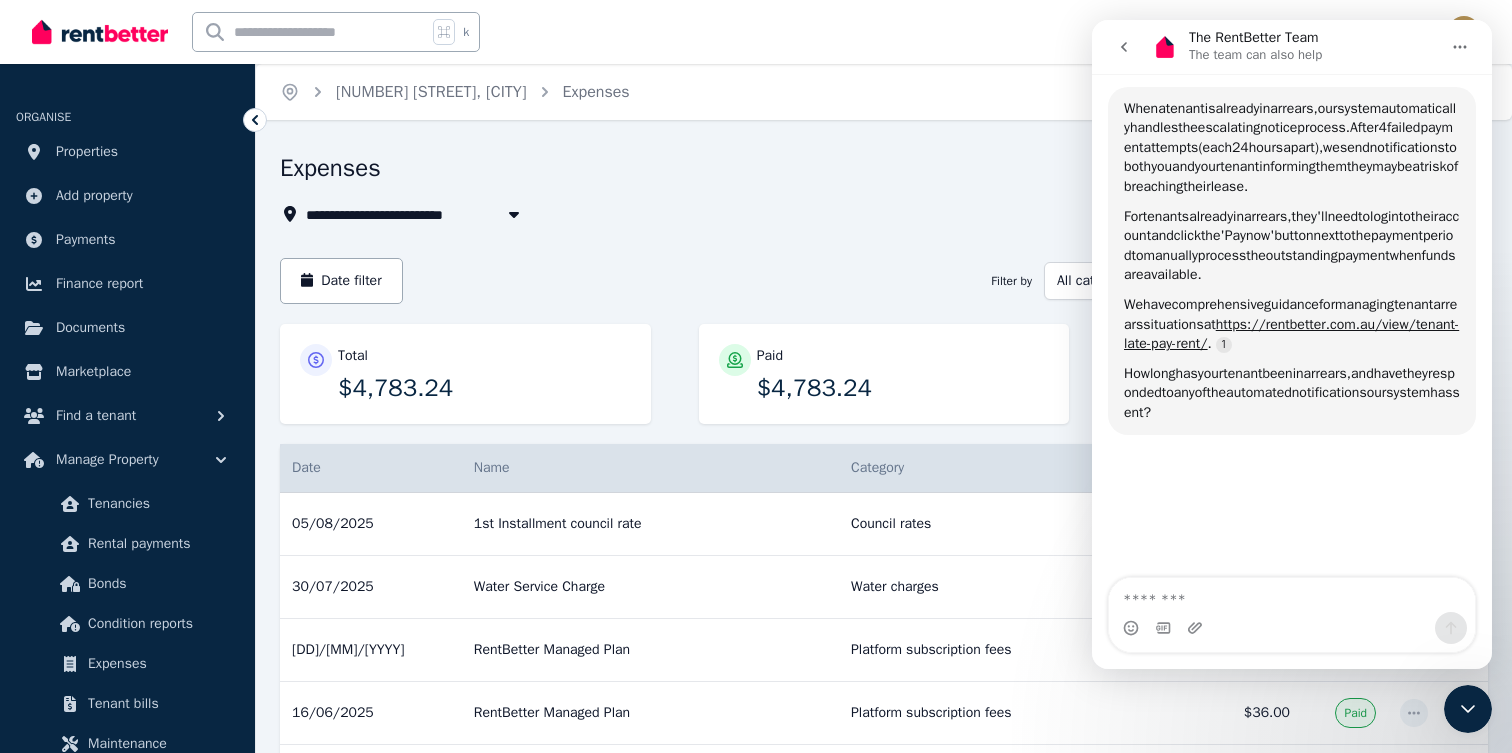 drag, startPoint x: 1302, startPoint y: 248, endPoint x: 1292, endPoint y: 228, distance: 22.36068 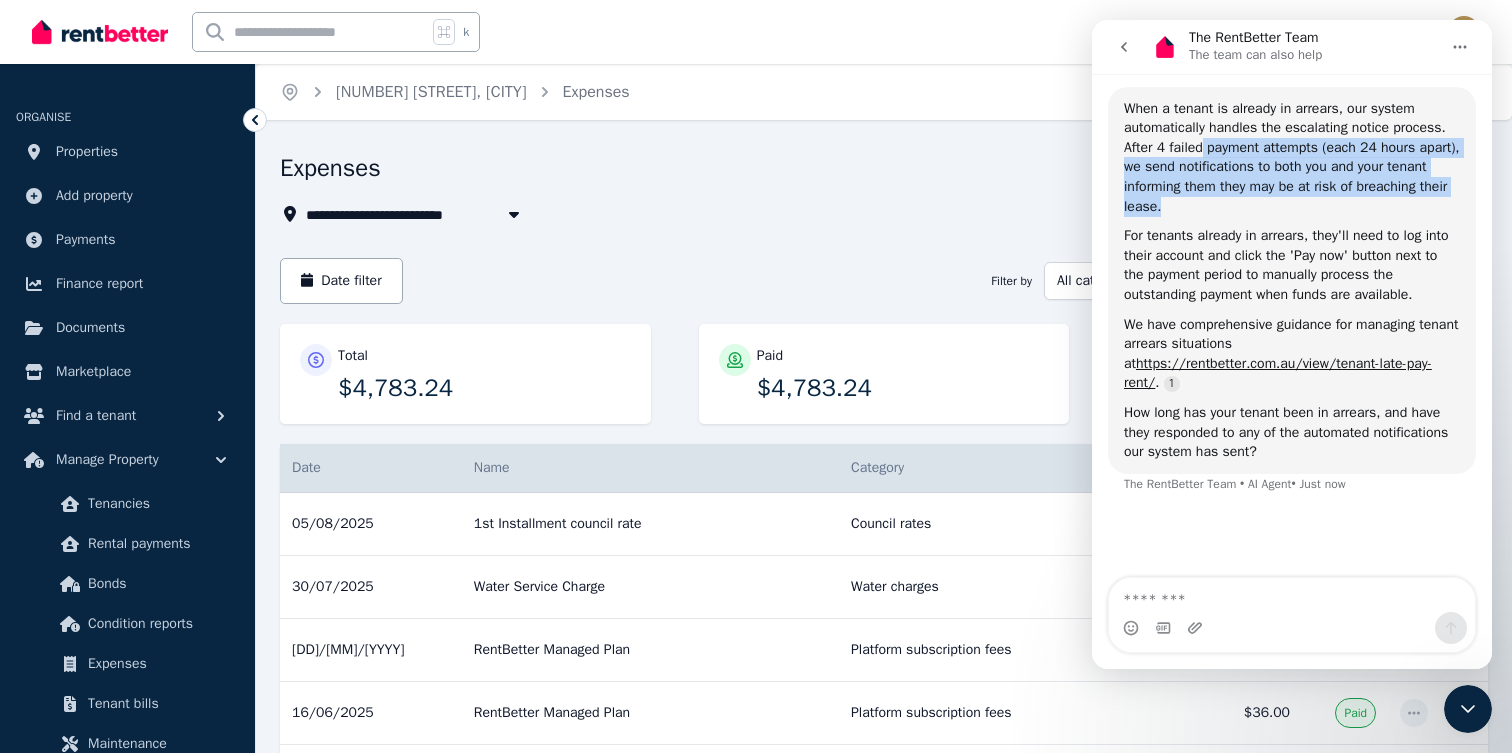 click on "When a tenant is already in arrears, our system automatically handles the escalating notice process. After 4 failed payment attempts (each 24 hours apart), we send notifications to both you and your tenant informing them they may be at risk of breaching their lease." at bounding box center [1292, 158] 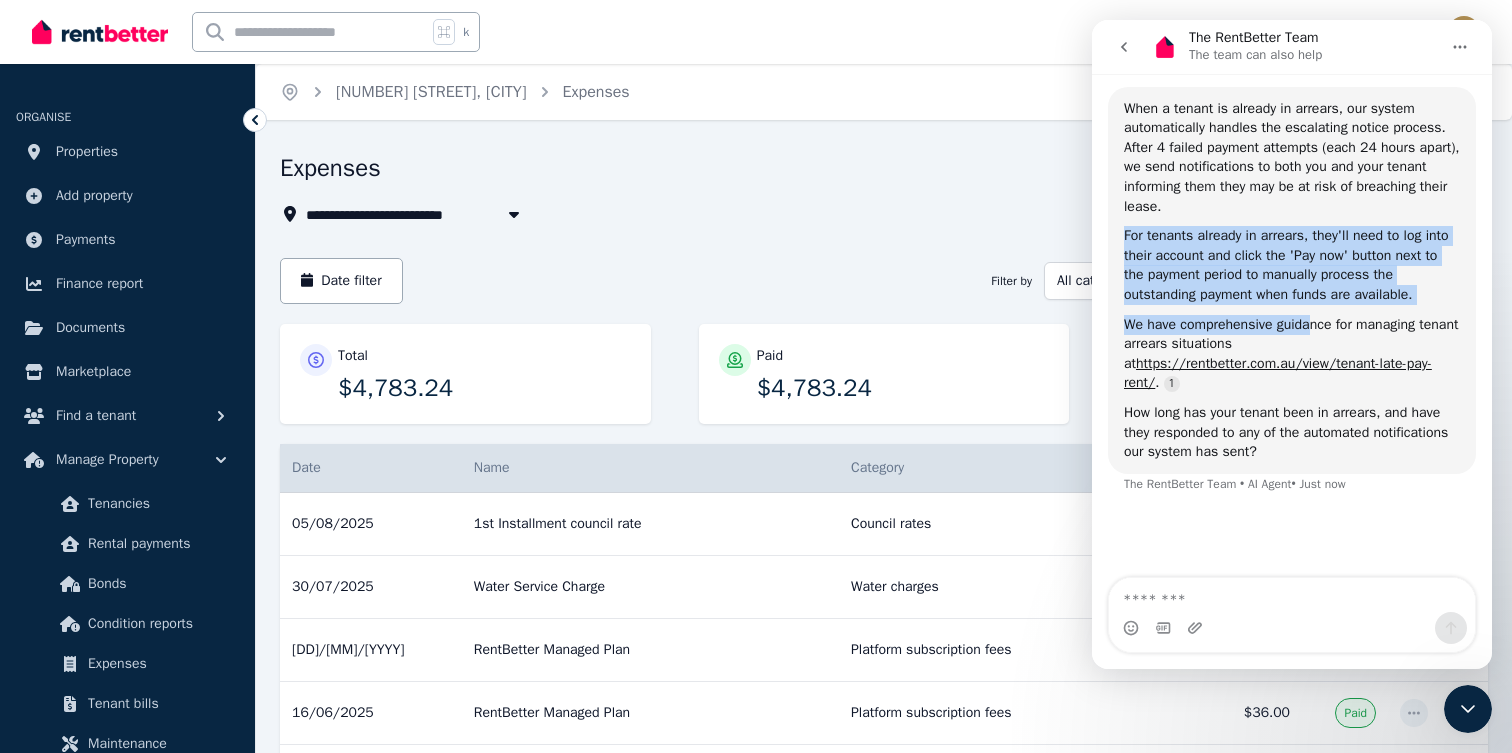 drag, startPoint x: 1125, startPoint y: 267, endPoint x: 1351, endPoint y: 380, distance: 252.67567 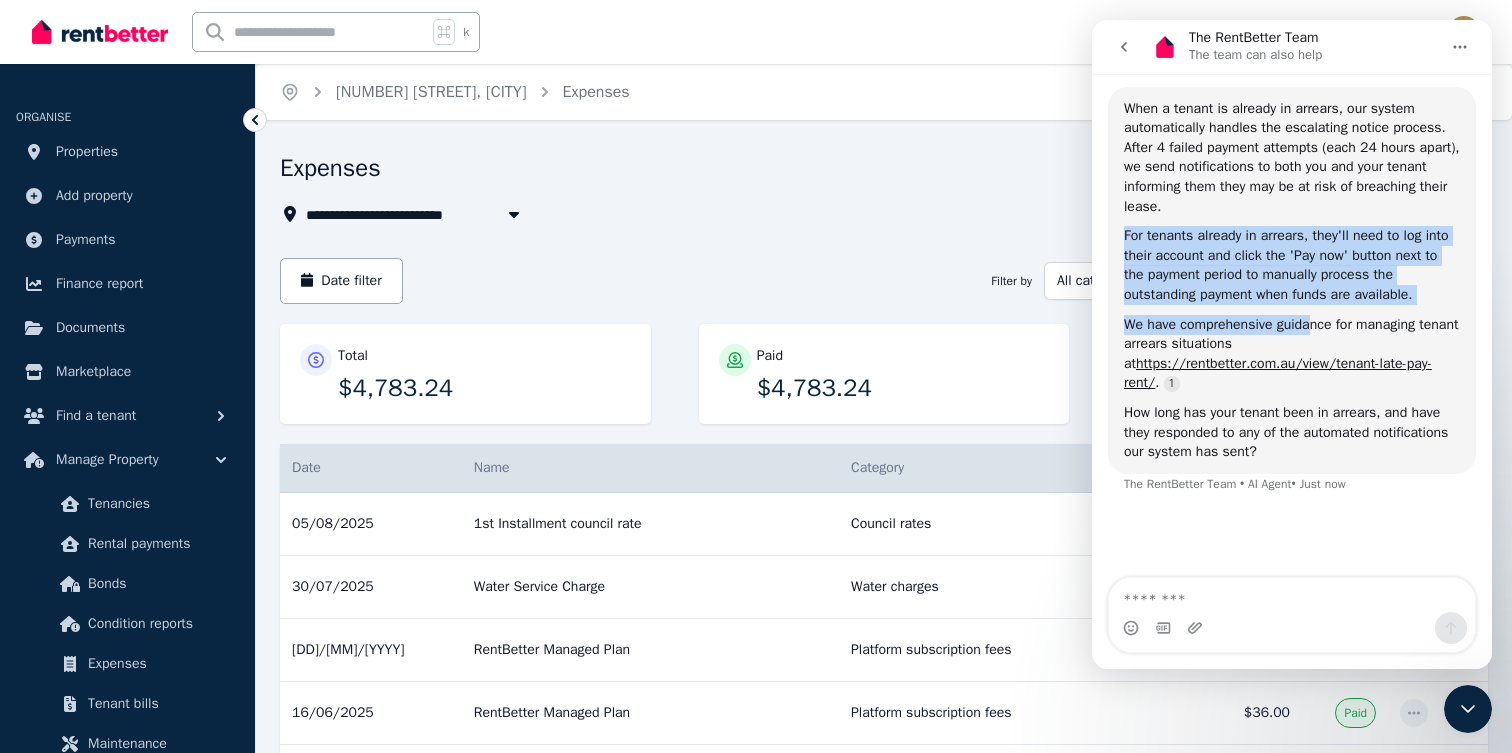 click on "When a tenant is already in arrears, our system automatically handles the escalating notice process. After 4 failed payment attempts (each 24 hours apart), we send notifications to both you and your tenant informing them they may be at risk of breaching their lease. For tenants already in arrears, they'll need to log into their account and click the 'Pay now' button next to the payment period to manually process the outstanding payment when funds are available. We have comprehensive guidance for managing tenant arrears situations at  https://rentbetter.com.au/view/tenant-late-pay-rent/ . How long has your tenant been in arrears, and have they responded to any of the automated notifications our system has sent?" at bounding box center [1292, 280] 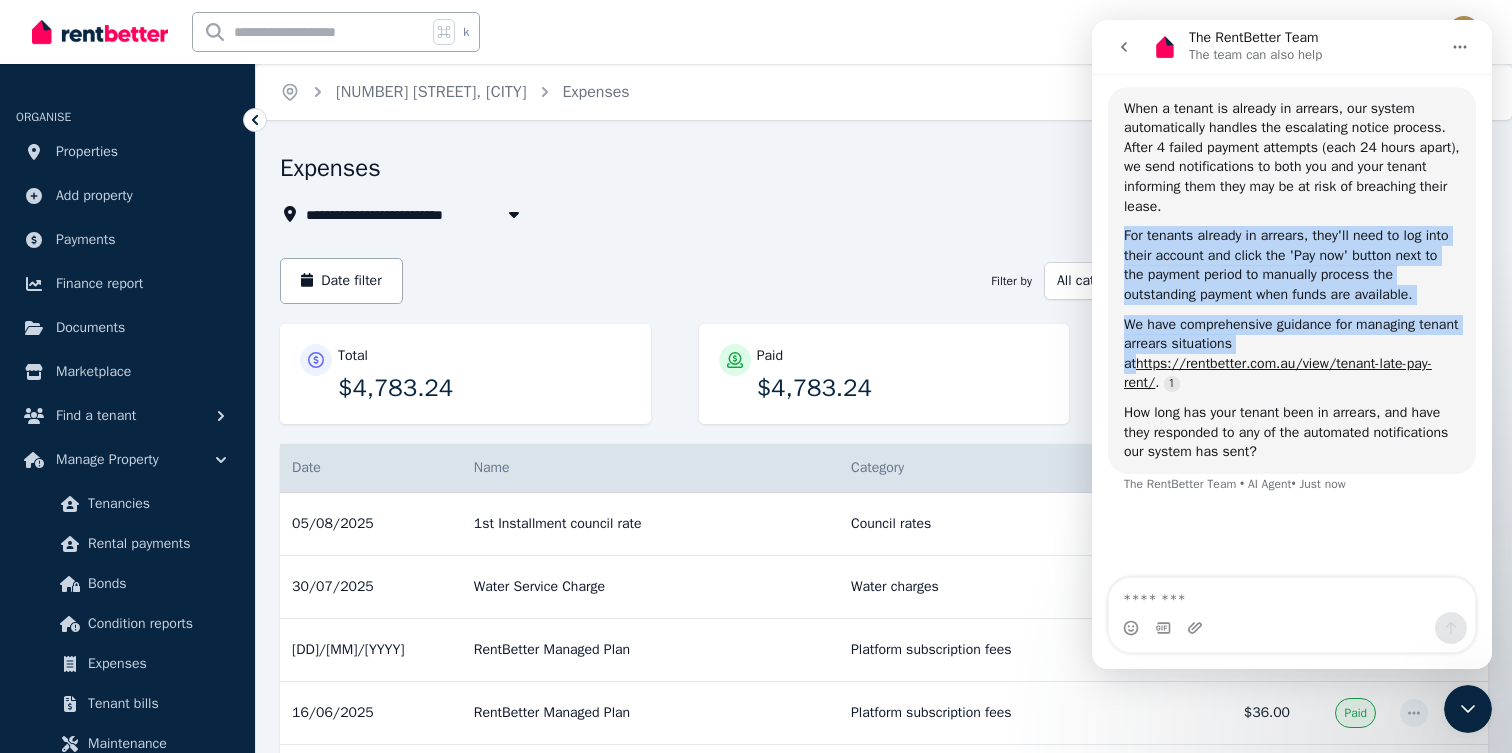 click on "We have comprehensive guidance for managing tenant arrears situations at  https://rentbetter.com.au/view/tenant-late-pay-rent/ ." at bounding box center [1292, 354] 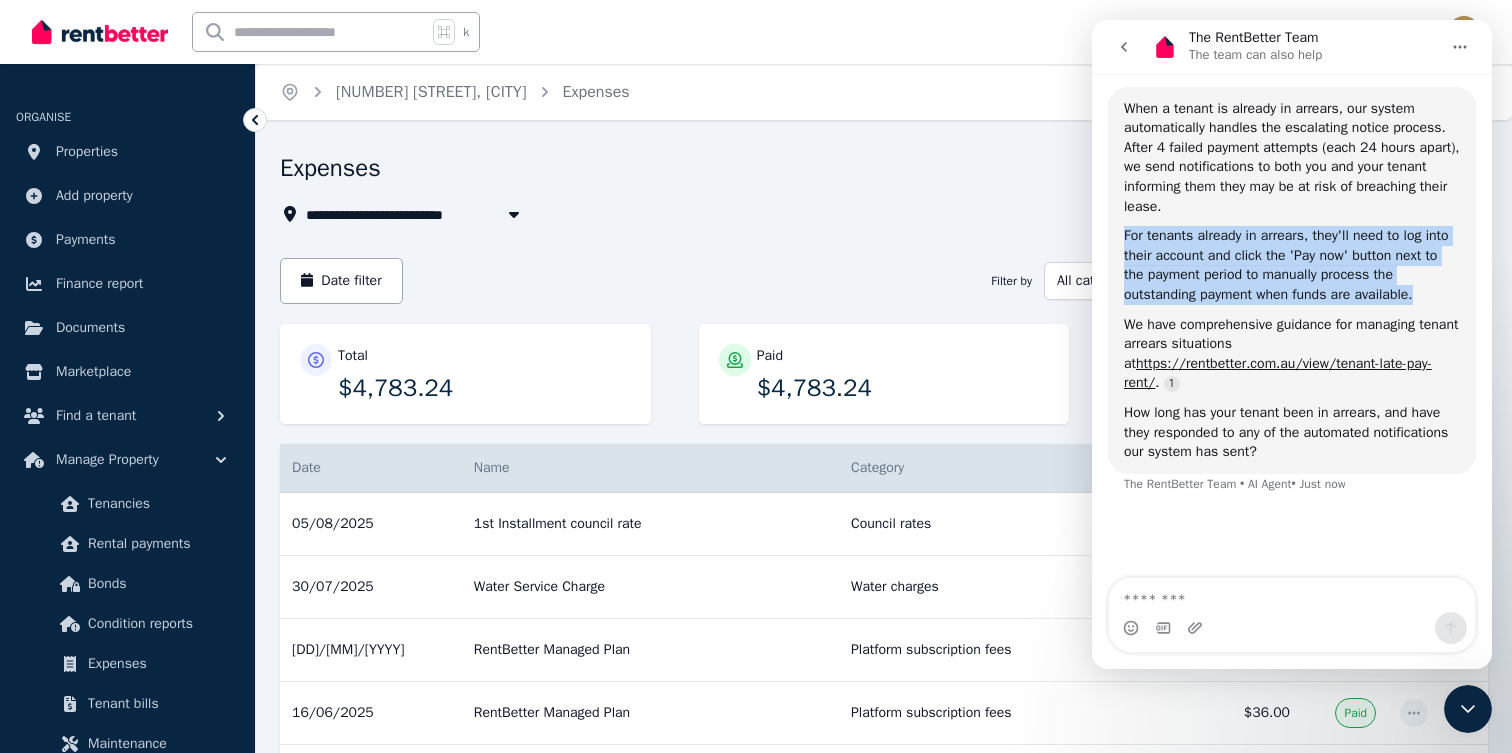drag, startPoint x: 1446, startPoint y: 339, endPoint x: 1242, endPoint y: 262, distance: 218.04816 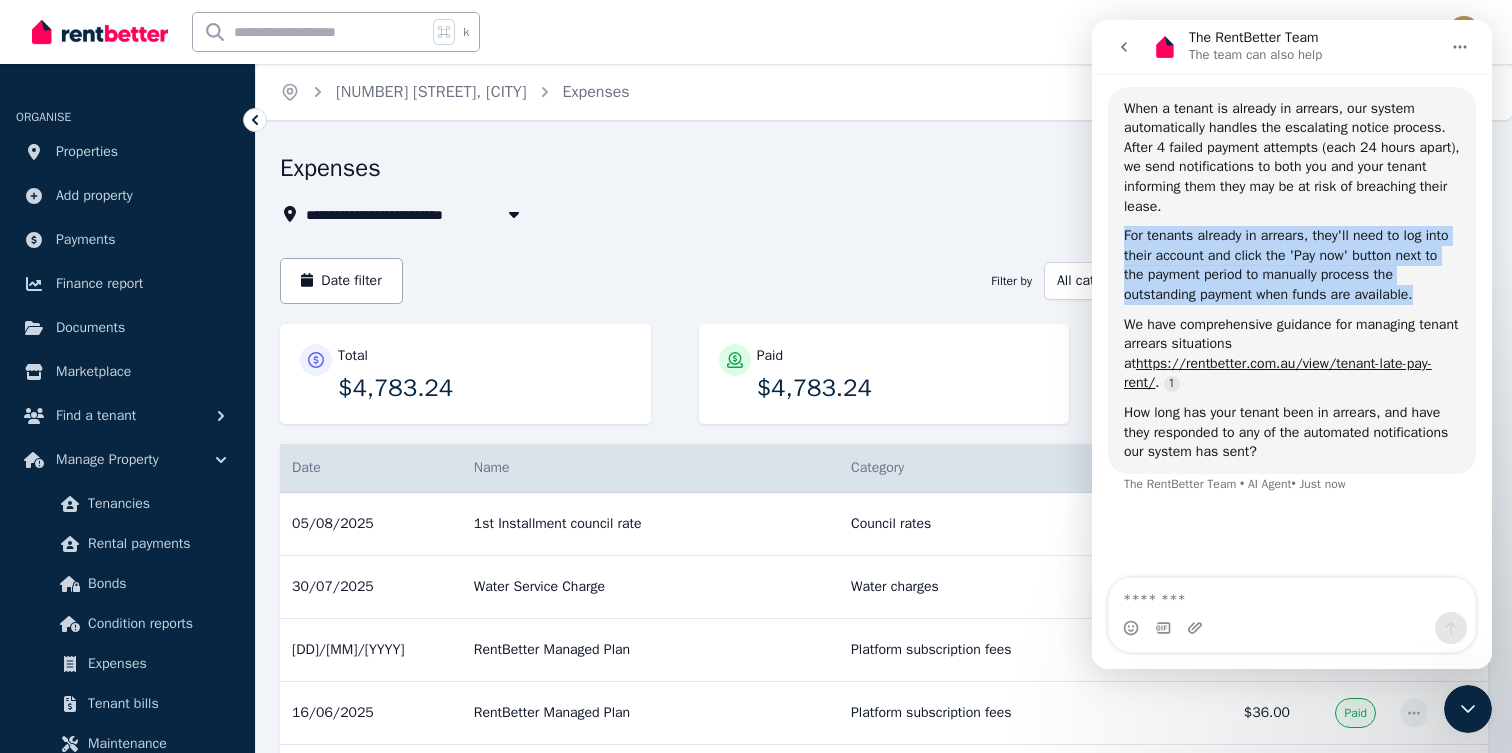 click on "When a tenant is already in arrears, our system automatically handles the escalating notice process. After 4 failed payment attempts (each 24 hours apart), we send notifications to both you and your tenant informing them they may be at risk of breaching their lease. For tenants already in arrears, they'll need to log into their account and click the 'Pay now' button next to the payment period to manually process the outstanding payment when funds are available. We have comprehensive guidance for managing tenant arrears situations at  https://rentbetter.com.au/view/tenant-late-pay-rent/ . How long has your tenant been in arrears, and have they responded to any of the automated notifications our system has sent?" at bounding box center [1292, 280] 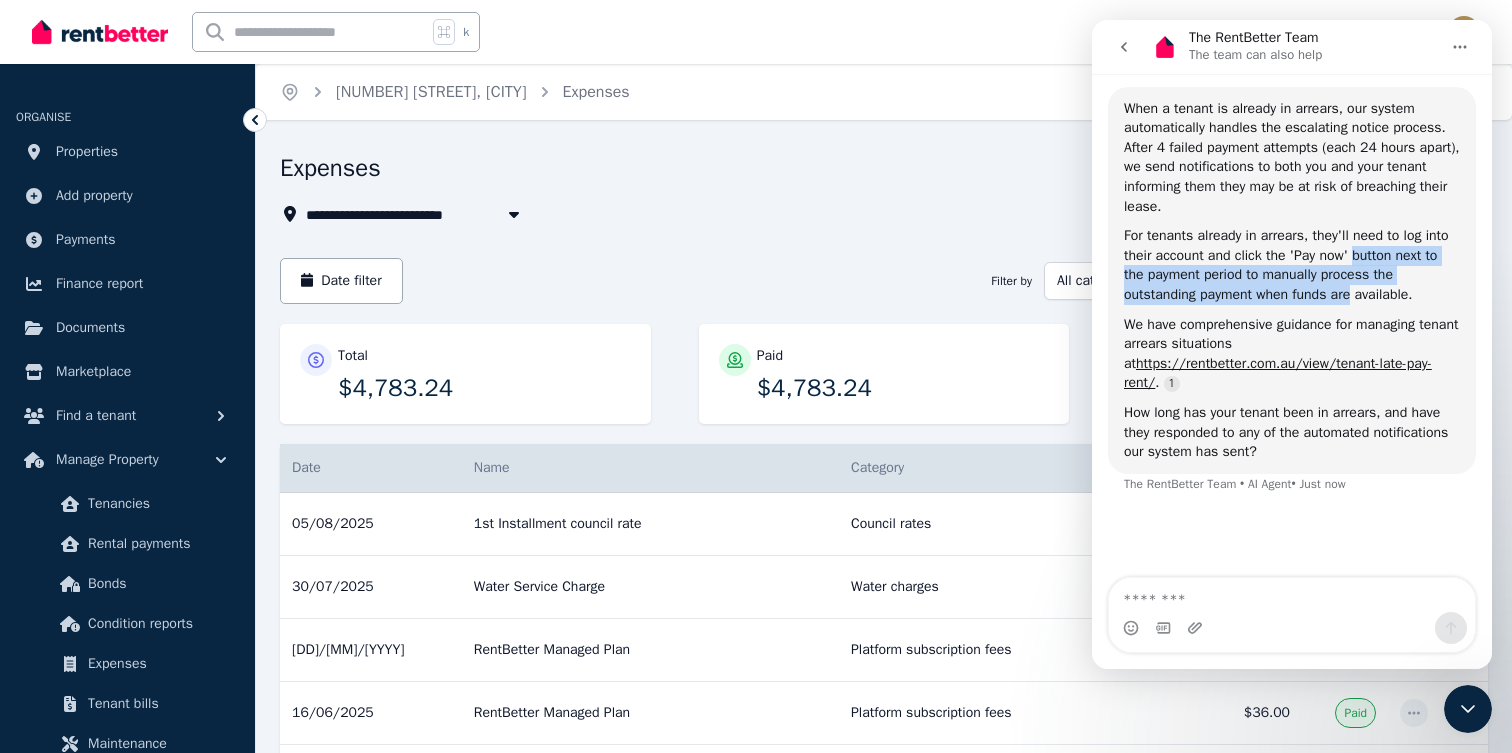 drag, startPoint x: 1395, startPoint y: 292, endPoint x: 1362, endPoint y: 329, distance: 49.57822 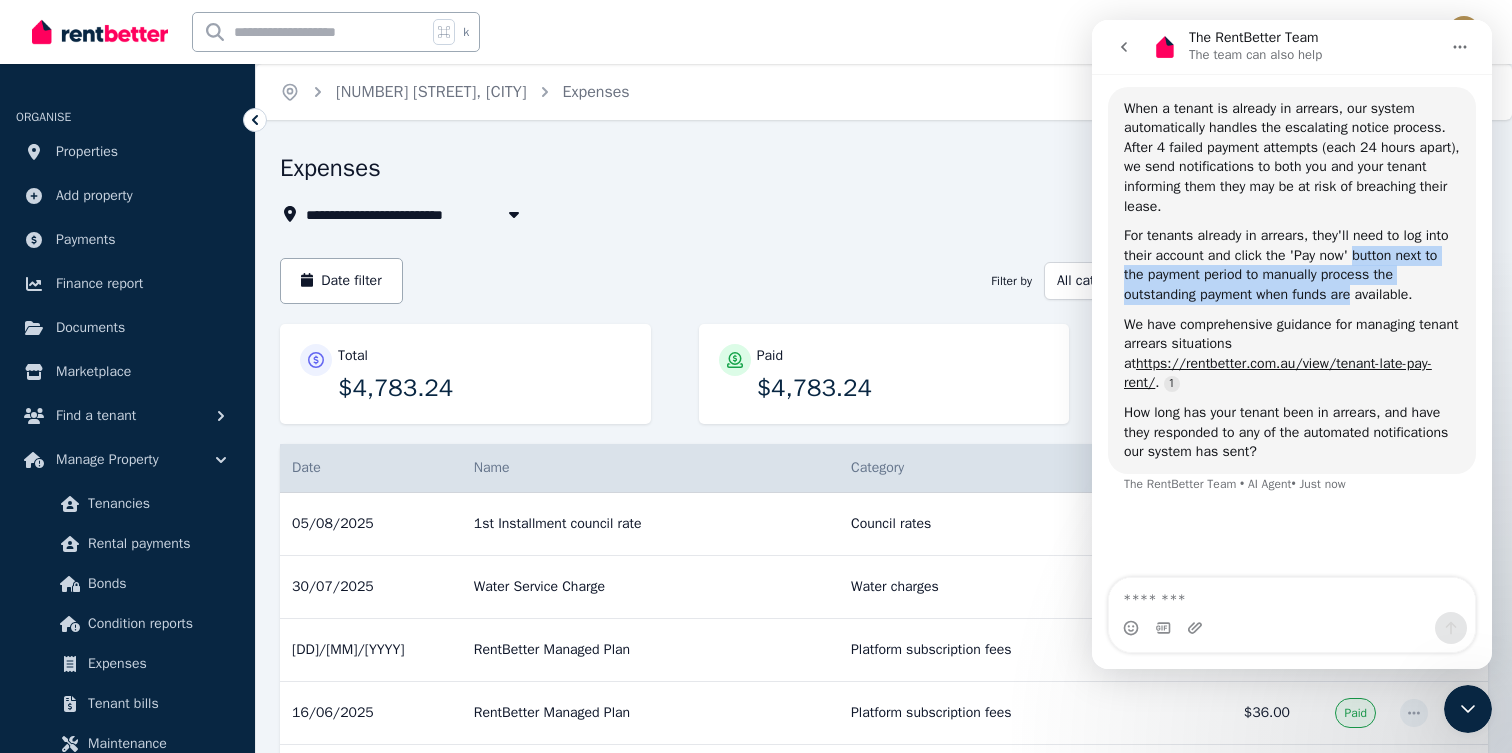 click on "For tenants already in arrears, they'll need to log into their account and click the 'Pay now' button next to the payment period to manually process the outstanding payment when funds are available." at bounding box center [1292, 265] 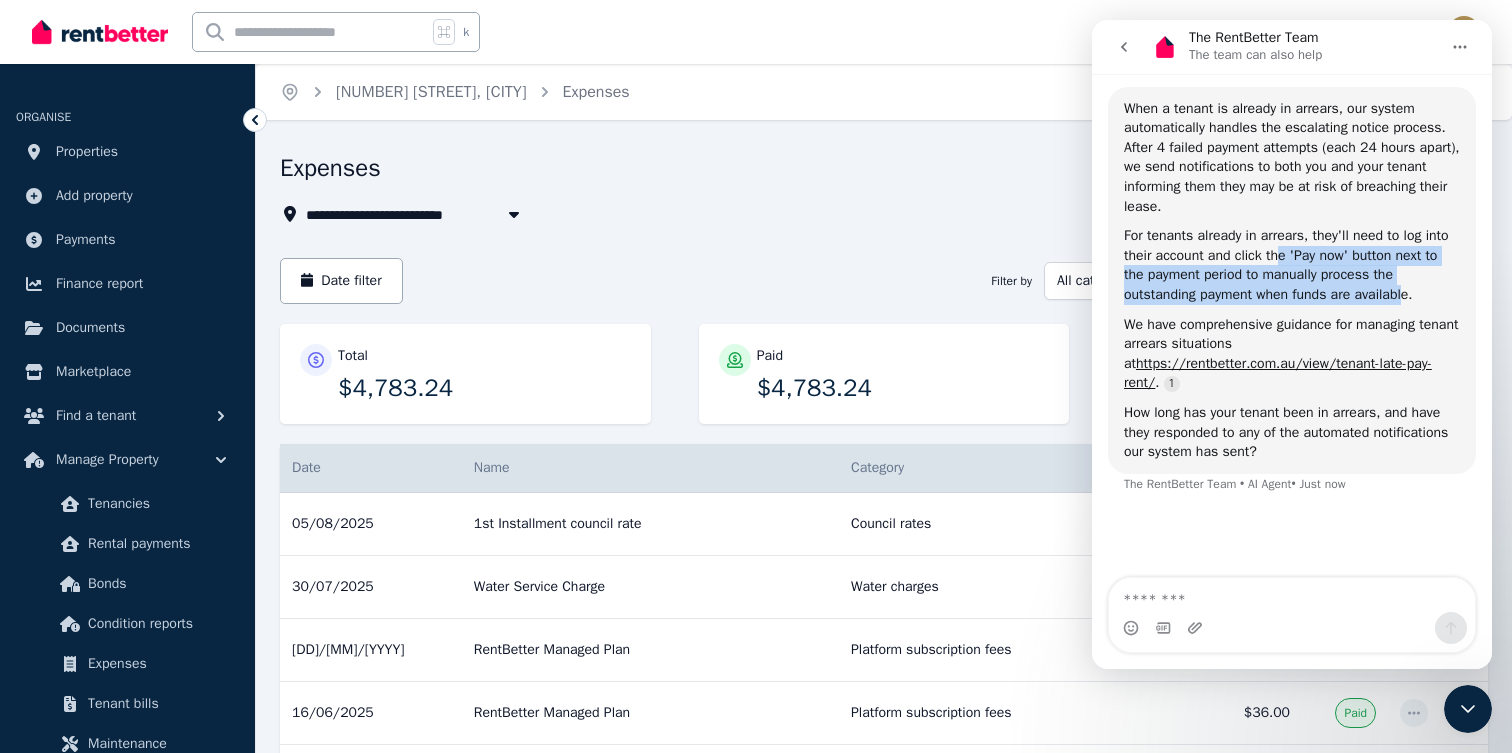 drag, startPoint x: 1417, startPoint y: 335, endPoint x: 1314, endPoint y: 301, distance: 108.46658 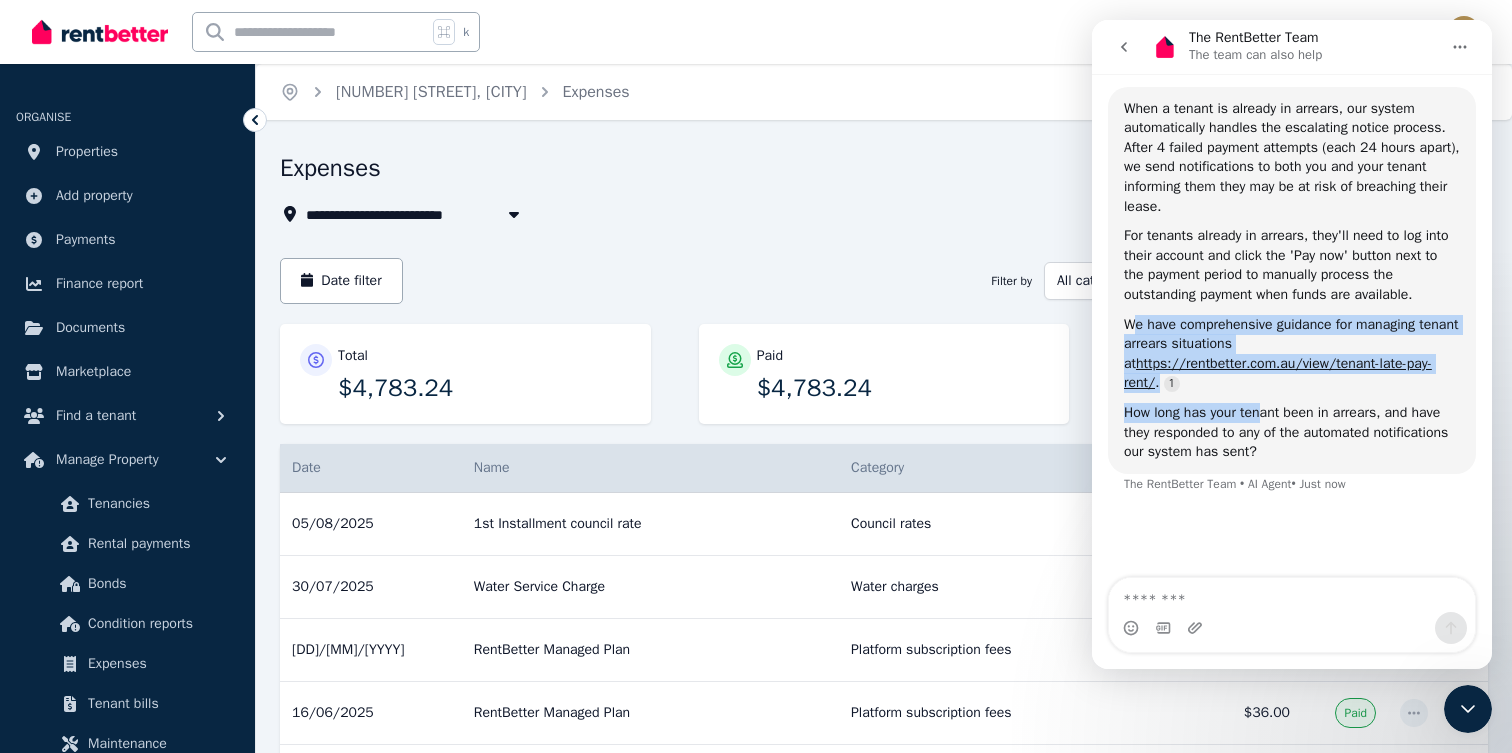 drag, startPoint x: 1134, startPoint y: 358, endPoint x: 1265, endPoint y: 444, distance: 156.70673 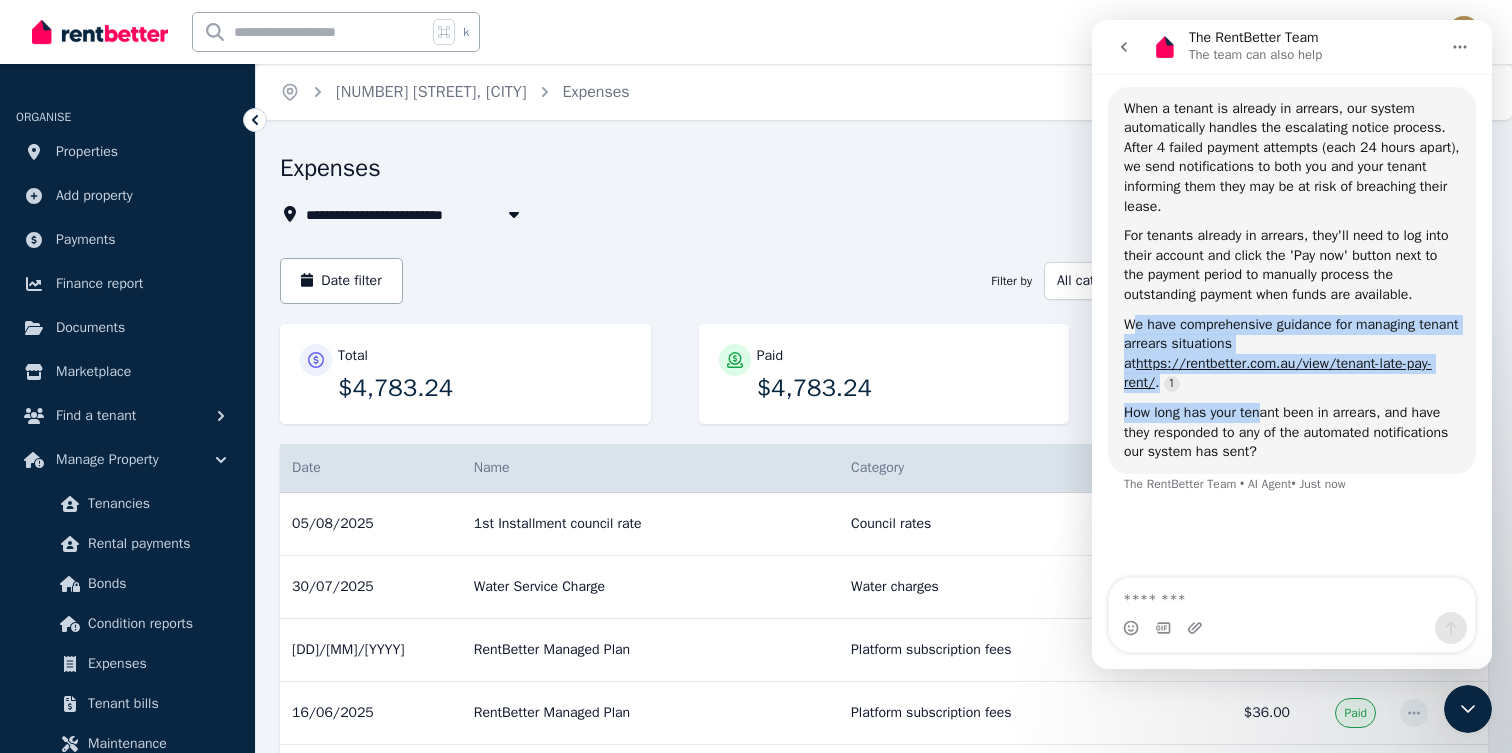 click on "When a tenant is already in arrears, our system automatically handles the escalating notice process. After 4 failed payment attempts (each 24 hours apart), we send notifications to both you and your tenant informing them they may be at risk of breaching their lease. For tenants already in arrears, they'll need to log into their account and click the 'Pay now' button next to the payment period to manually process the outstanding payment when funds are available. We have comprehensive guidance for managing tenant arrears situations at  https://rentbetter.com.au/view/tenant-late-pay-rent/ . How long has your tenant been in arrears, and have they responded to any of the automated notifications our system has sent?" at bounding box center (1292, 280) 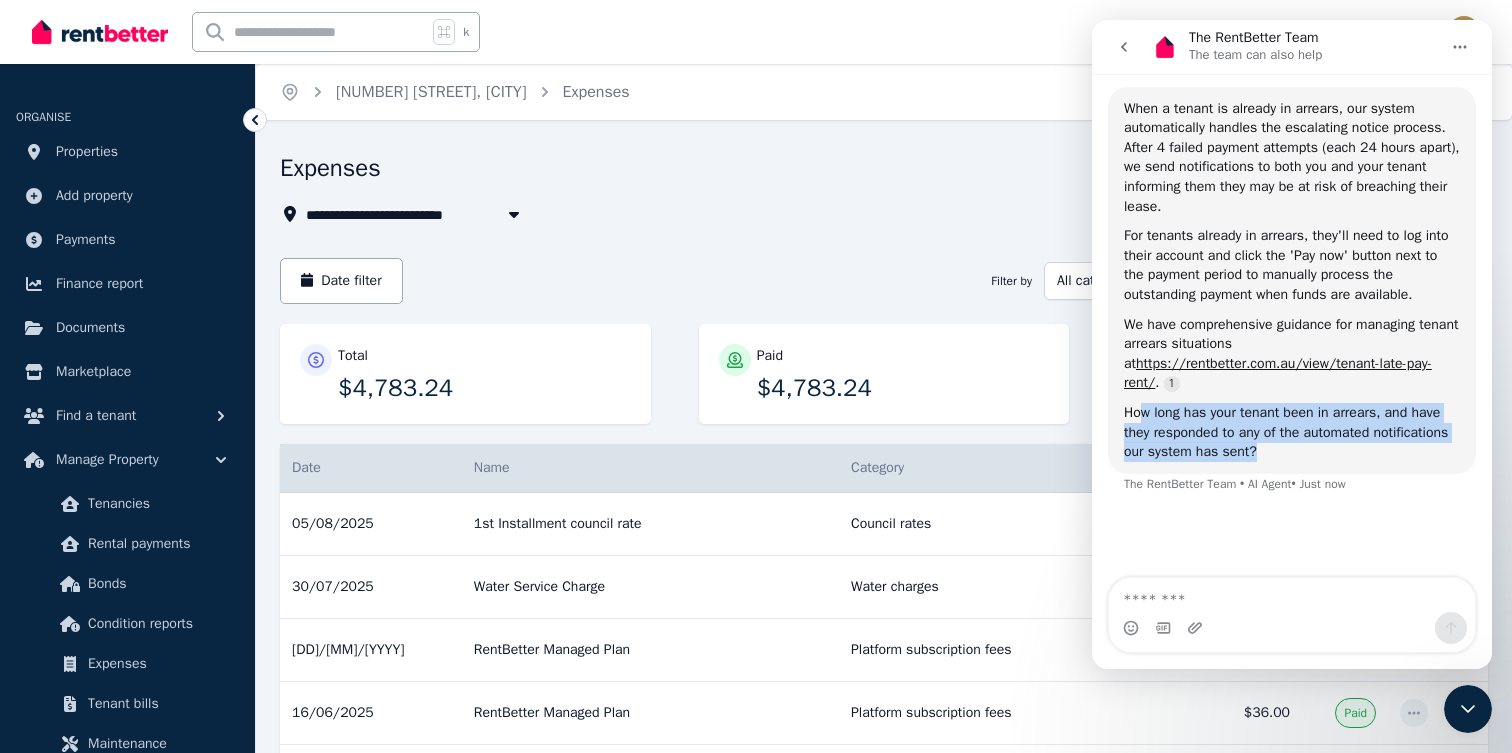 drag, startPoint x: 1142, startPoint y: 453, endPoint x: 1317, endPoint y: 507, distance: 183.14203 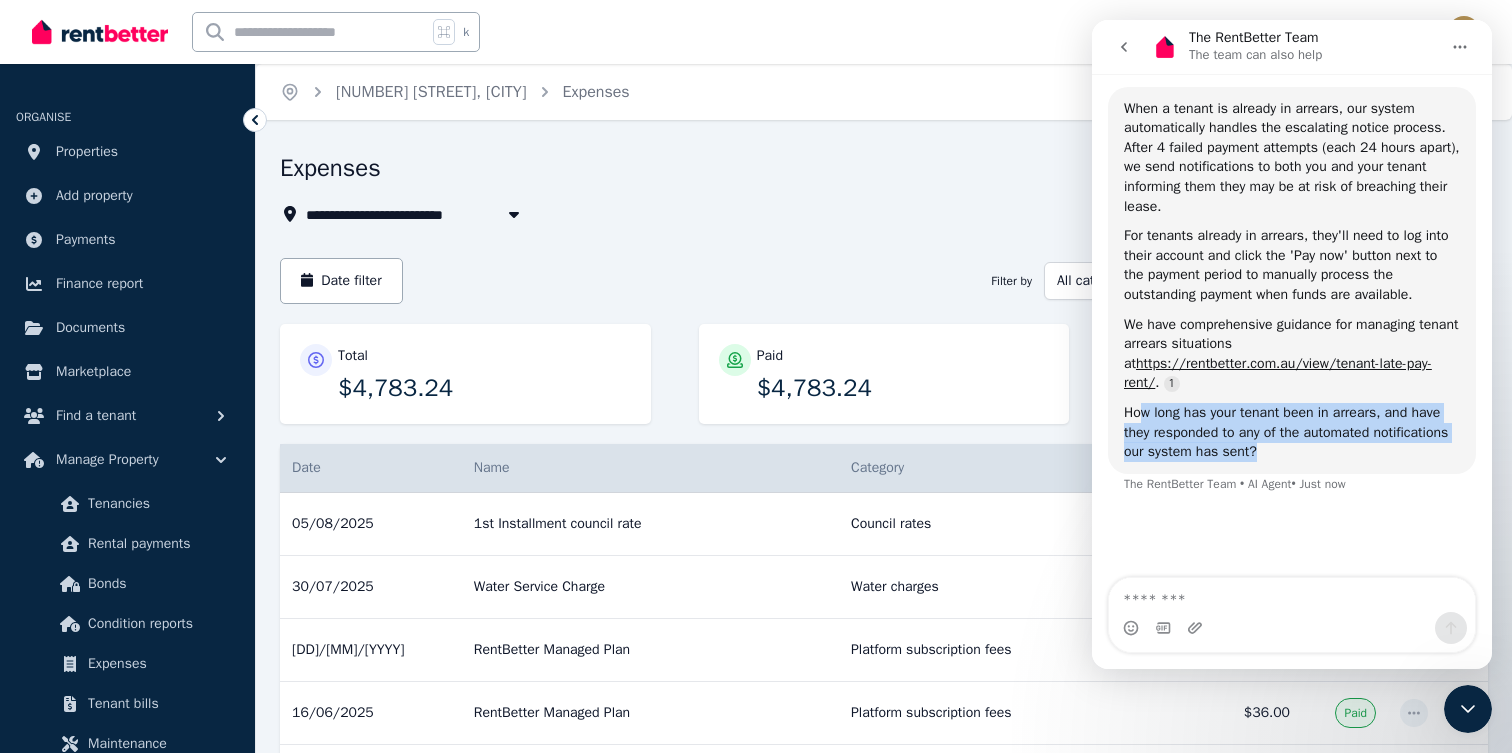 click on "When a tenant is already in arrears, our system automatically handles the escalating notice process. After 4 failed payment attempts (each 24 hours apart), we send notifications to both you and your tenant informing them they may be at risk of breaching their lease. For tenants already in arrears, they'll need to log into their account and click the 'Pay now' button next to the payment period to manually process the outstanding payment when funds are available. We have comprehensive guidance for managing tenant arrears situations at  https://rentbetter.com.au/view/tenant-late-pay-rent/ . How long has your tenant been in arrears, and have they responded to any of the automated notifications our system has sent? The RentBetter Team   • AI Agent  •   Just now" at bounding box center (1292, 280) 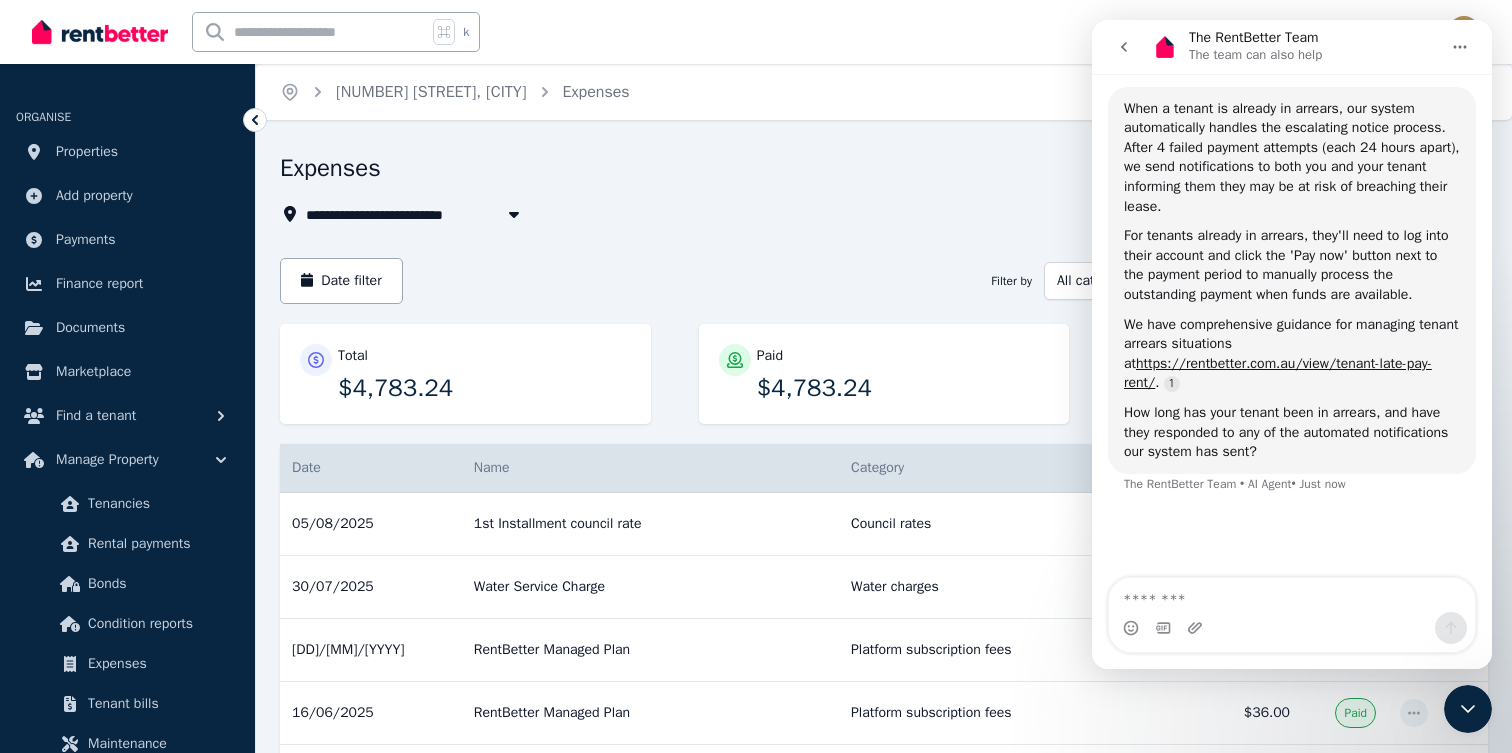 click at bounding box center [1292, 628] 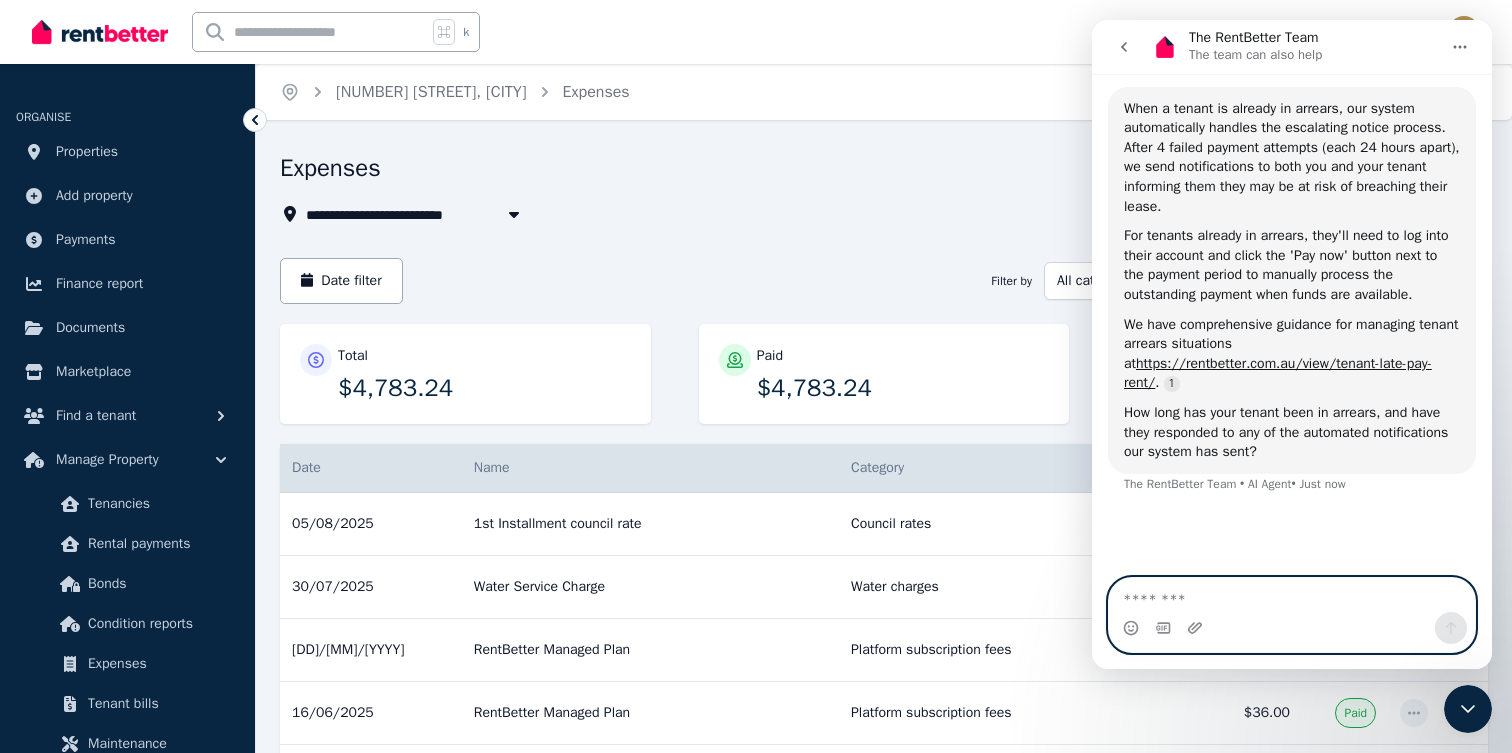 click at bounding box center (1292, 595) 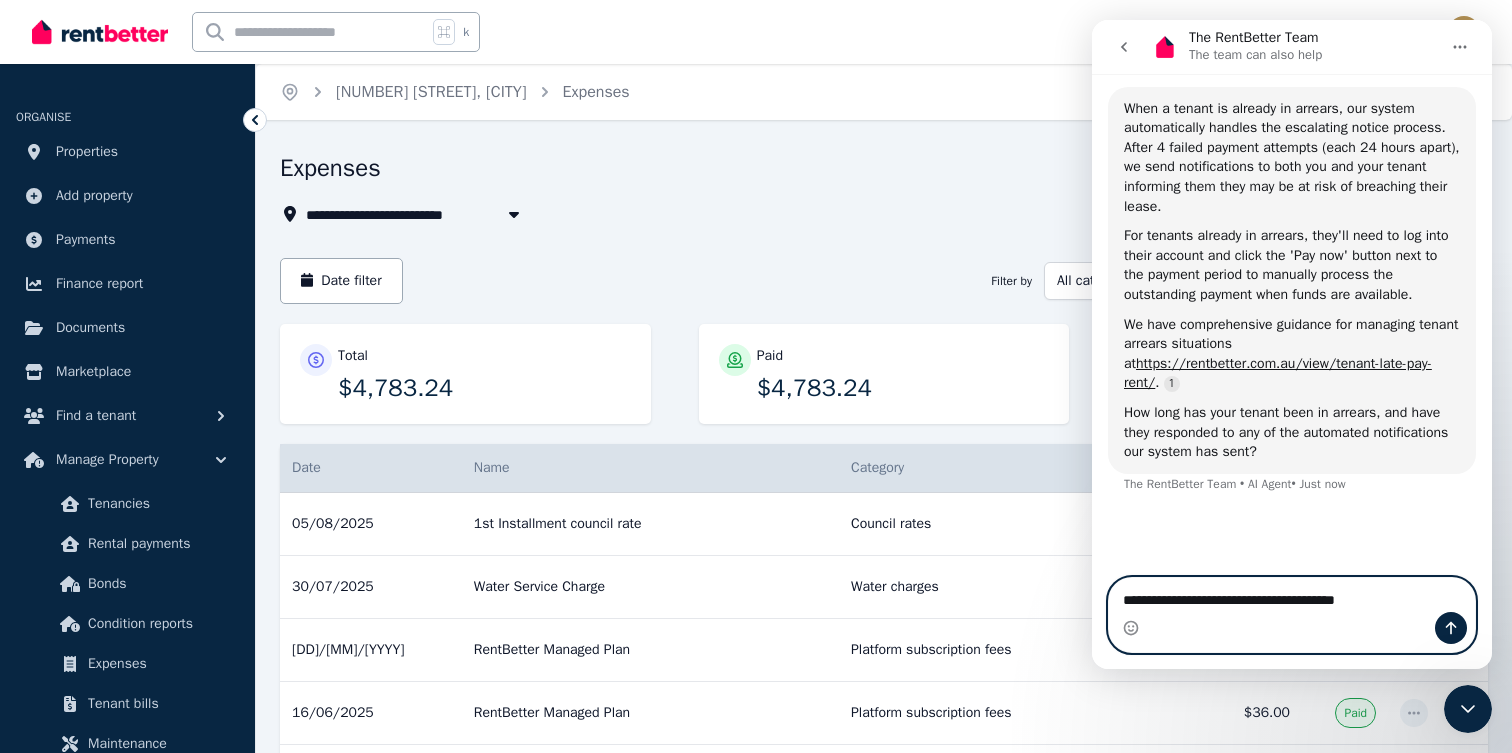 type on "**********" 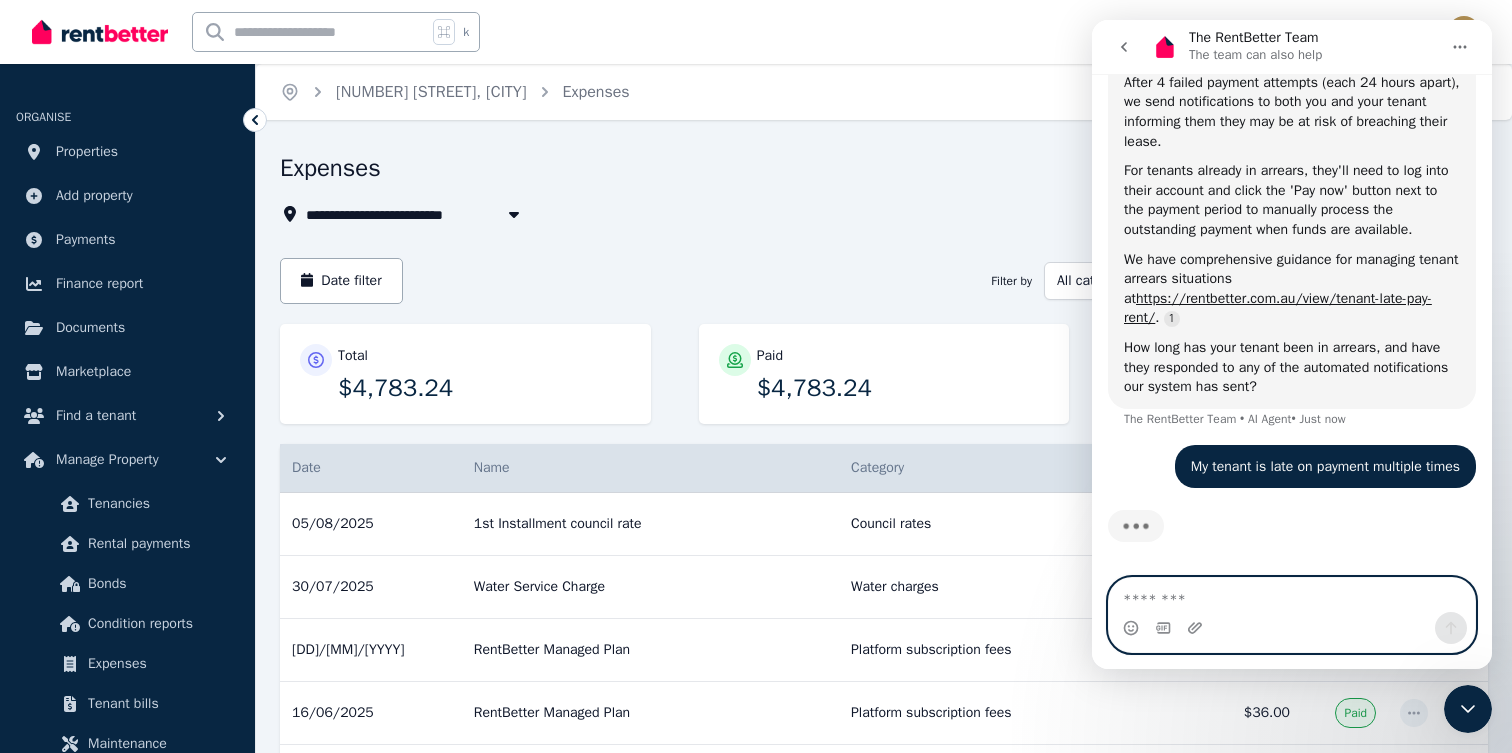 scroll, scrollTop: 1390, scrollLeft: 0, axis: vertical 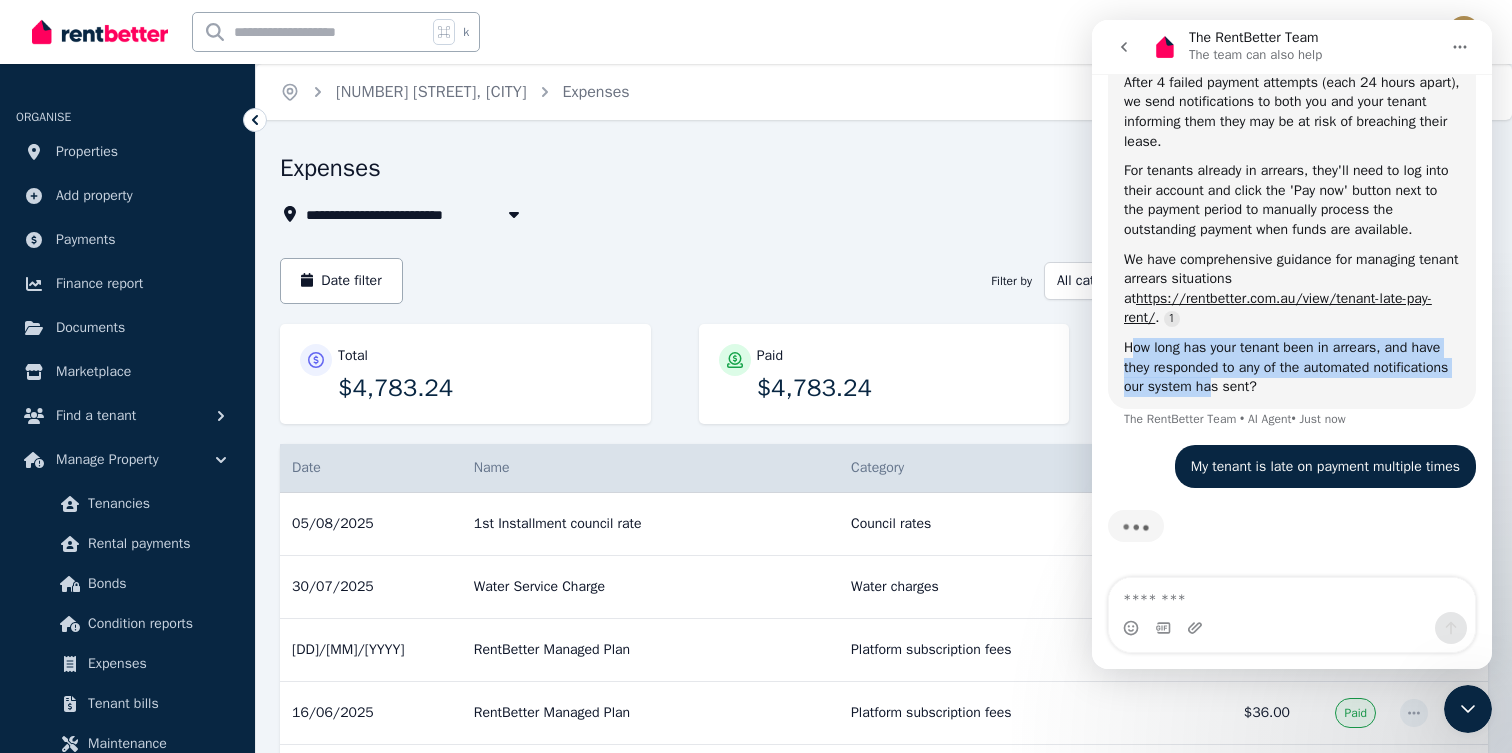 drag, startPoint x: 1130, startPoint y: 337, endPoint x: 1296, endPoint y: 364, distance: 168.18144 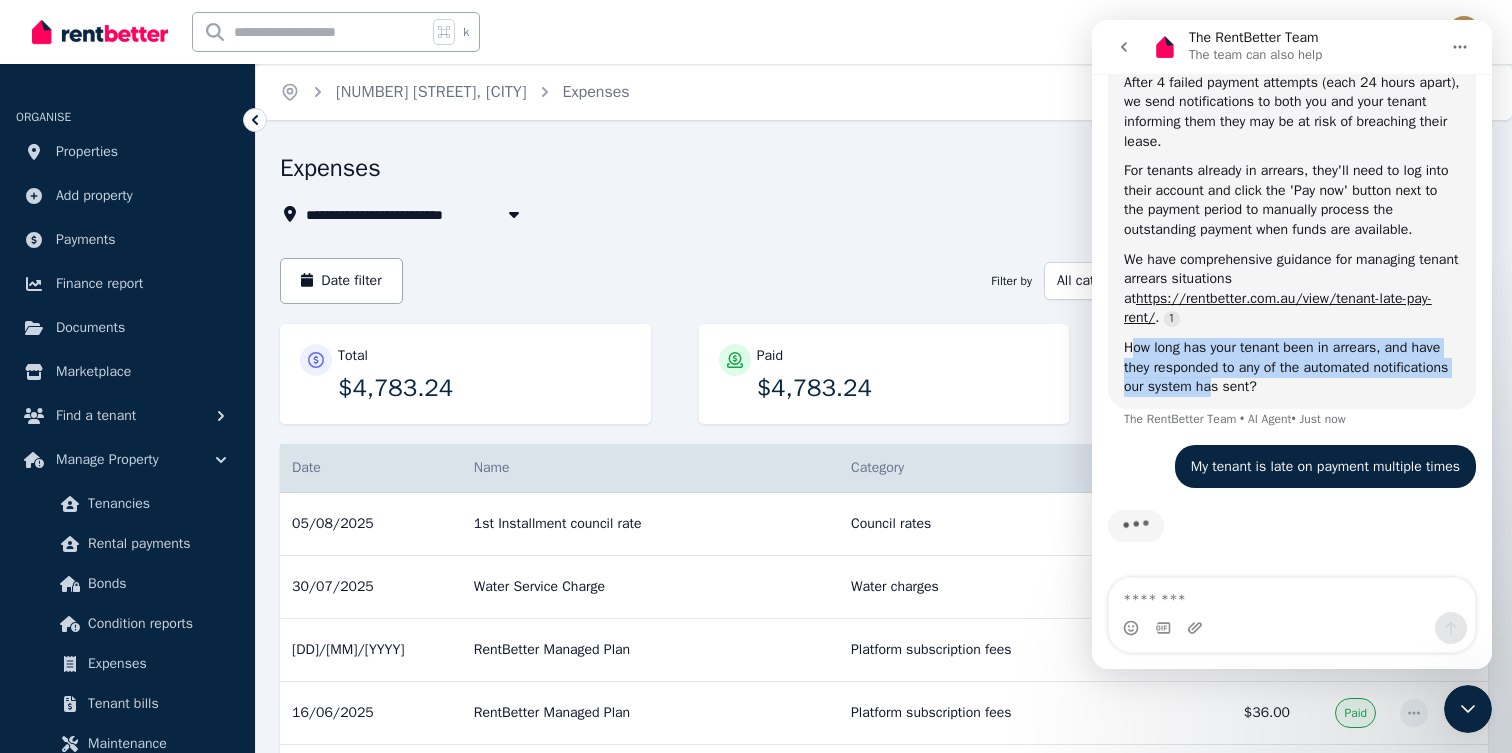 click on "How long has your tenant been in arrears, and have they responded to any of the automated notifications our system has sent?" at bounding box center (1292, 367) 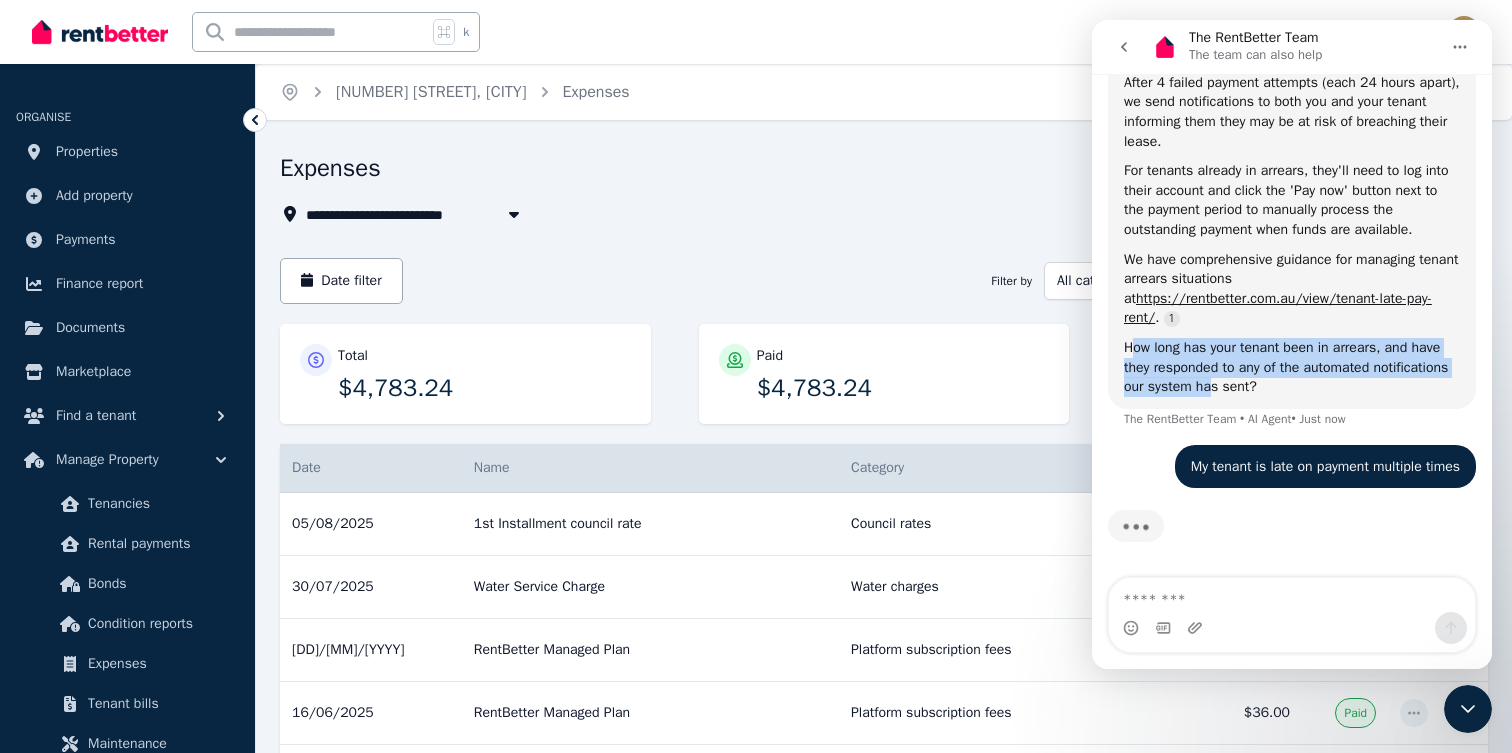 click on "How long has your tenant been in arrears, and have they responded to any of the automated notifications our system has sent?" at bounding box center (1292, 367) 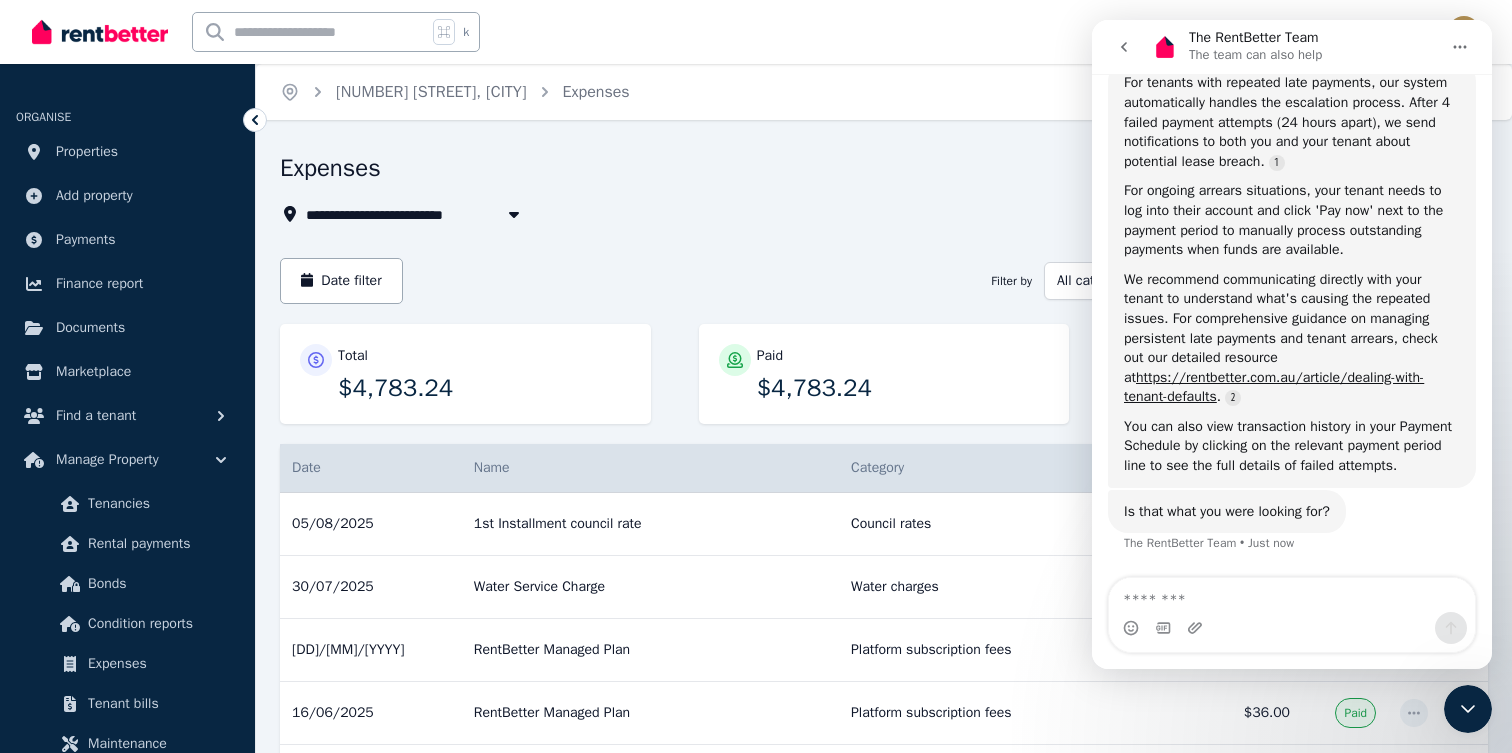 scroll, scrollTop: 1832, scrollLeft: 0, axis: vertical 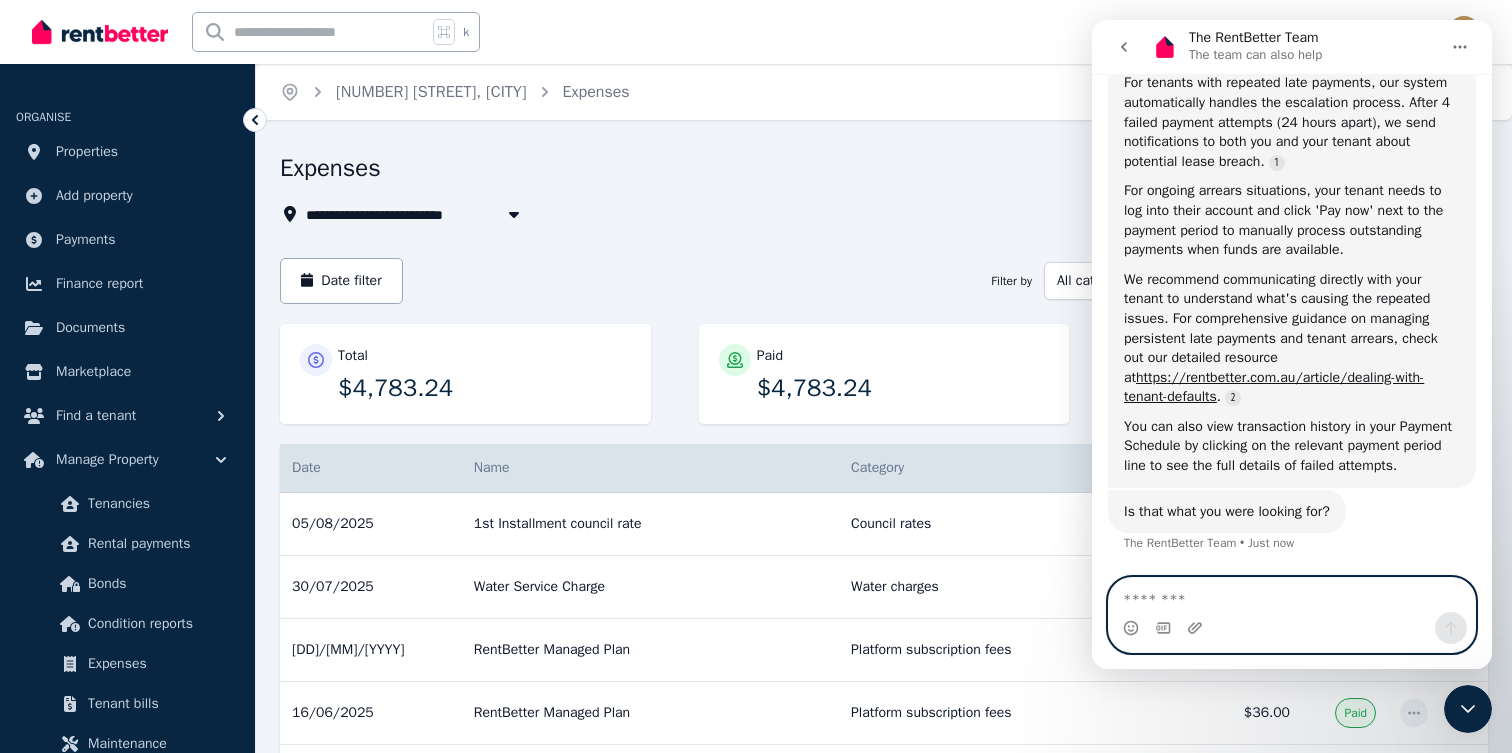 click at bounding box center [1292, 595] 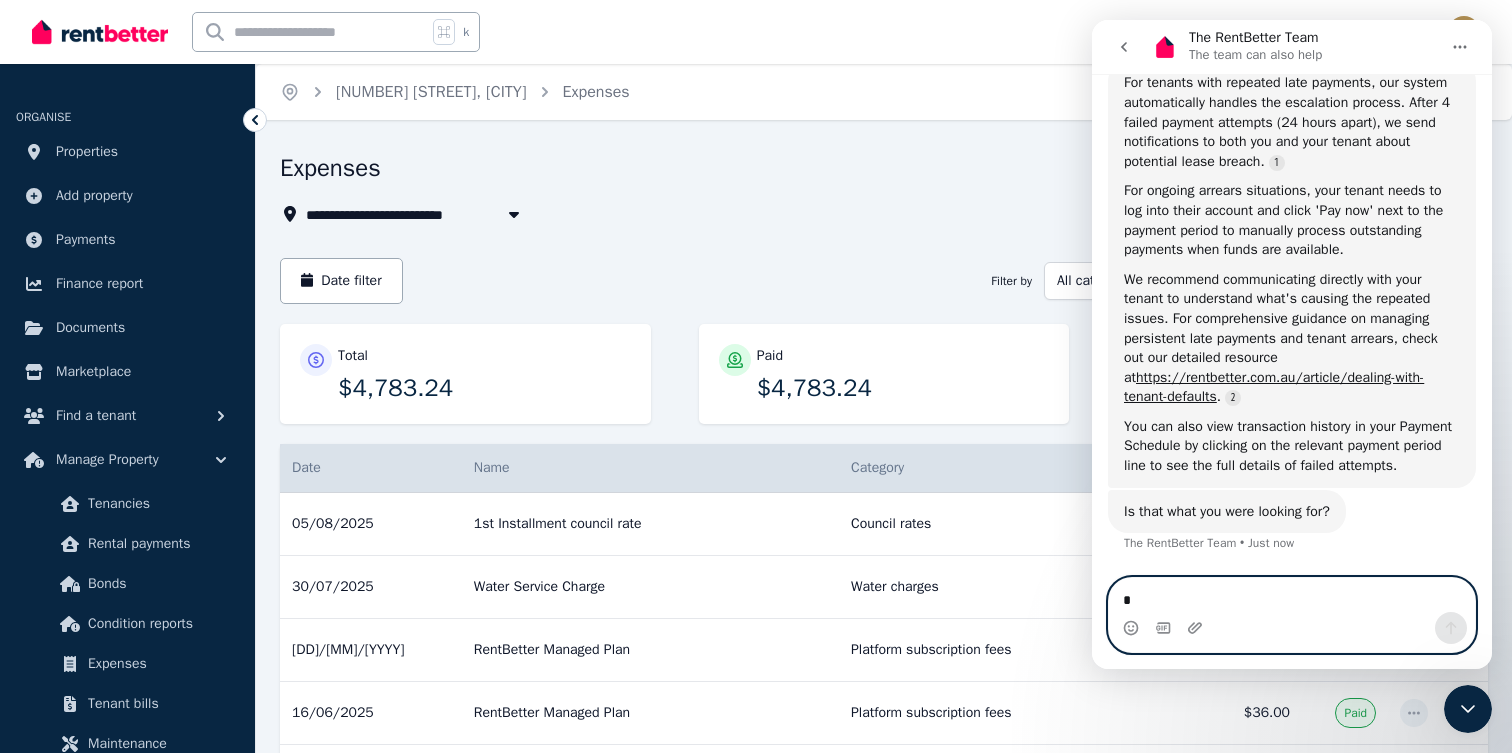 type on "**" 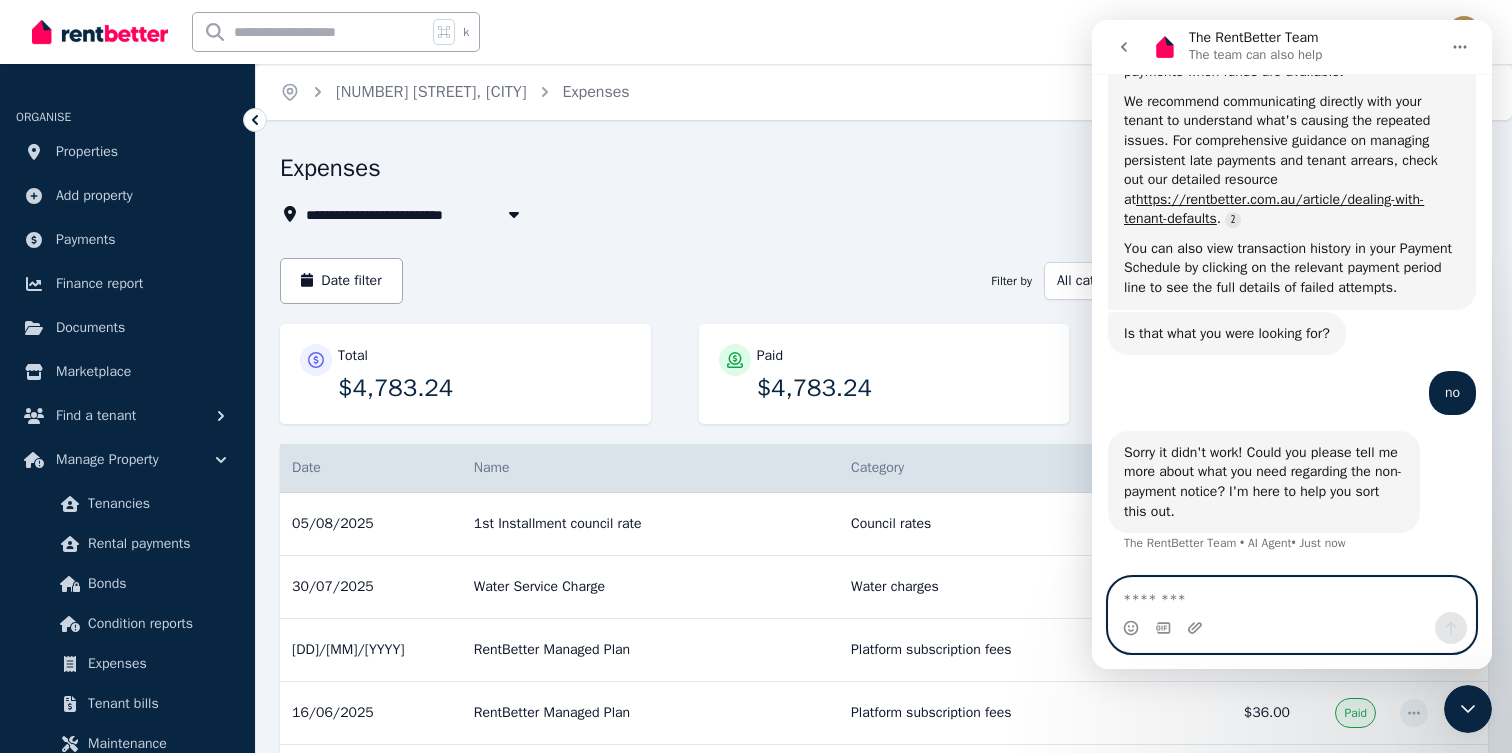 scroll, scrollTop: 2010, scrollLeft: 0, axis: vertical 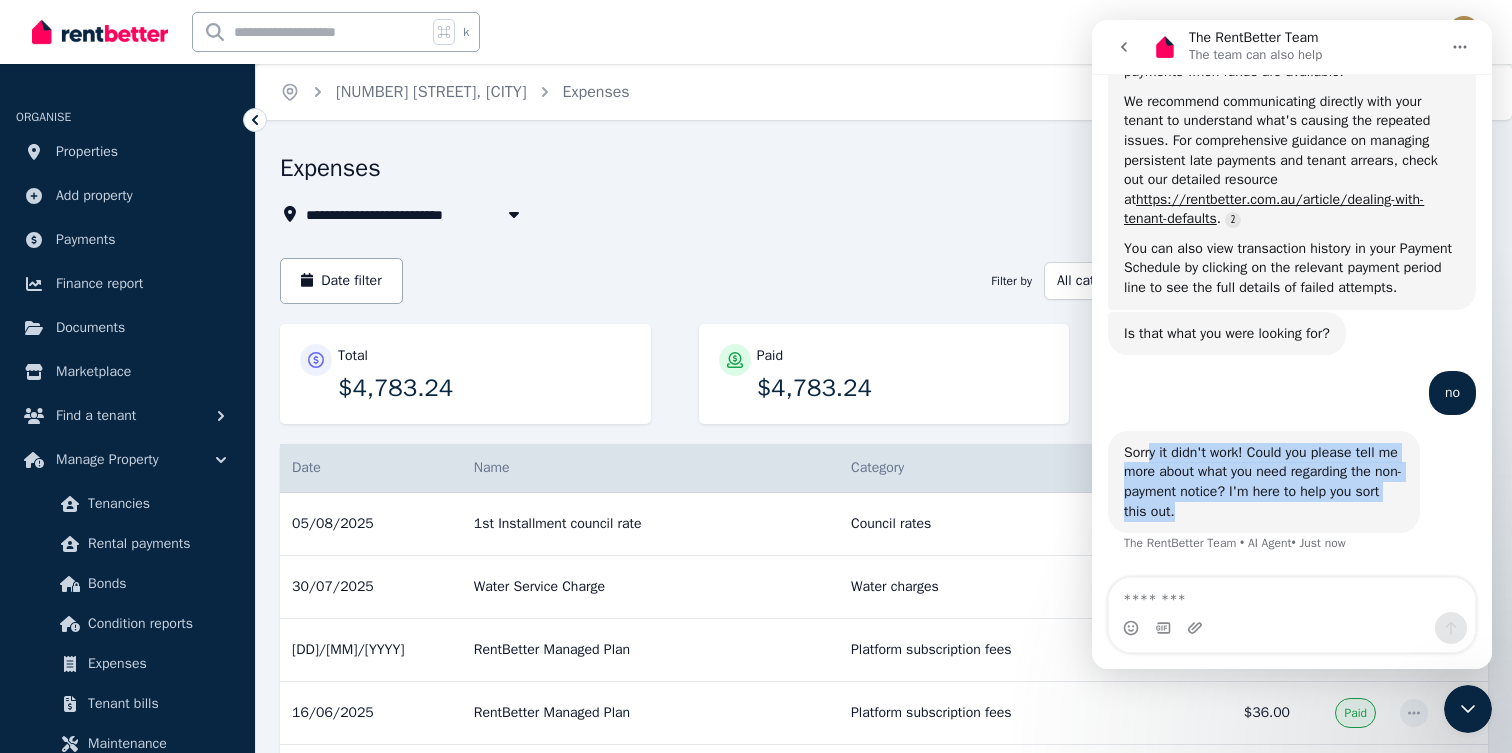 drag, startPoint x: 1262, startPoint y: 516, endPoint x: 1149, endPoint y: 457, distance: 127.47549 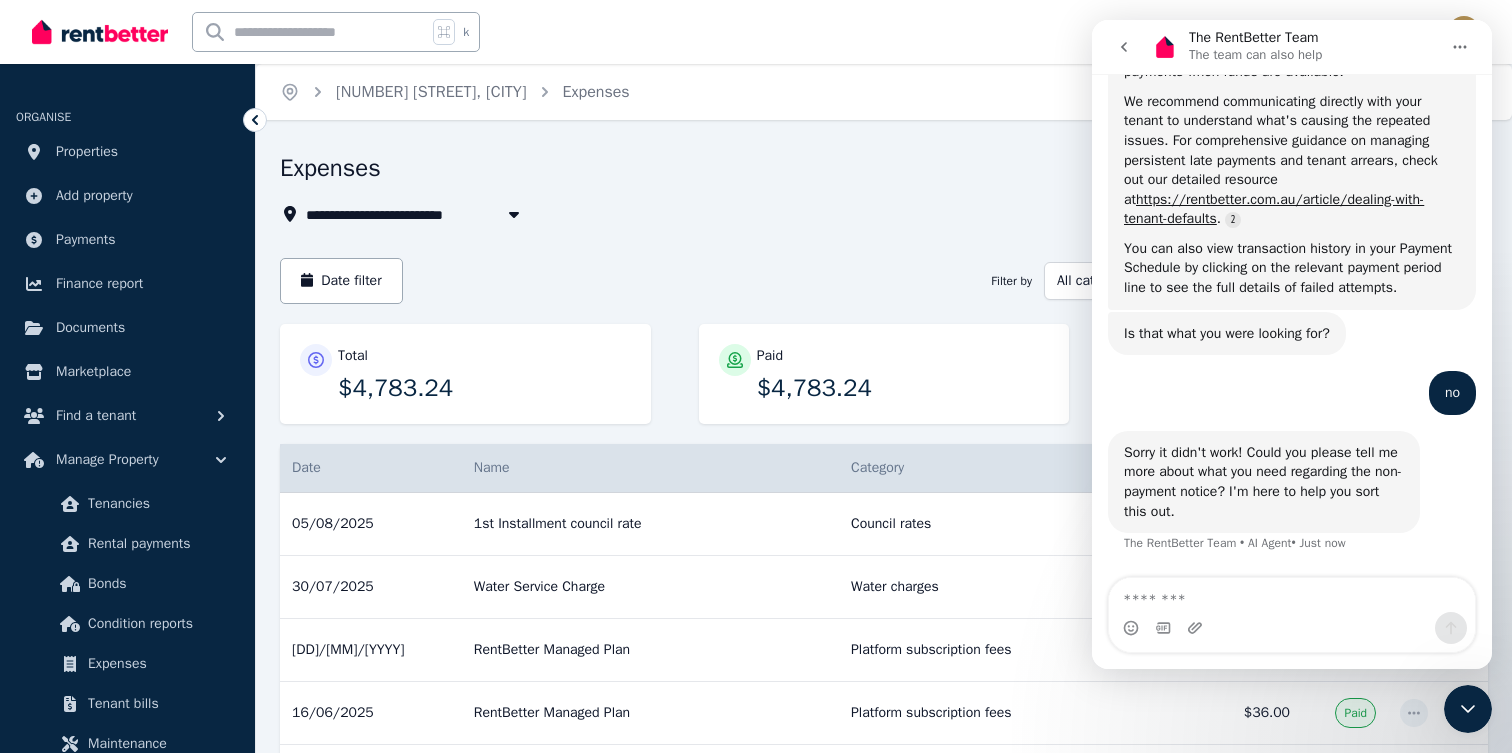 click at bounding box center [1292, 628] 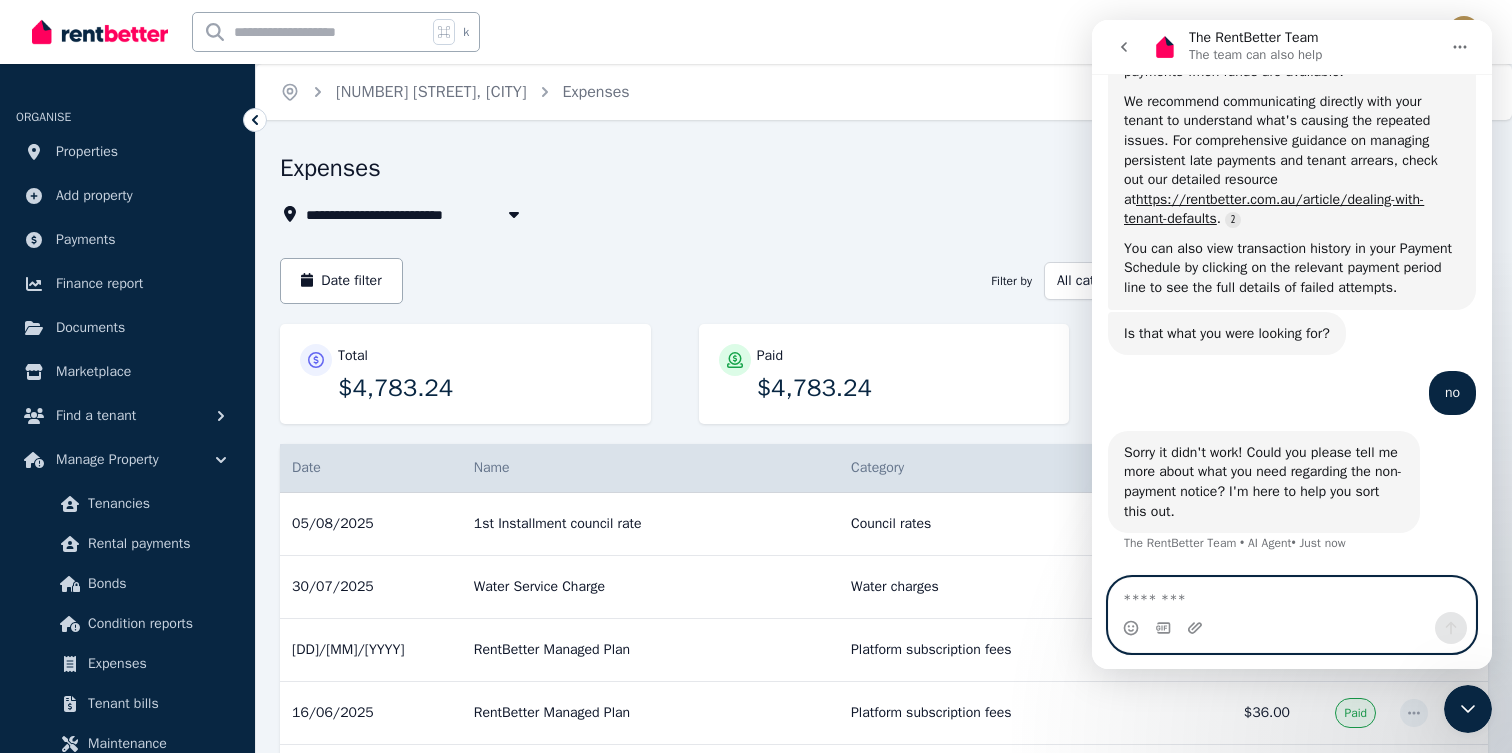 click at bounding box center (1292, 595) 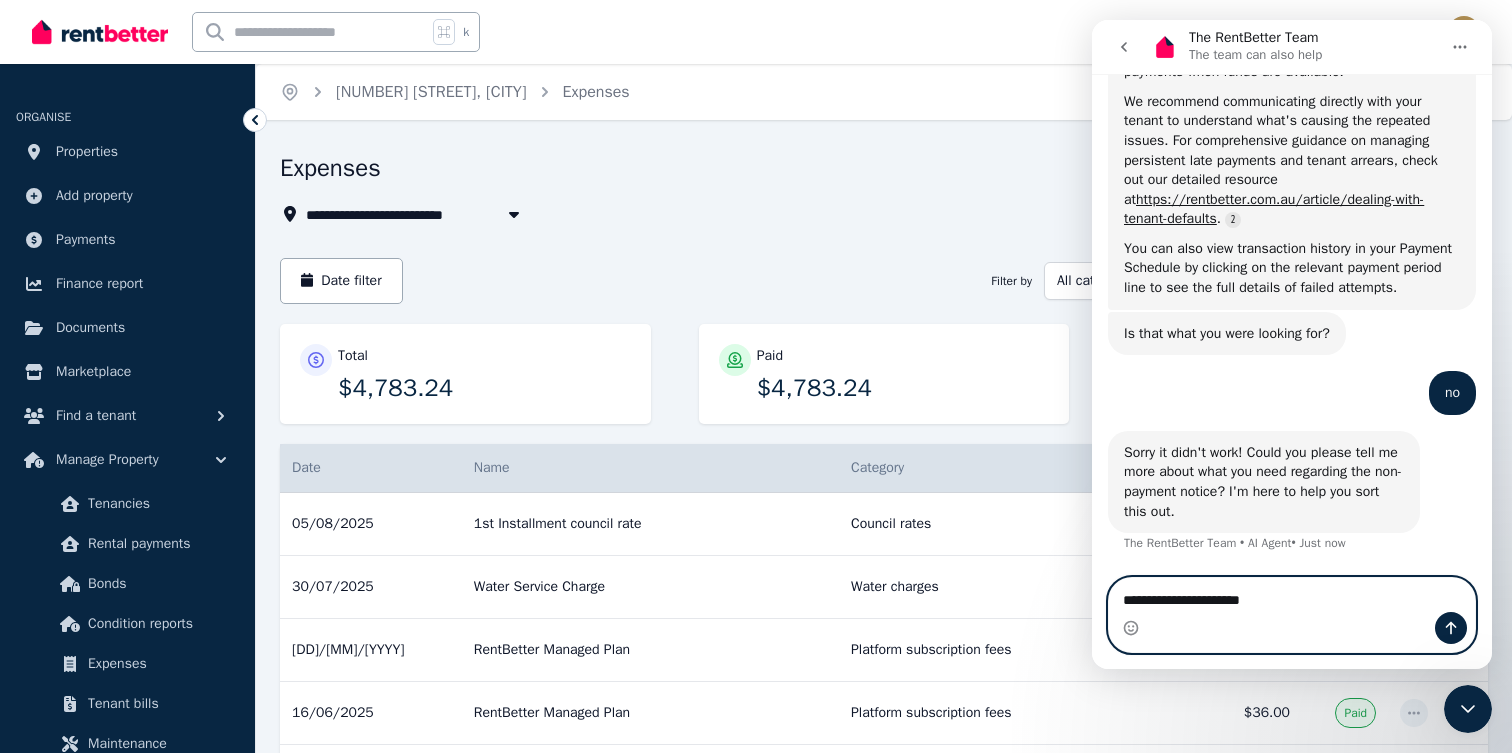 type on "**********" 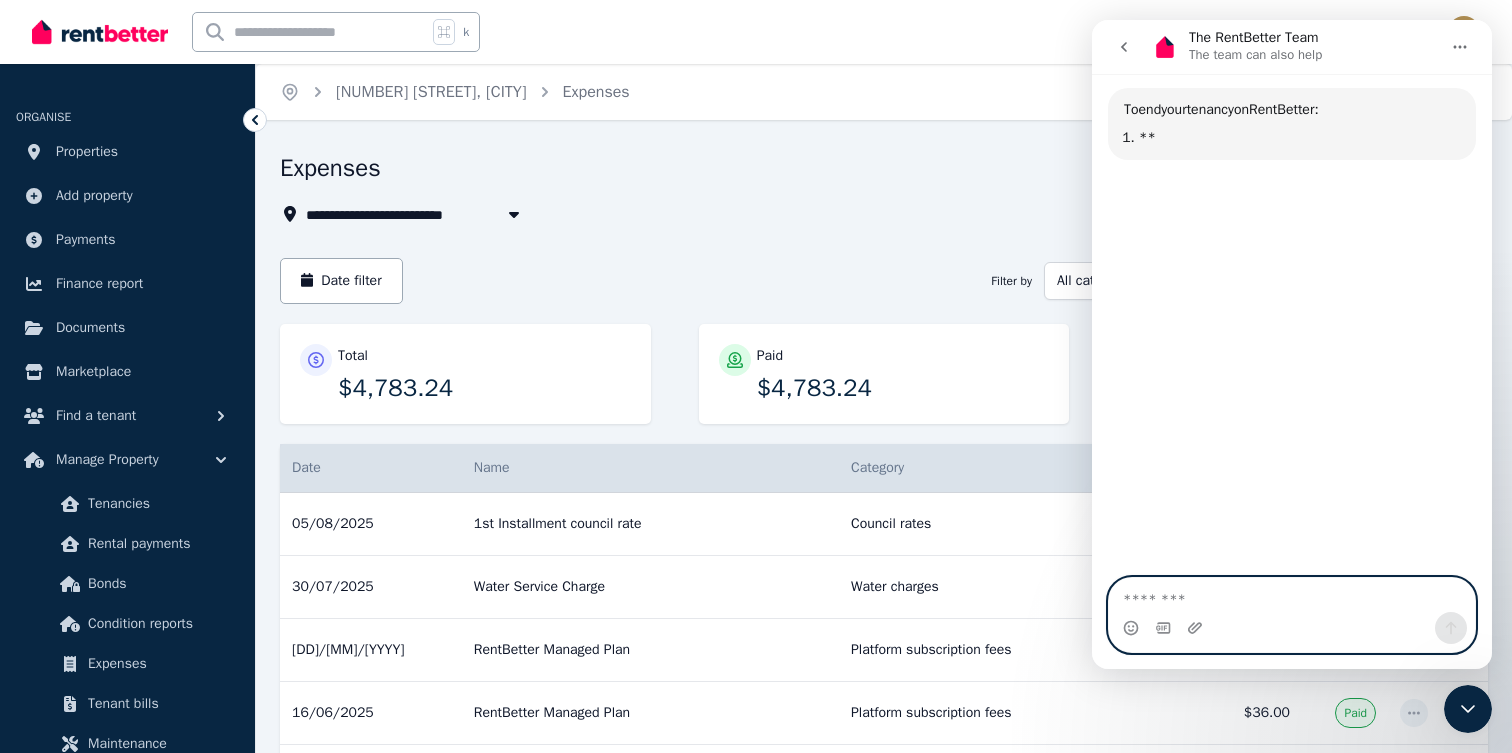 scroll, scrollTop: 2493, scrollLeft: 0, axis: vertical 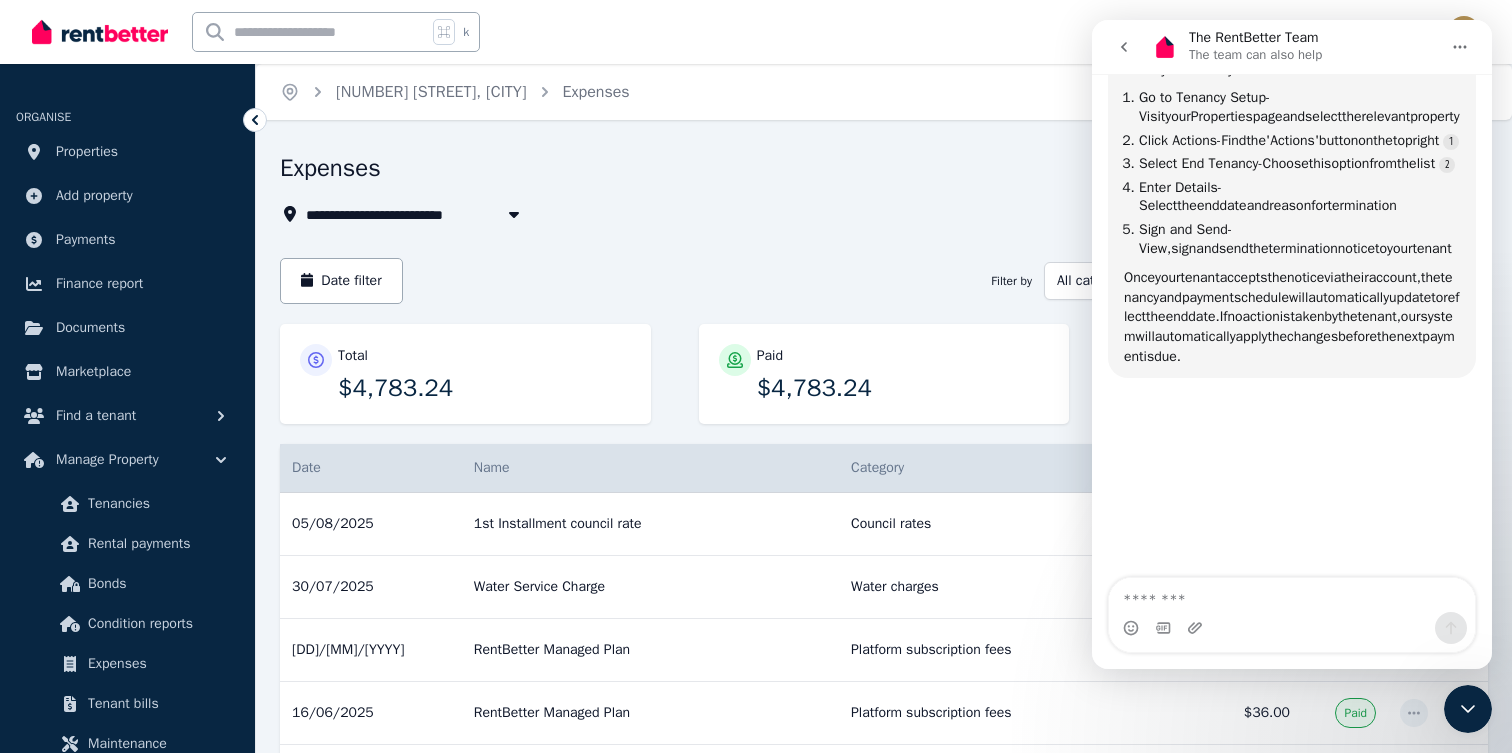 drag, startPoint x: 1313, startPoint y: 328, endPoint x: 1289, endPoint y: 311, distance: 29.410883 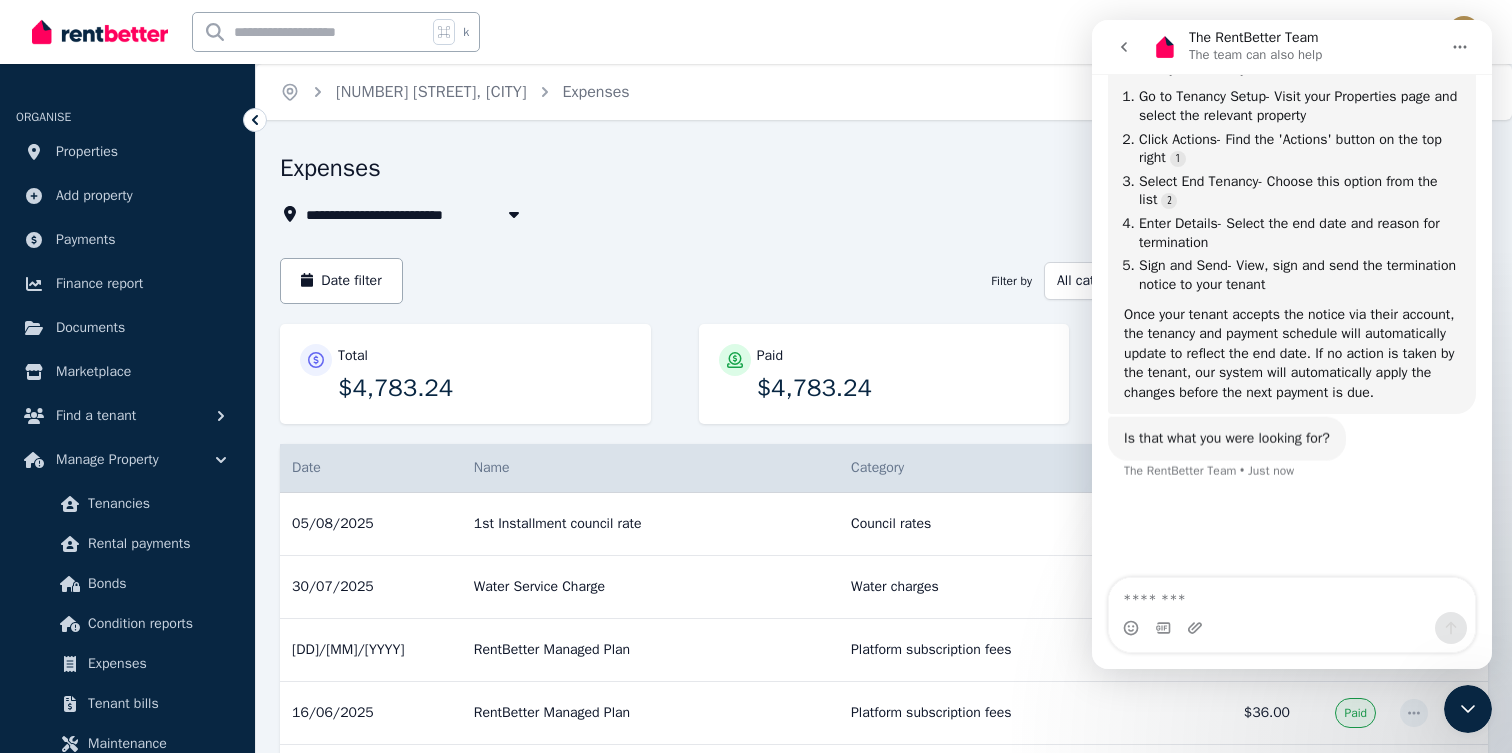 scroll, scrollTop: 2519, scrollLeft: 0, axis: vertical 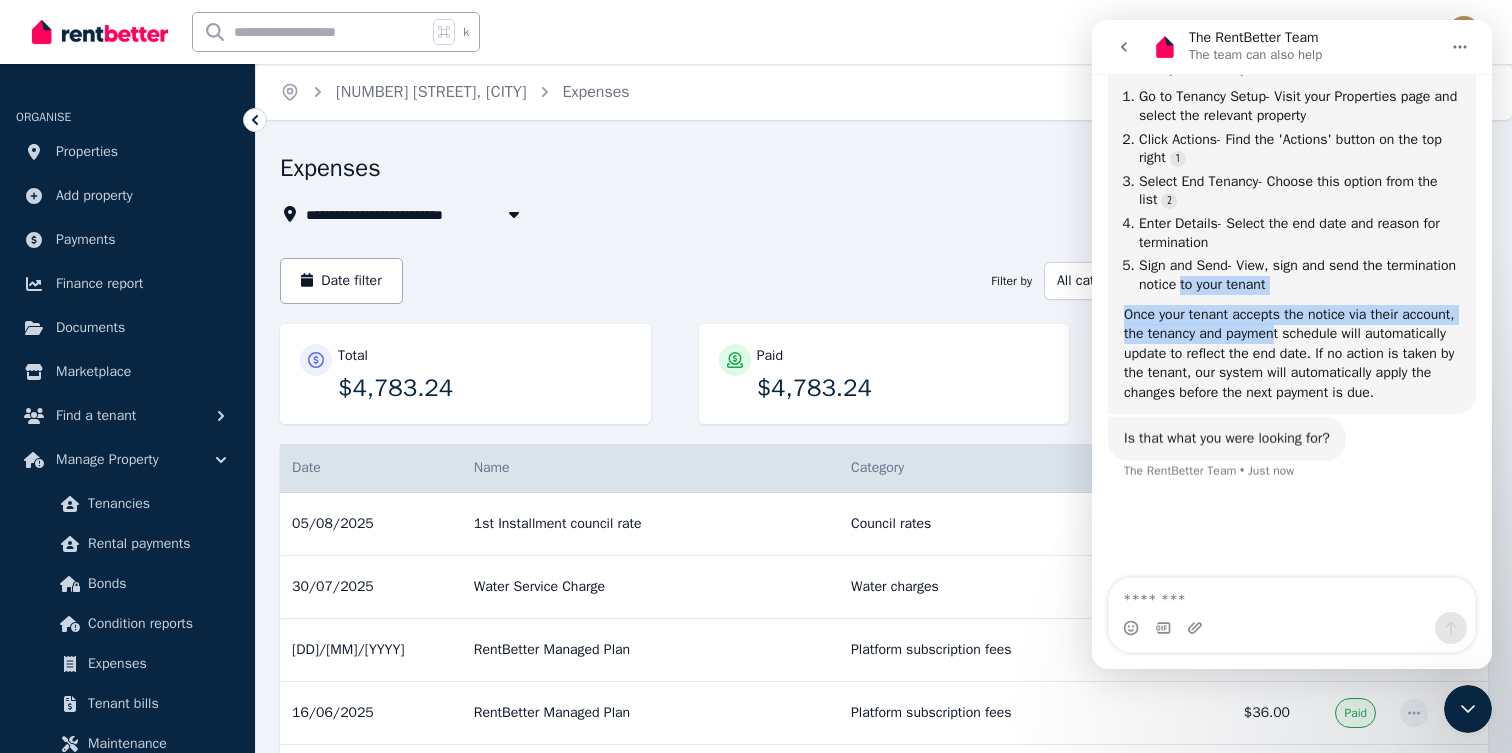 drag, startPoint x: 1257, startPoint y: 341, endPoint x: 1346, endPoint y: 379, distance: 96.77293 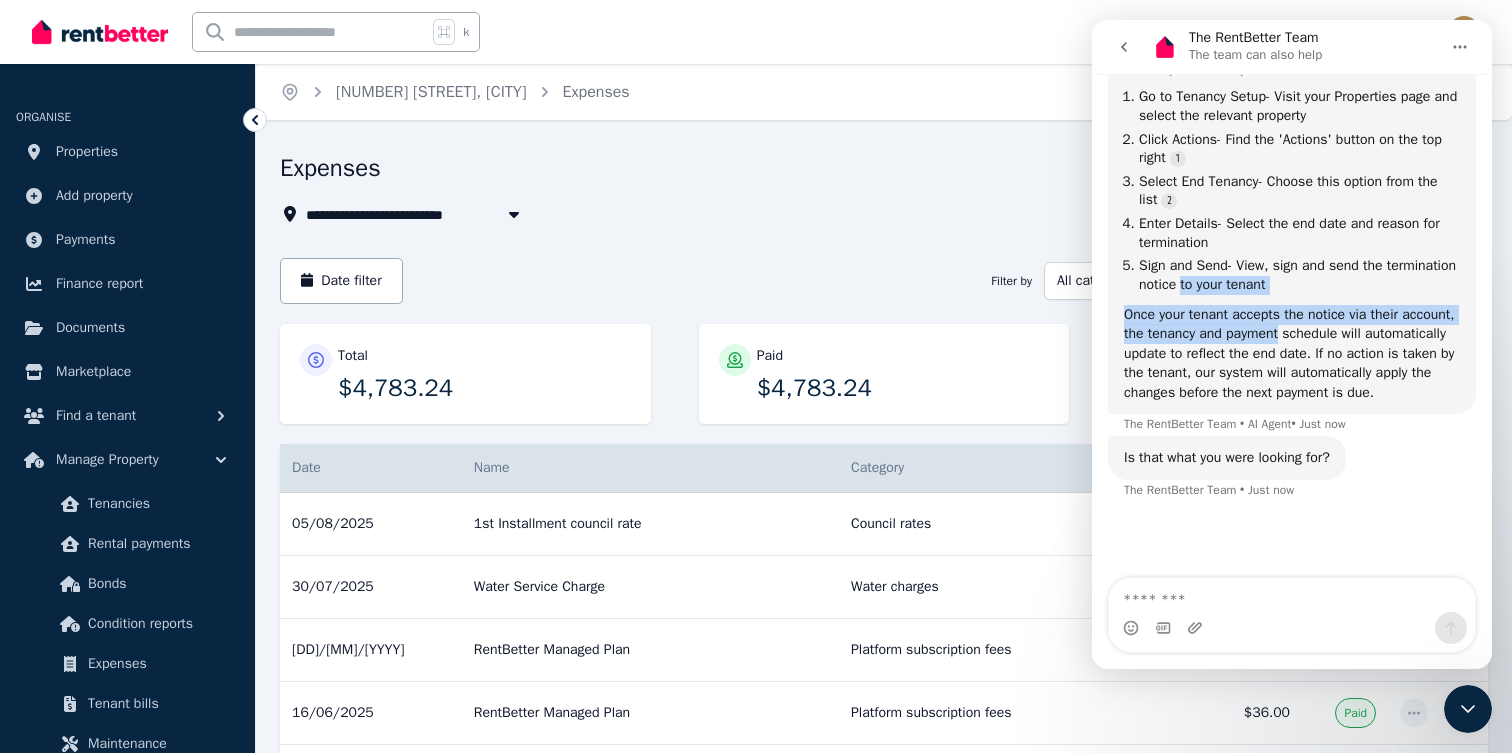 click on "Once your tenant accepts the notice via their account, the tenancy and payment schedule will automatically update to reflect the end date. If no action is taken by the tenant, our system will automatically apply the changes before the next payment is due." at bounding box center [1292, 354] 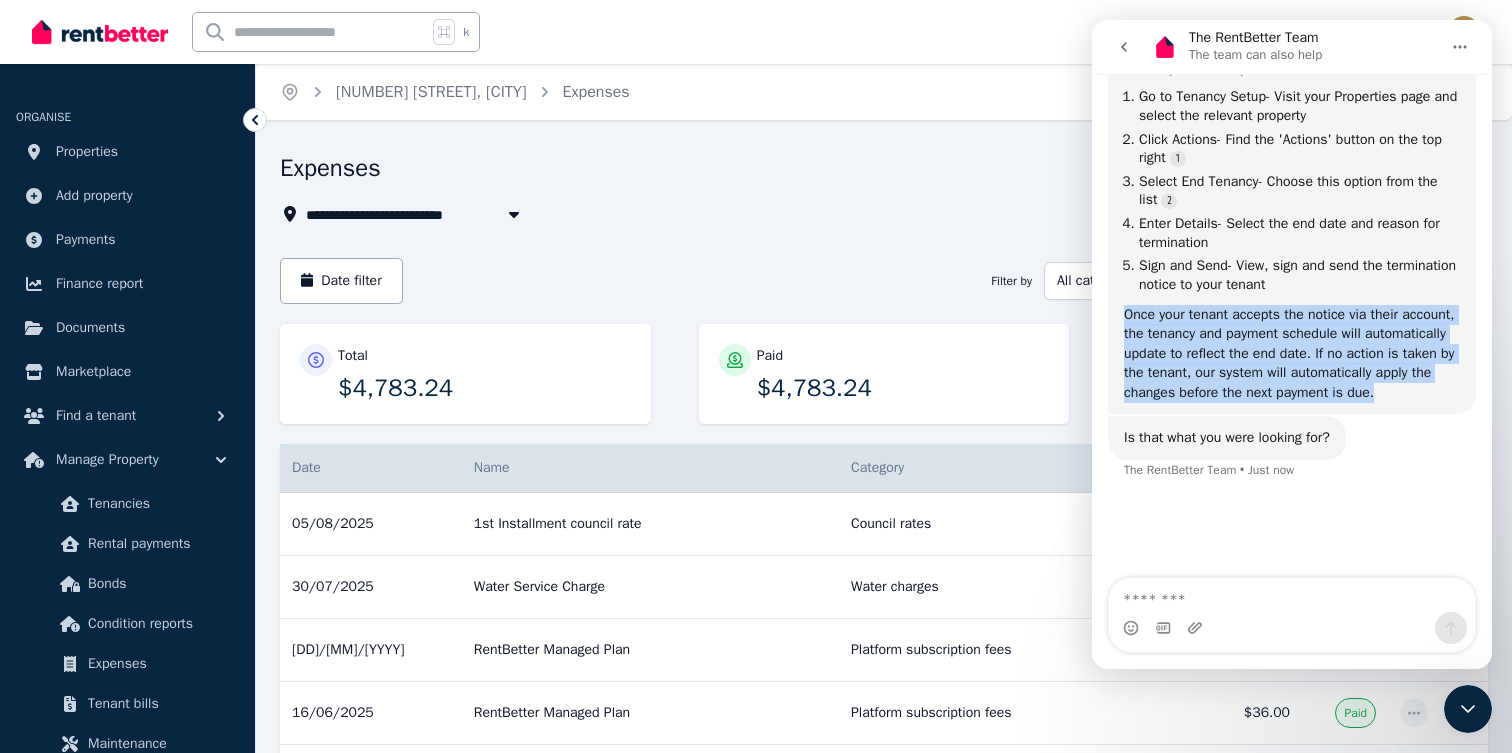 drag, startPoint x: 1116, startPoint y: 366, endPoint x: 1291, endPoint y: 458, distance: 197.70938 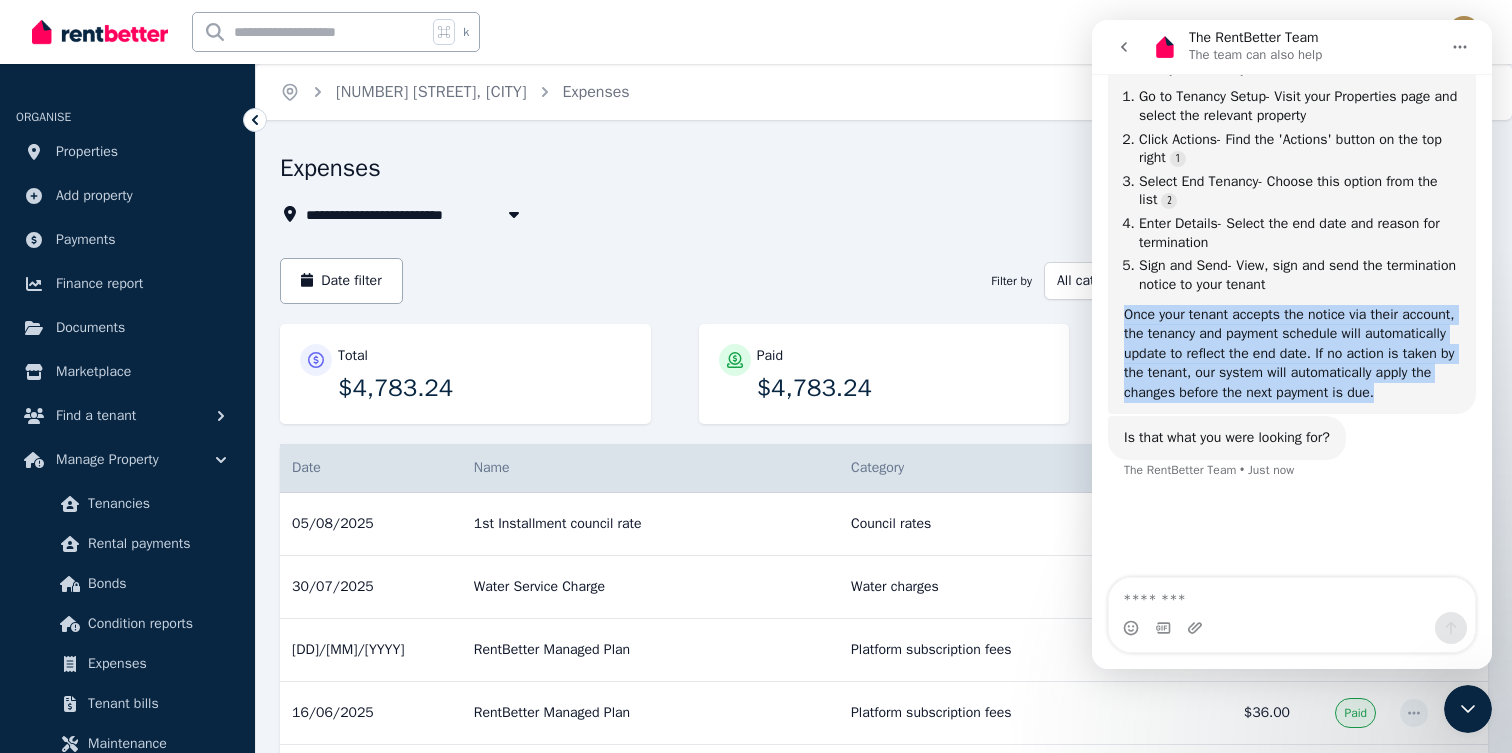 click on "To end your tenancy on RentBetter: Go to Tenancy Setup  - Visit your Properties page and select the relevant property Click Actions  - Find the 'Actions' button on the top right Select End Tenancy  - Choose this option from the list Enter Details  - Select the end date and reason for termination Sign and Send  - View, sign and send the termination notice to your tenant Once your tenant accepts the notice via their account, the tenancy and payment schedule will automatically update to reflect the end date. If no action is taken by the tenant, our system will automatically apply the changes before the next payment is due. The RentBetter Team   • AI Agent  •   Just now" at bounding box center [1292, 231] 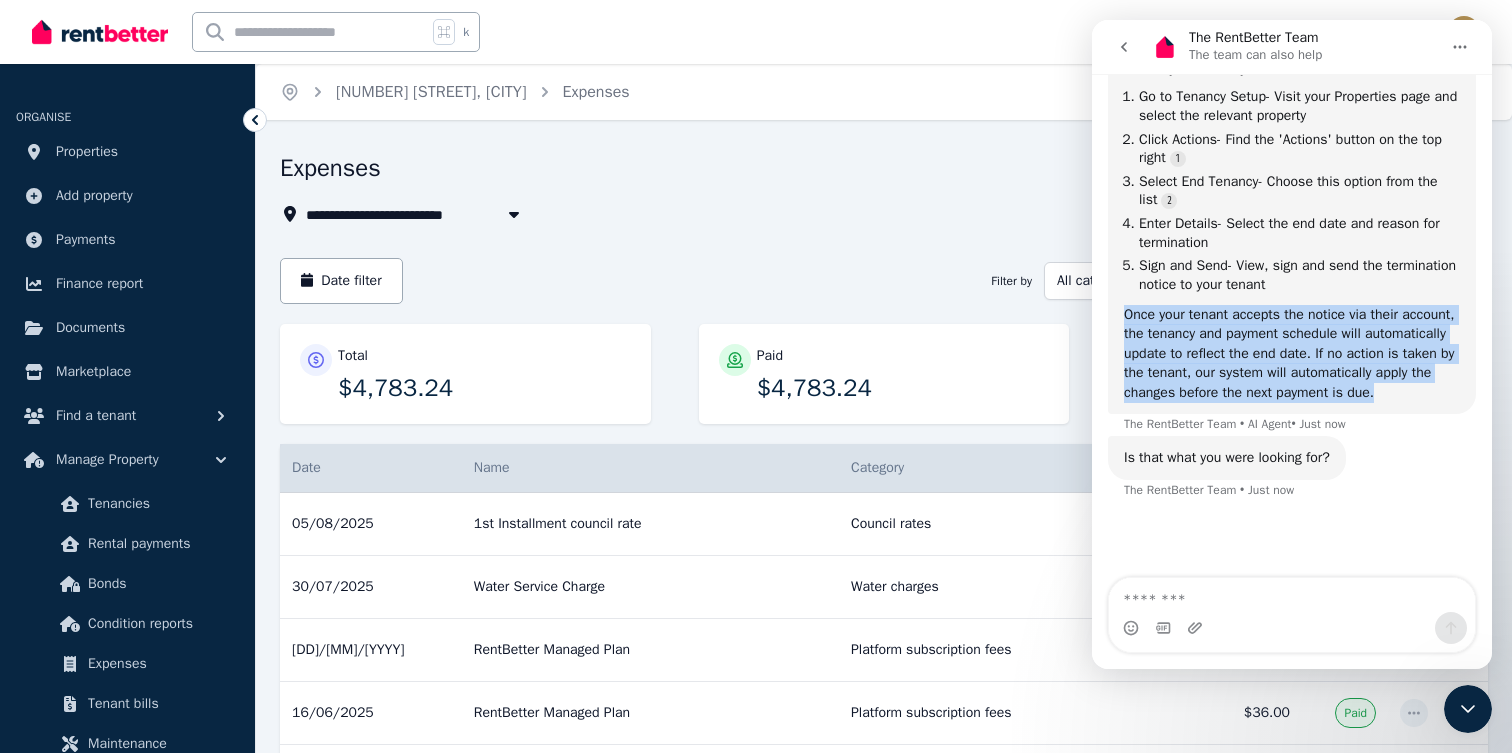 click on "Once your tenant accepts the notice via their account, the tenancy and payment schedule will automatically update to reflect the end date. If no action is taken by the tenant, our system will automatically apply the changes before the next payment is due." at bounding box center [1292, 354] 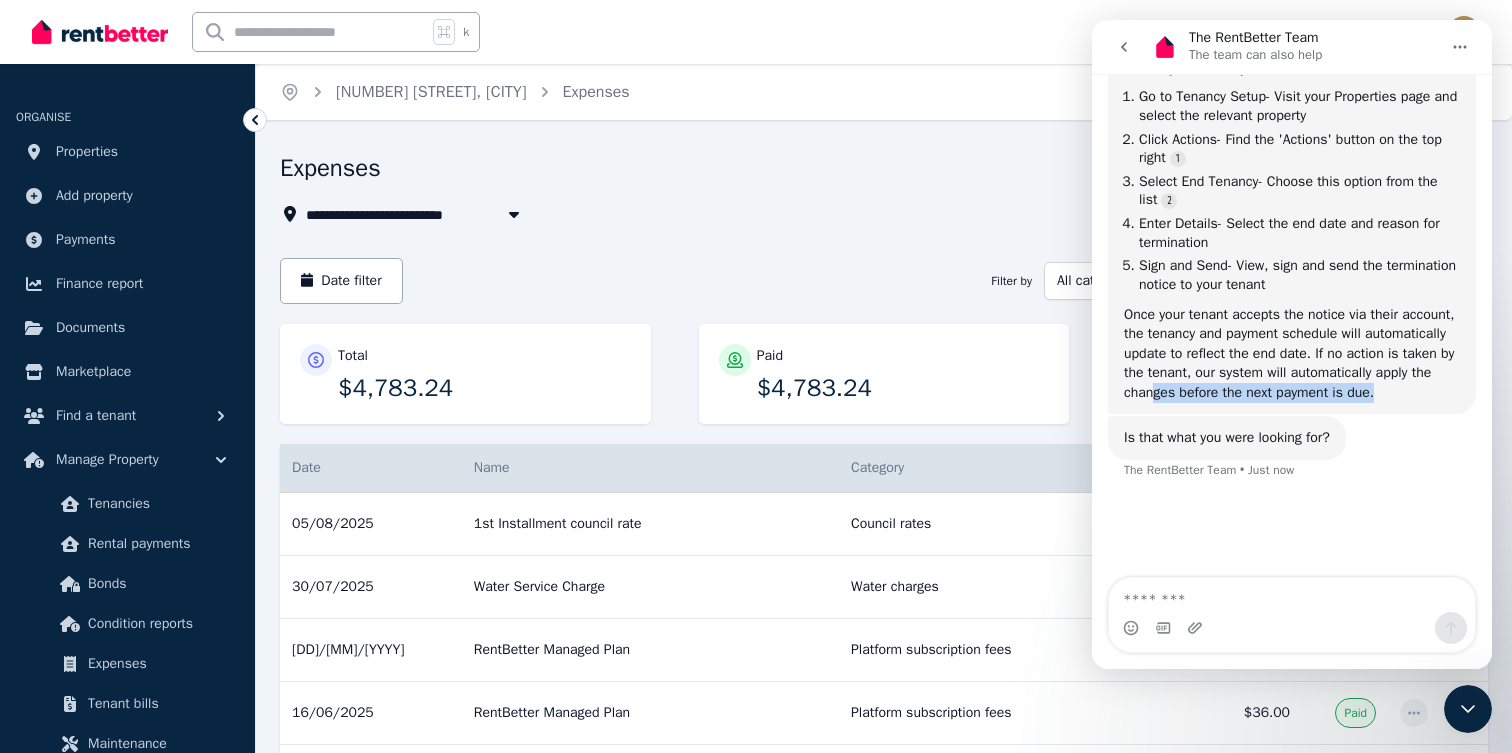drag, startPoint x: 1291, startPoint y: 458, endPoint x: 1308, endPoint y: 453, distance: 17.720045 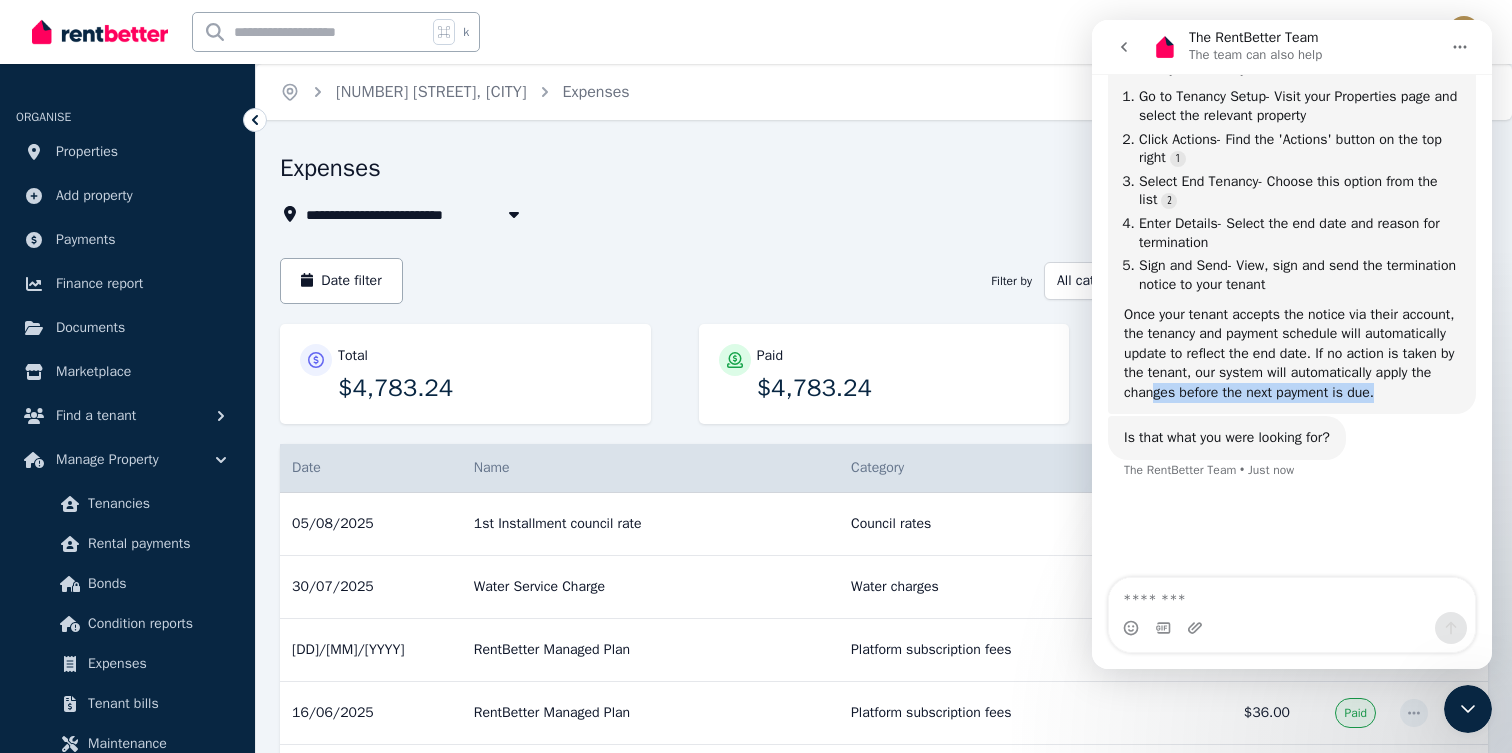 click on "Once your tenant accepts the notice via their account, the tenancy and payment schedule will automatically update to reflect the end date. If no action is taken by the tenant, our system will automatically apply the changes before the next payment is due." at bounding box center [1292, 354] 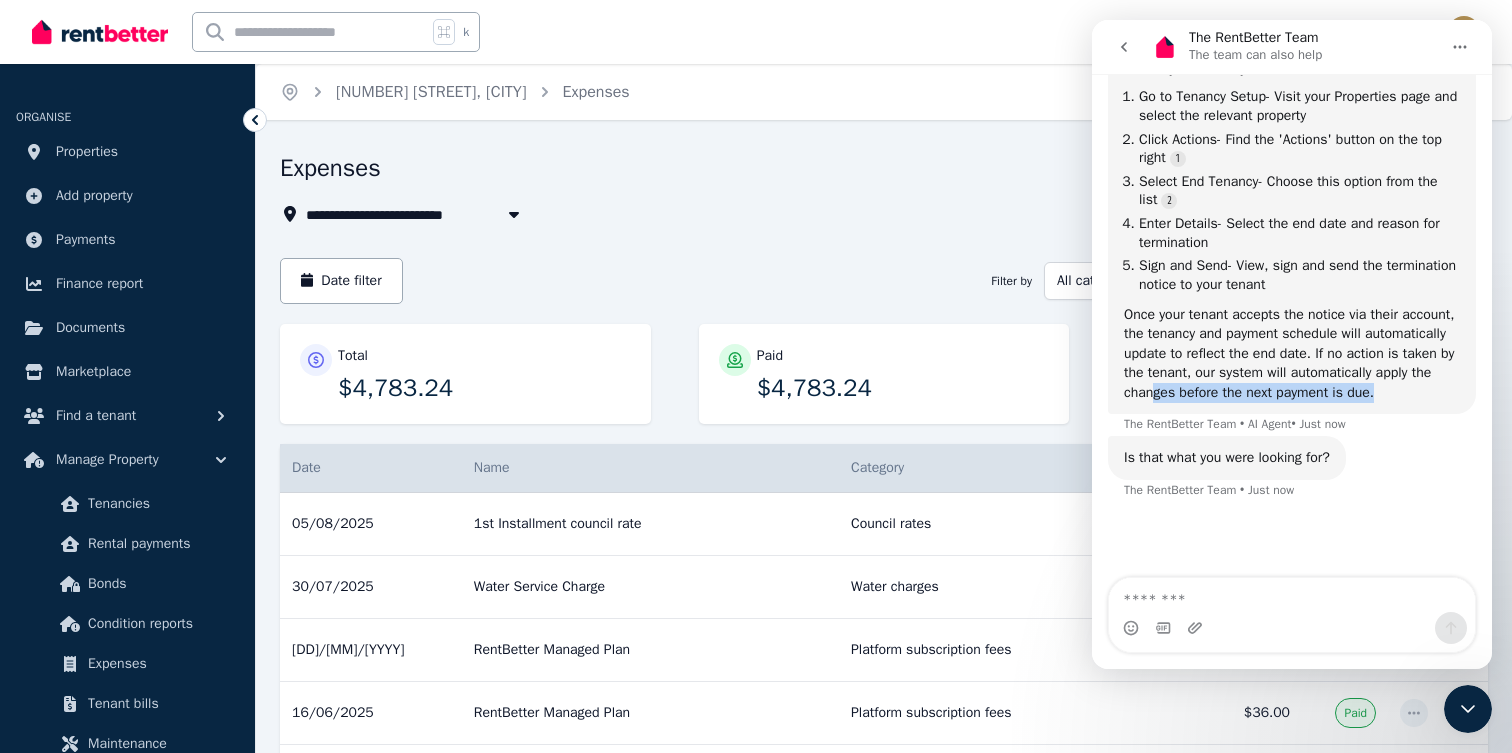 click on "Once your tenant accepts the notice via their account, the tenancy and payment schedule will automatically update to reflect the end date. If no action is taken by the tenant, our system will automatically apply the changes before the next payment is due." at bounding box center (1292, 354) 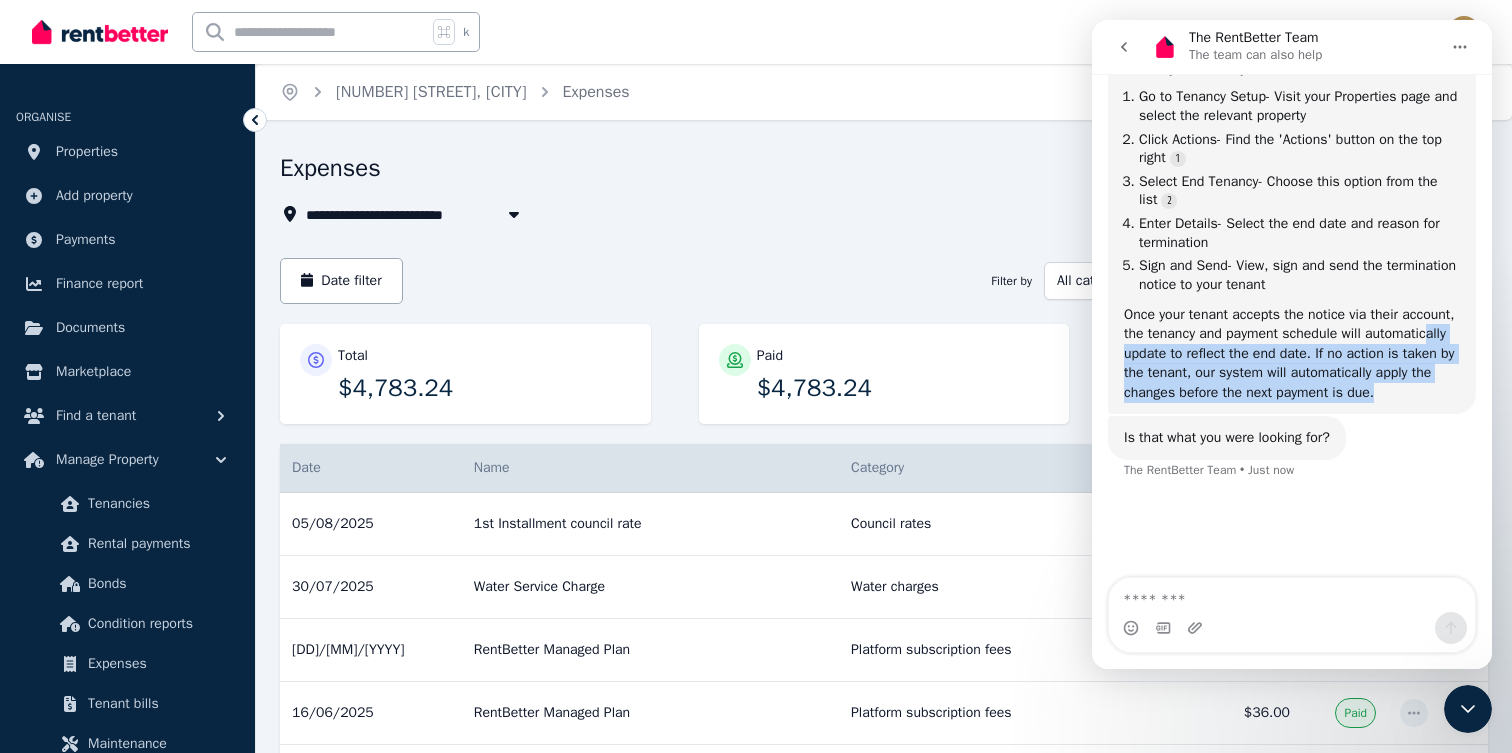 drag, startPoint x: 1320, startPoint y: 471, endPoint x: 1195, endPoint y: 407, distance: 140.43147 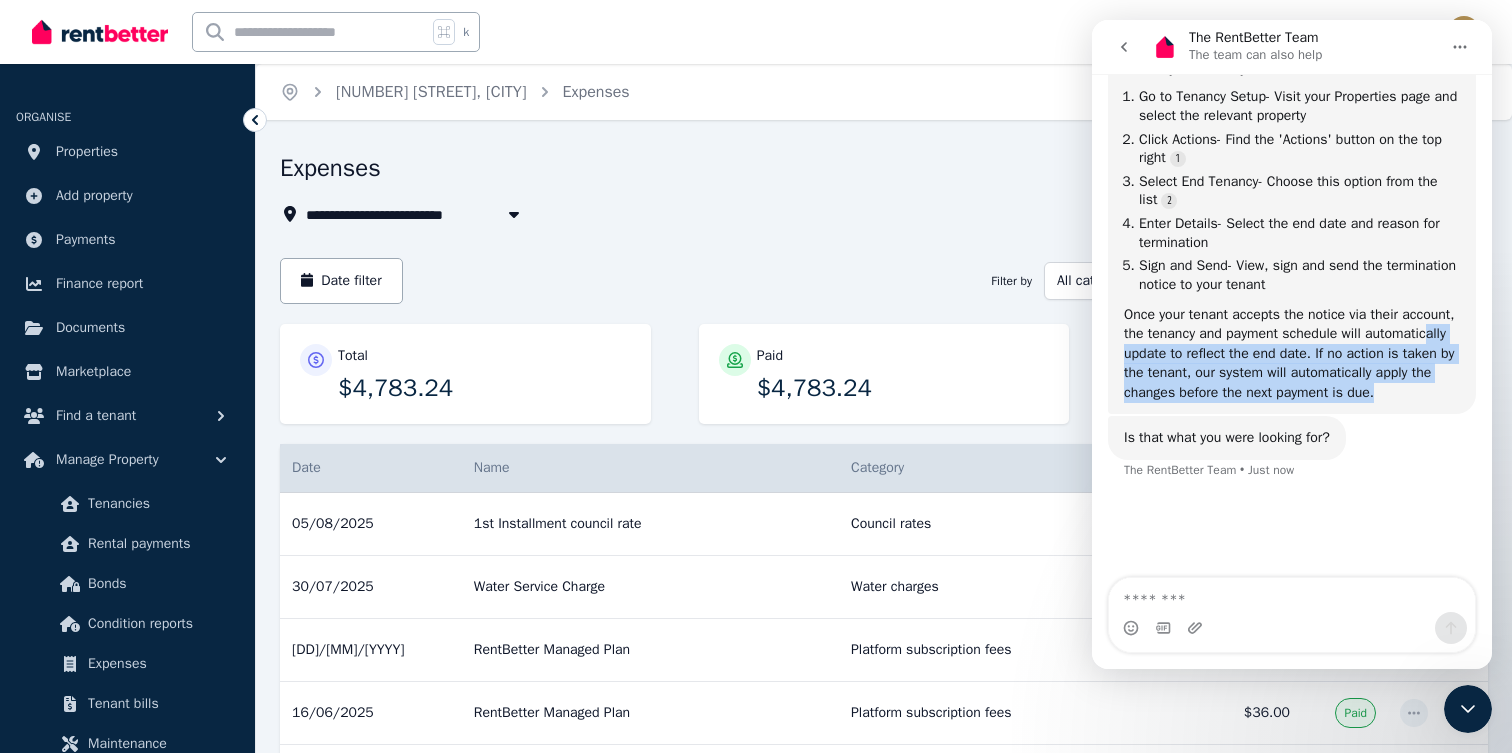 click on "Once your tenant accepts the notice via their account, the tenancy and payment schedule will automatically update to reflect the end date. If no action is taken by the tenant, our system will automatically apply the changes before the next payment is due." at bounding box center (1292, 354) 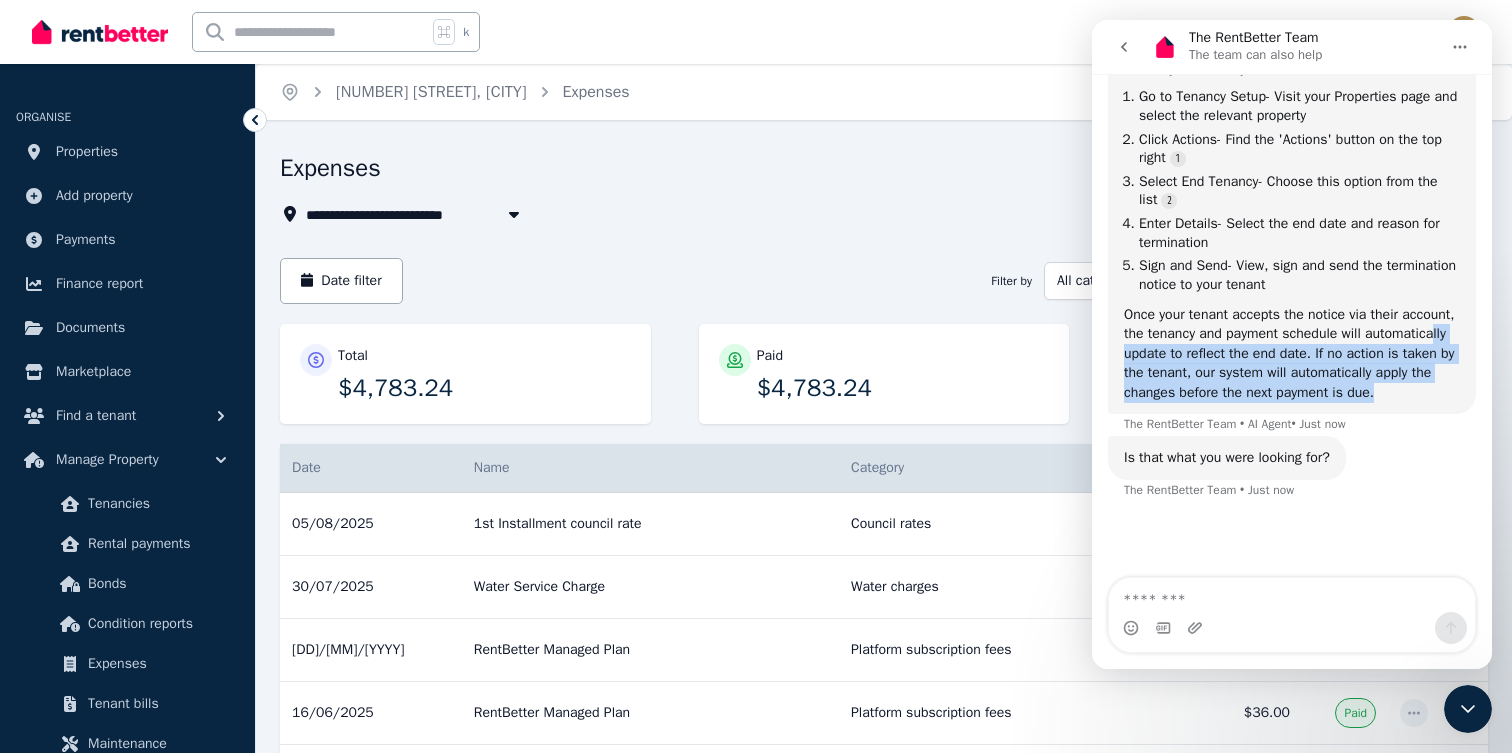click on "Once your tenant accepts the notice via their account, the tenancy and payment schedule will automatically update to reflect the end date. If no action is taken by the tenant, our system will automatically apply the changes before the next payment is due." at bounding box center [1292, 354] 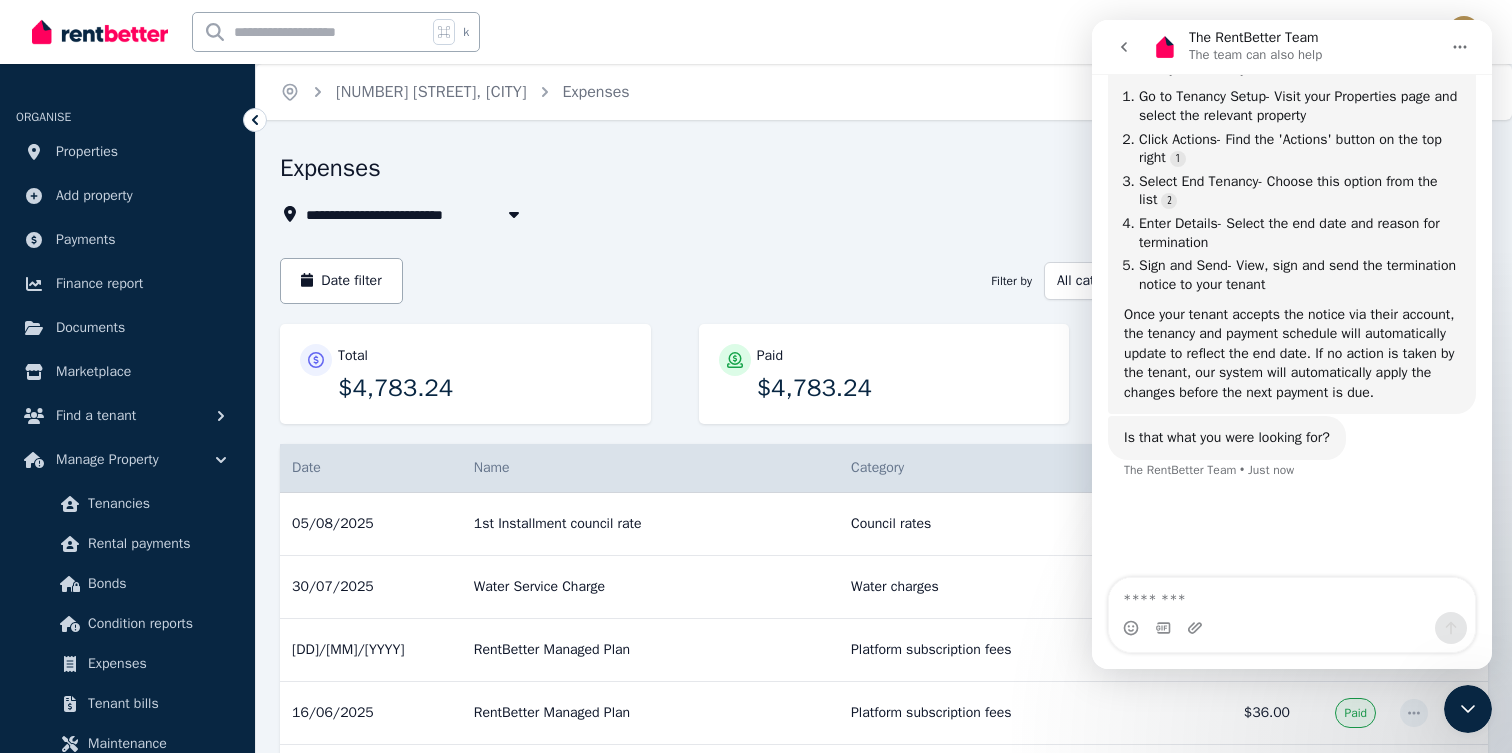 click at bounding box center (1292, 628) 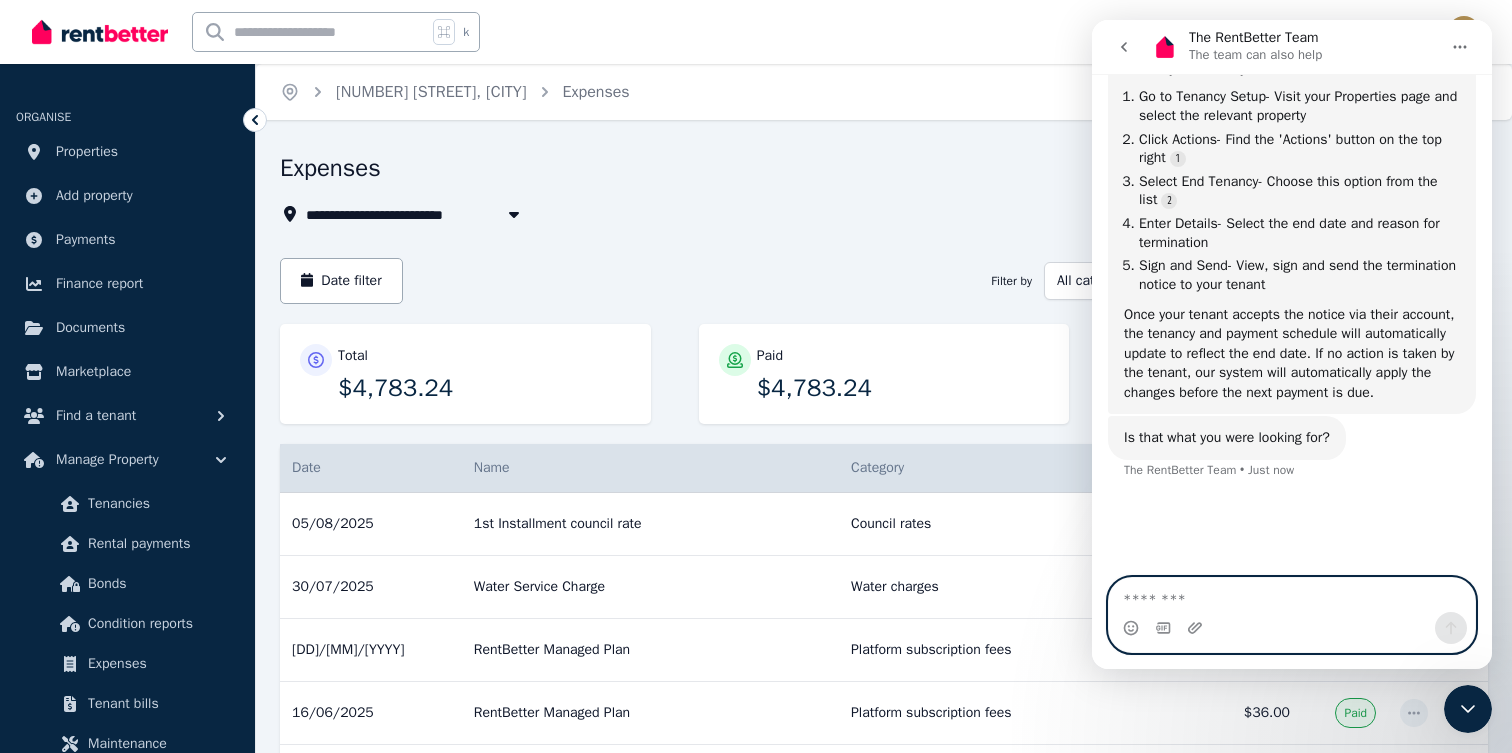 click at bounding box center [1292, 595] 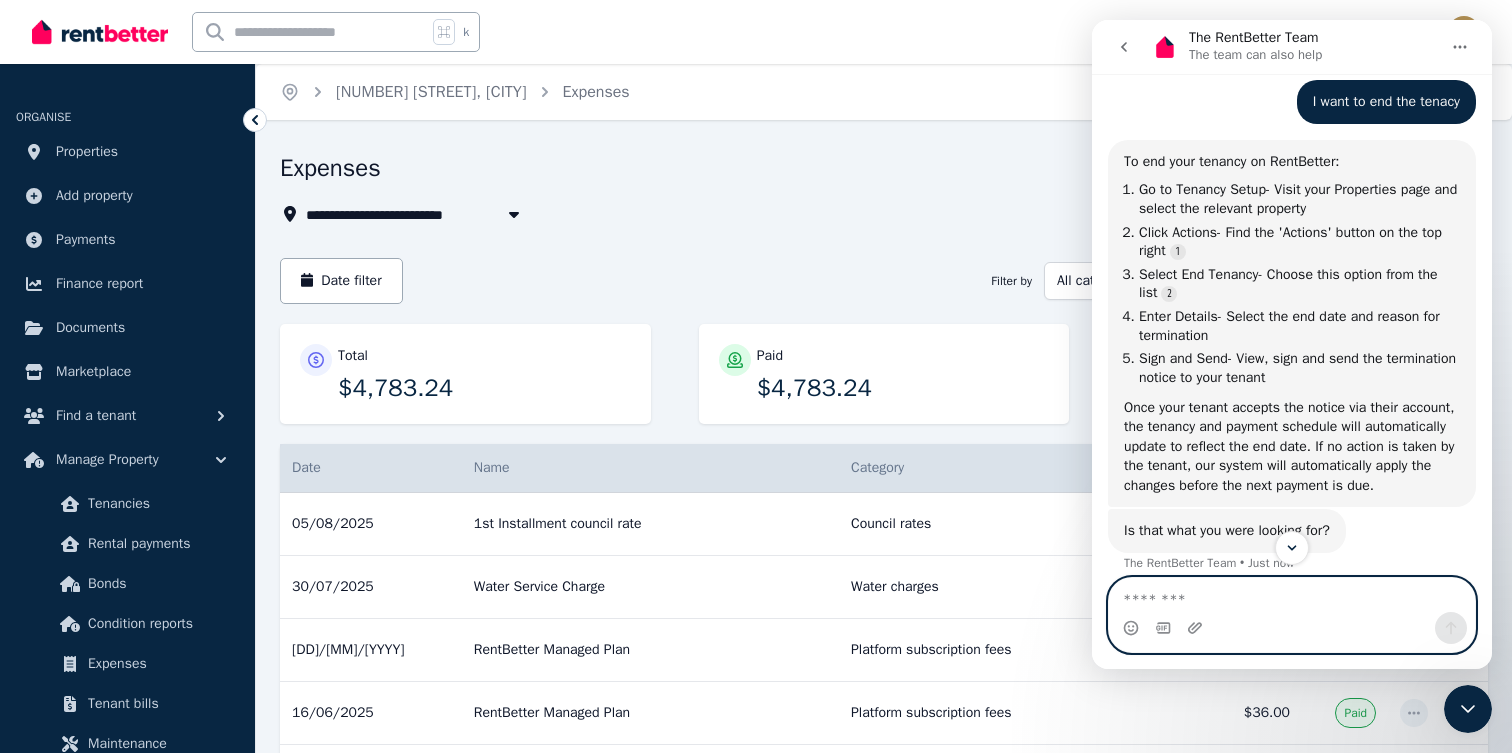 scroll, scrollTop: 2519, scrollLeft: 0, axis: vertical 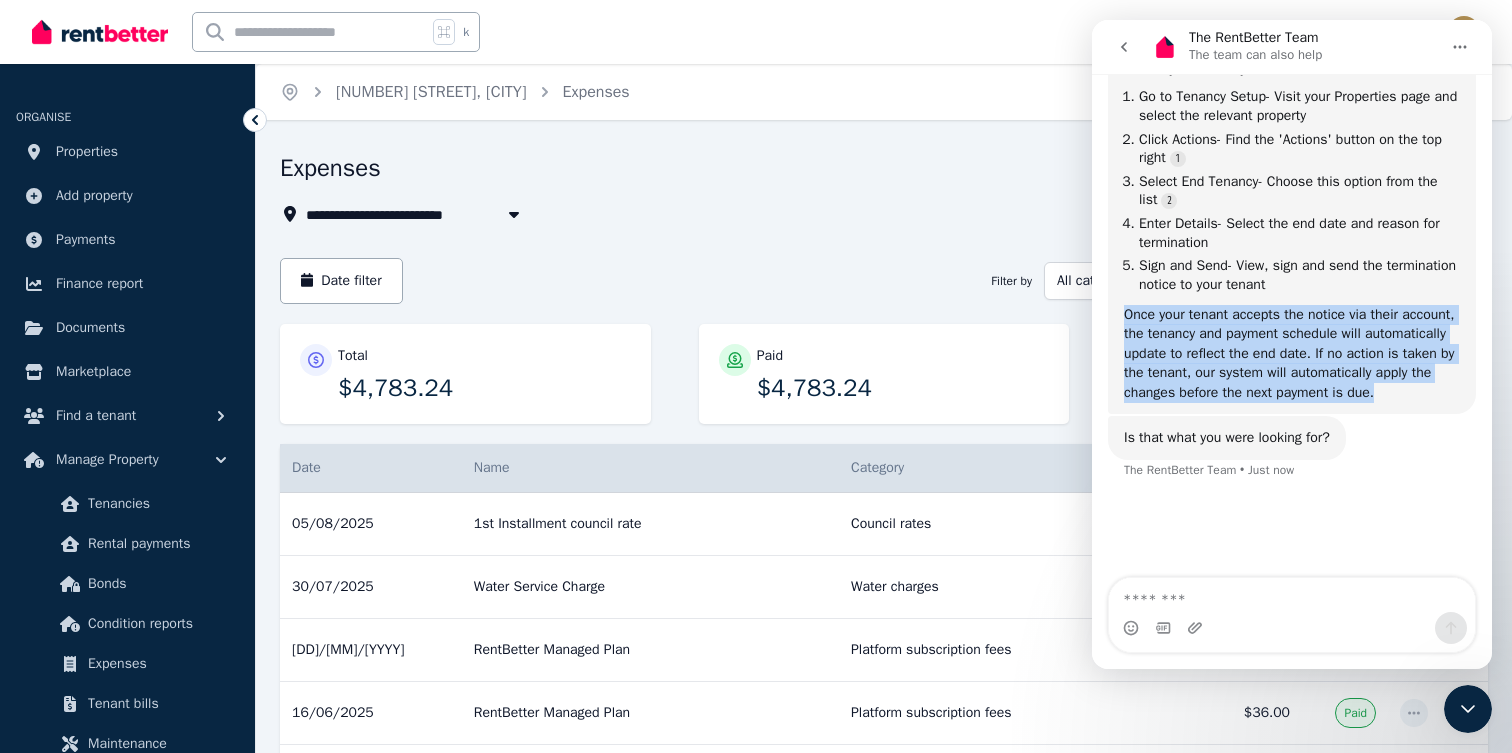 drag, startPoint x: 1124, startPoint y: 363, endPoint x: 1281, endPoint y: 467, distance: 188.32153 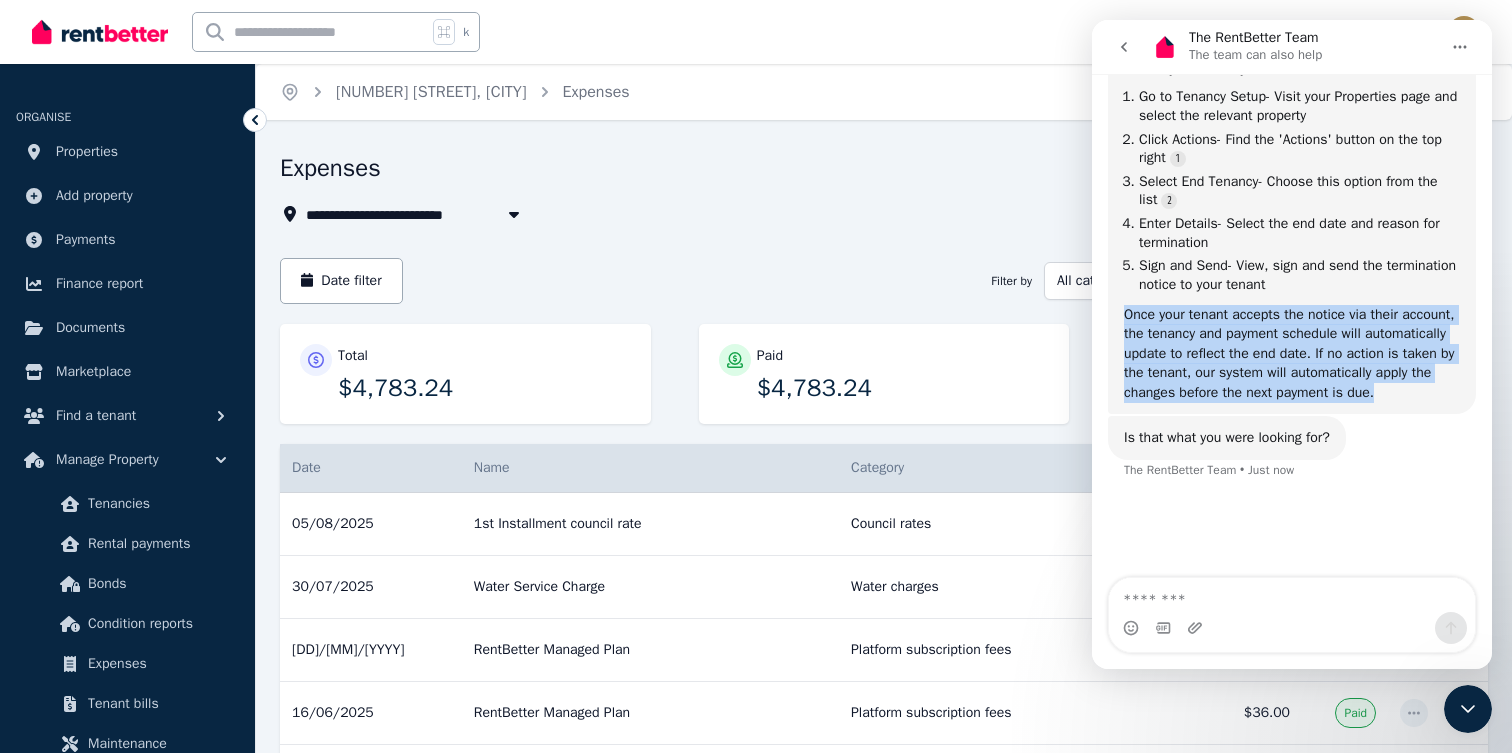 click on "Once your tenant accepts the notice via their account, the tenancy and payment schedule will automatically update to reflect the end date. If no action is taken by the tenant, our system will automatically apply the changes before the next payment is due." at bounding box center [1292, 354] 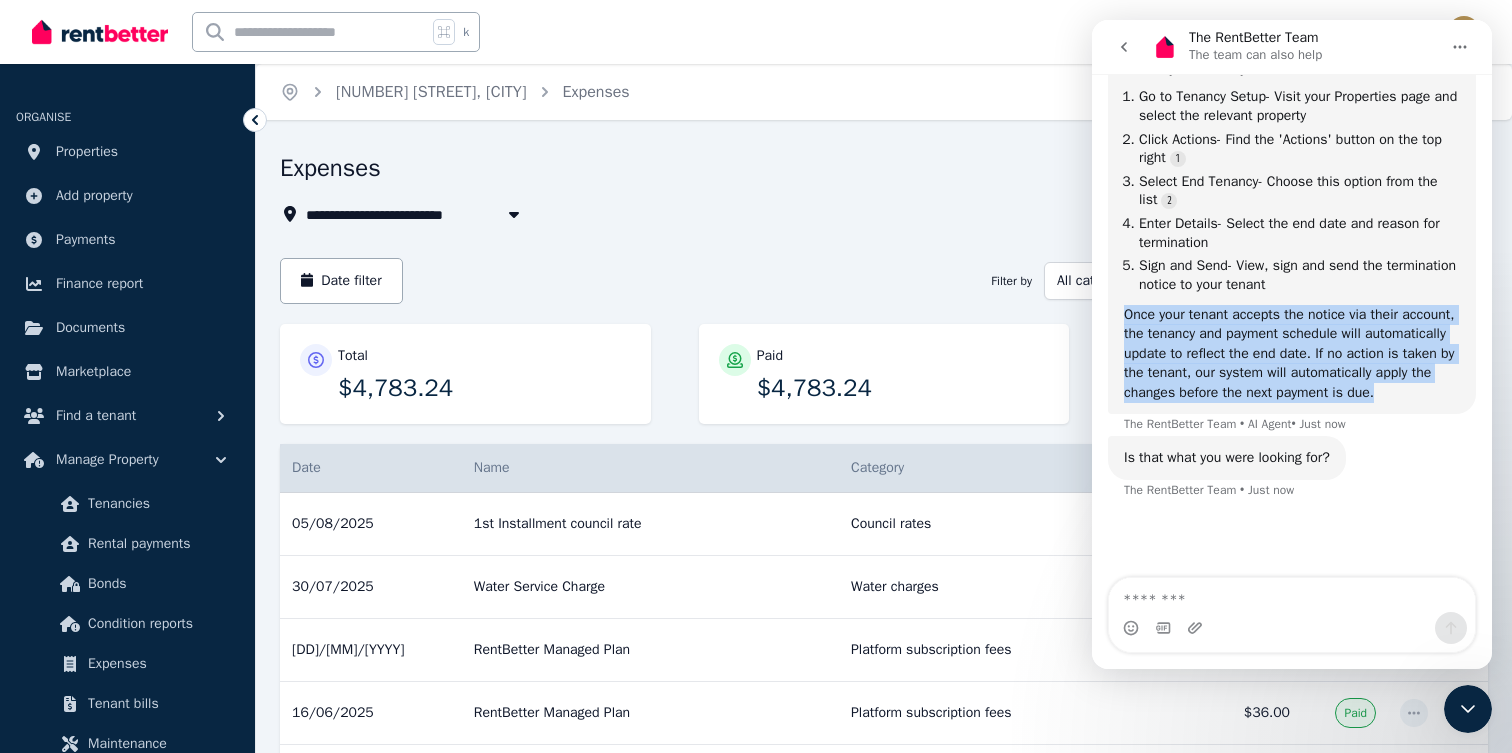 click on "Once your tenant accepts the notice via their account, the tenancy and payment schedule will automatically update to reflect the end date. If no action is taken by the tenant, our system will automatically apply the changes before the next payment is due." at bounding box center (1292, 354) 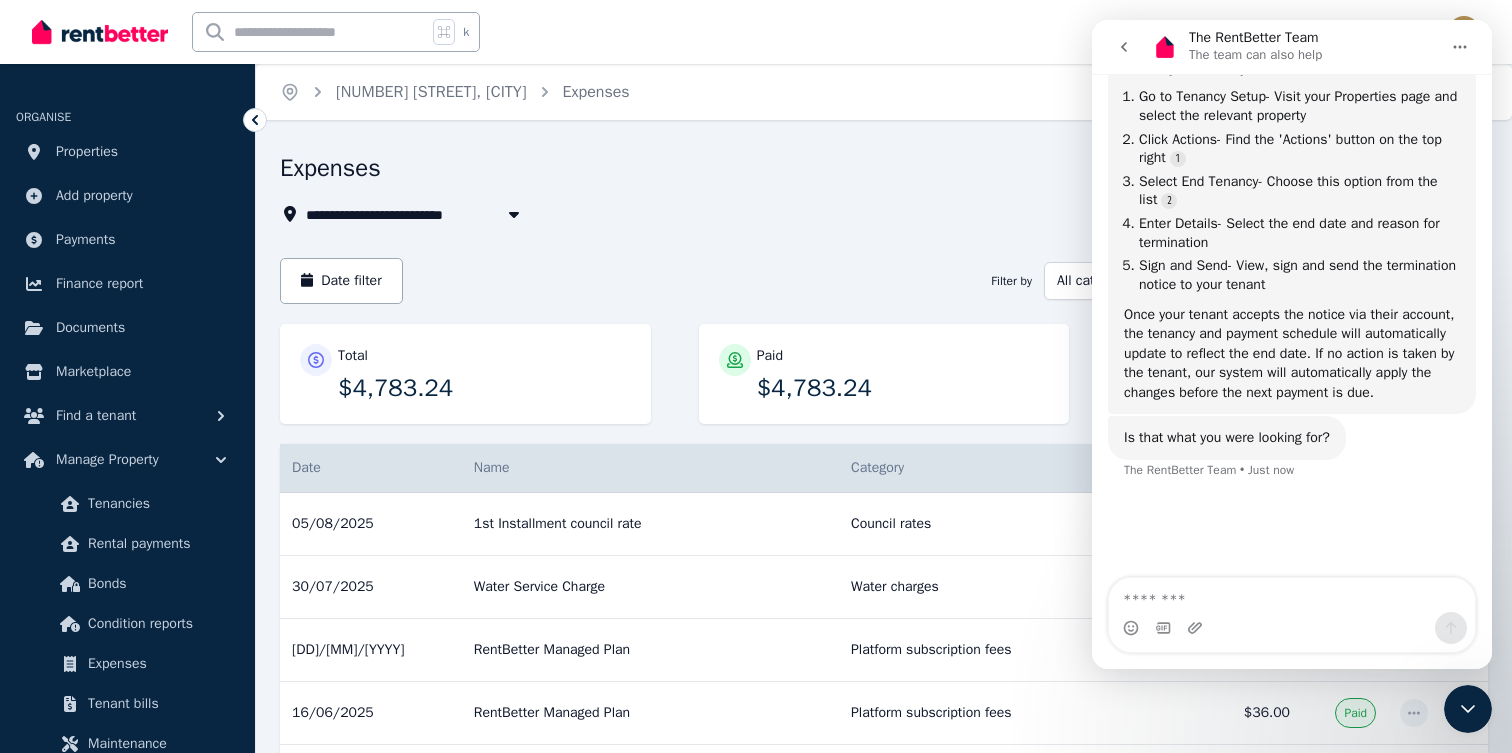 click on "Is that what you were looking for?" at bounding box center (1227, 438) 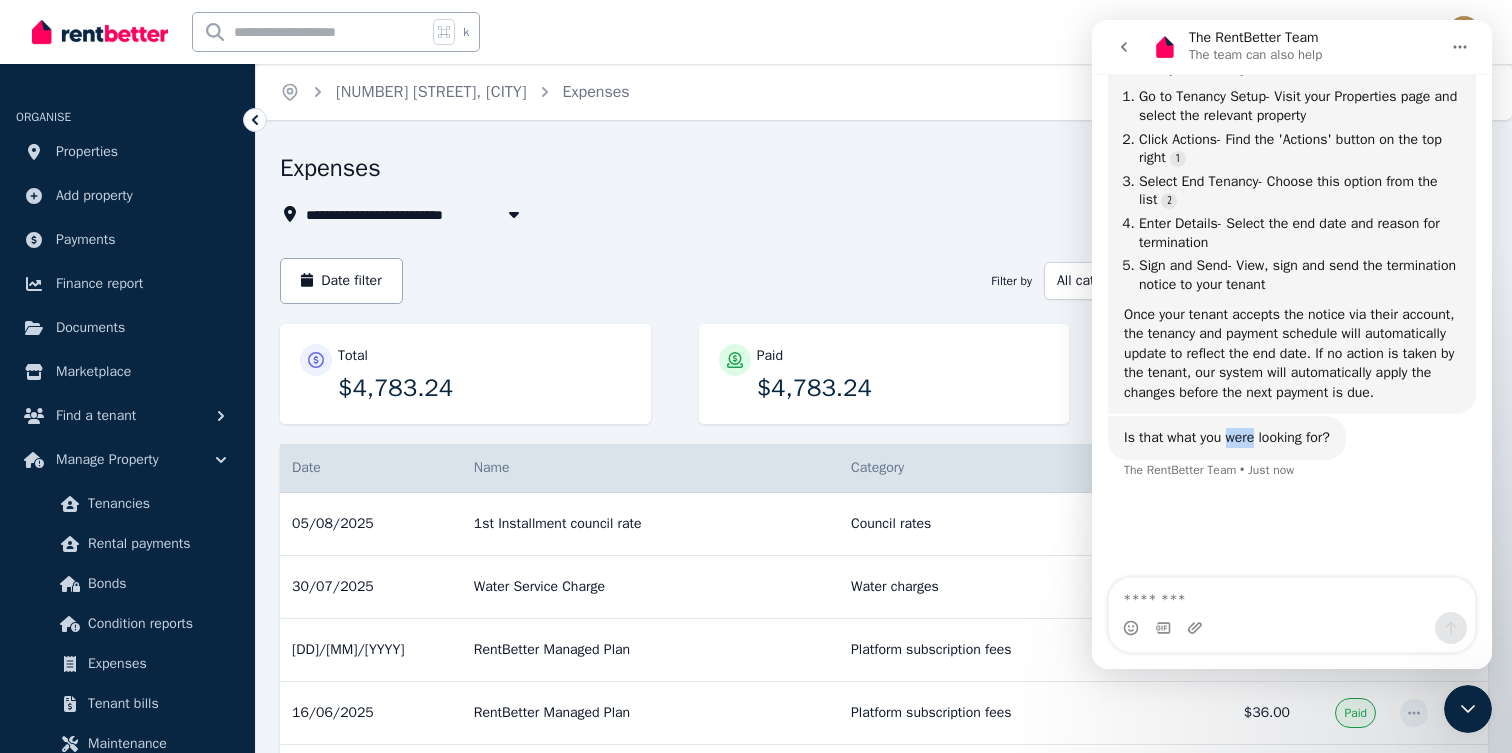 click on "Is that what you were looking for?" at bounding box center [1227, 438] 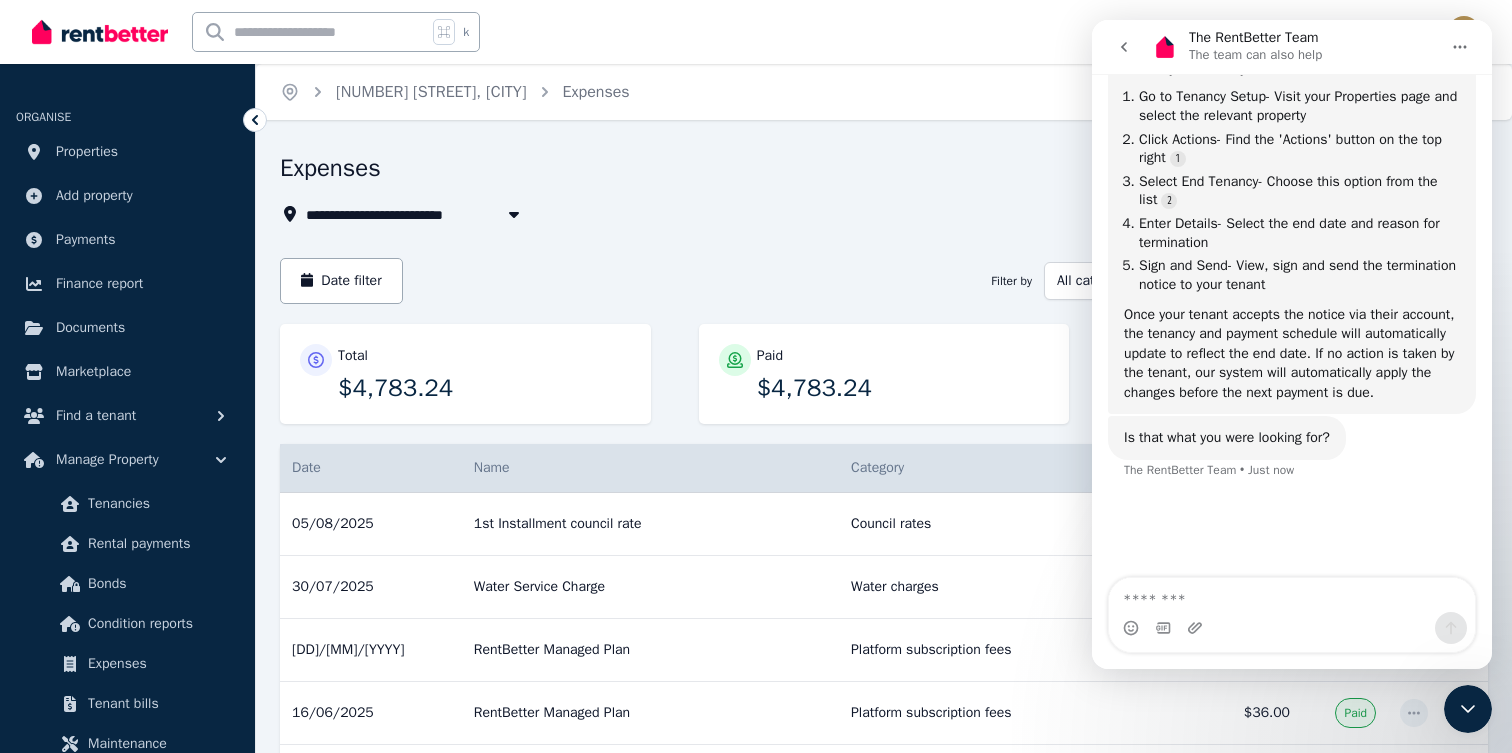 click on "Is that what you were looking for? The RentBetter Team    •   Just now" at bounding box center (1292, 460) 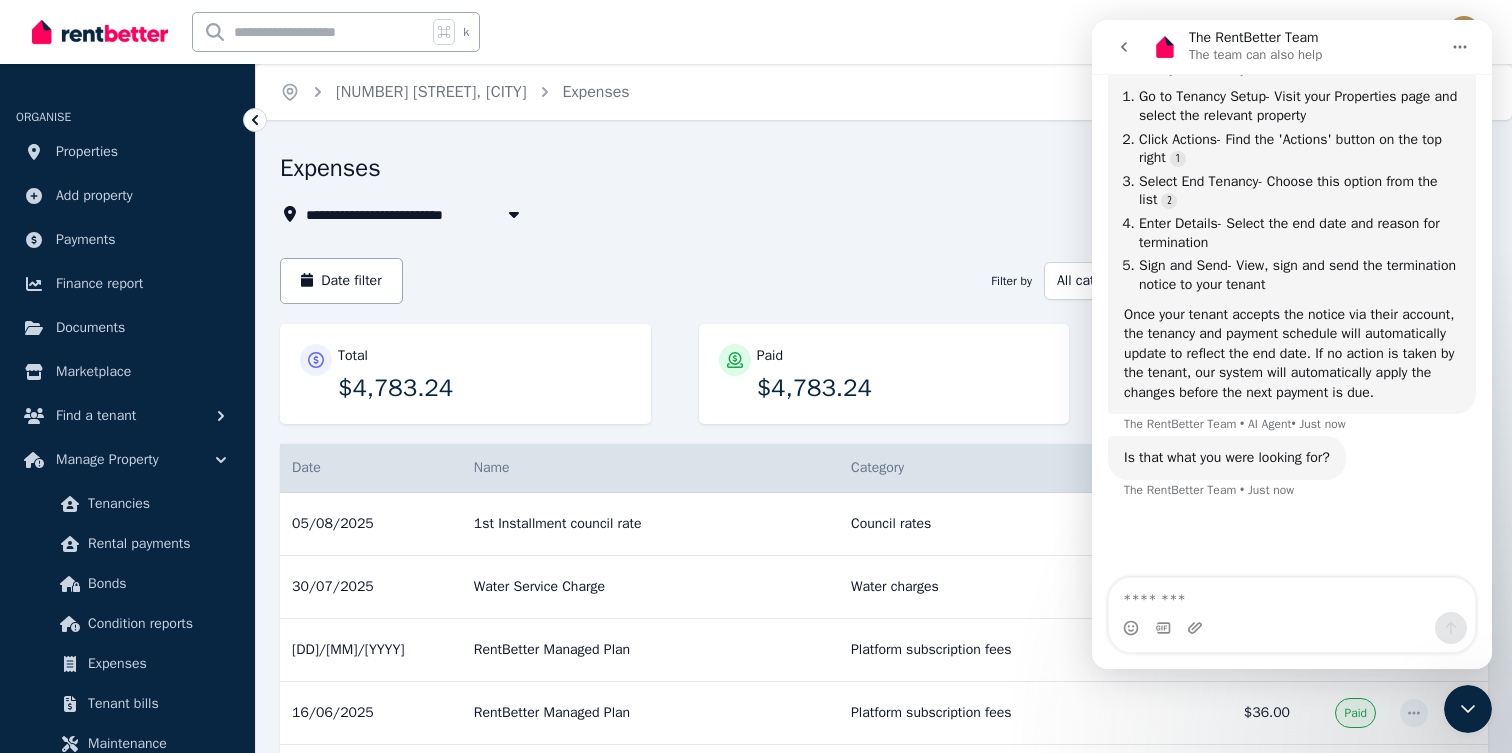 scroll, scrollTop: 2539, scrollLeft: 0, axis: vertical 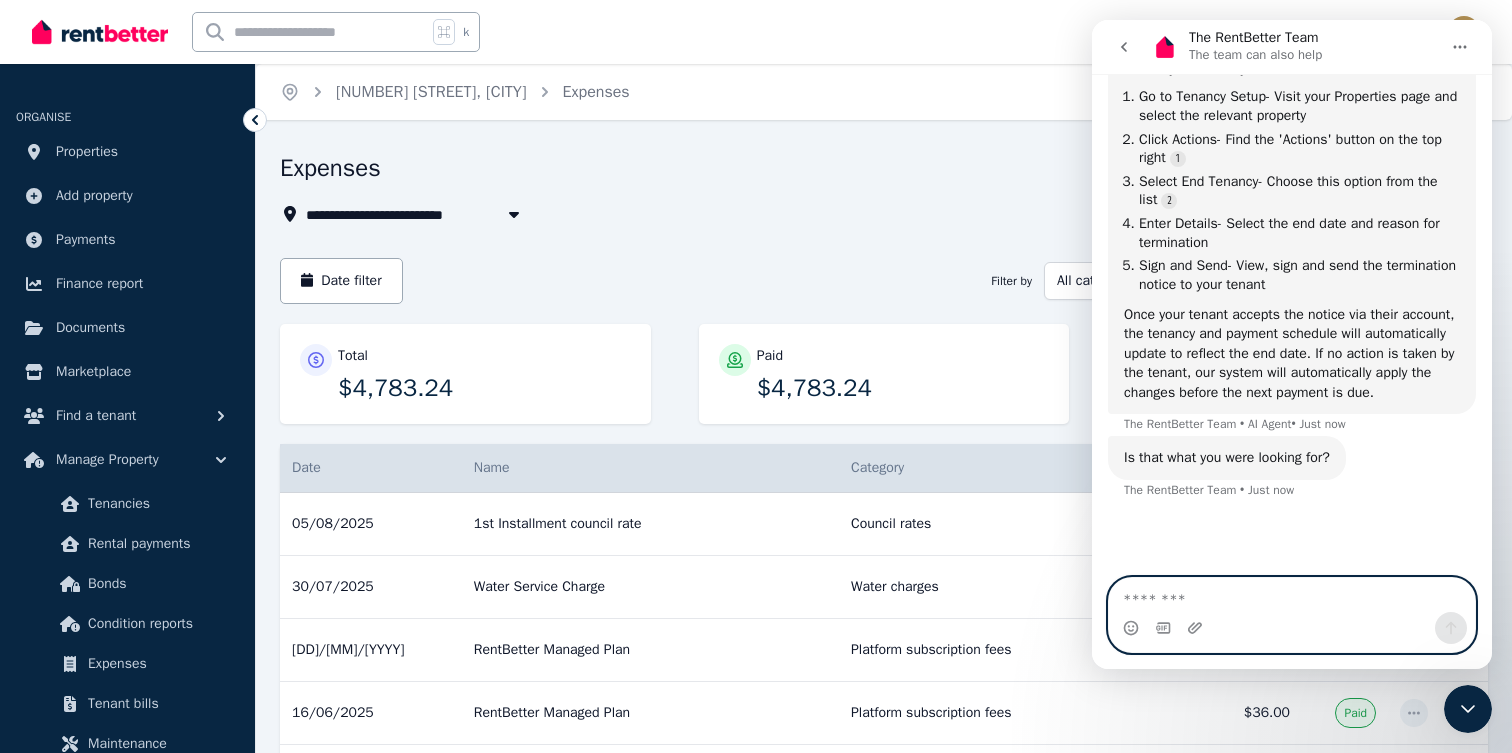 click at bounding box center [1292, 595] 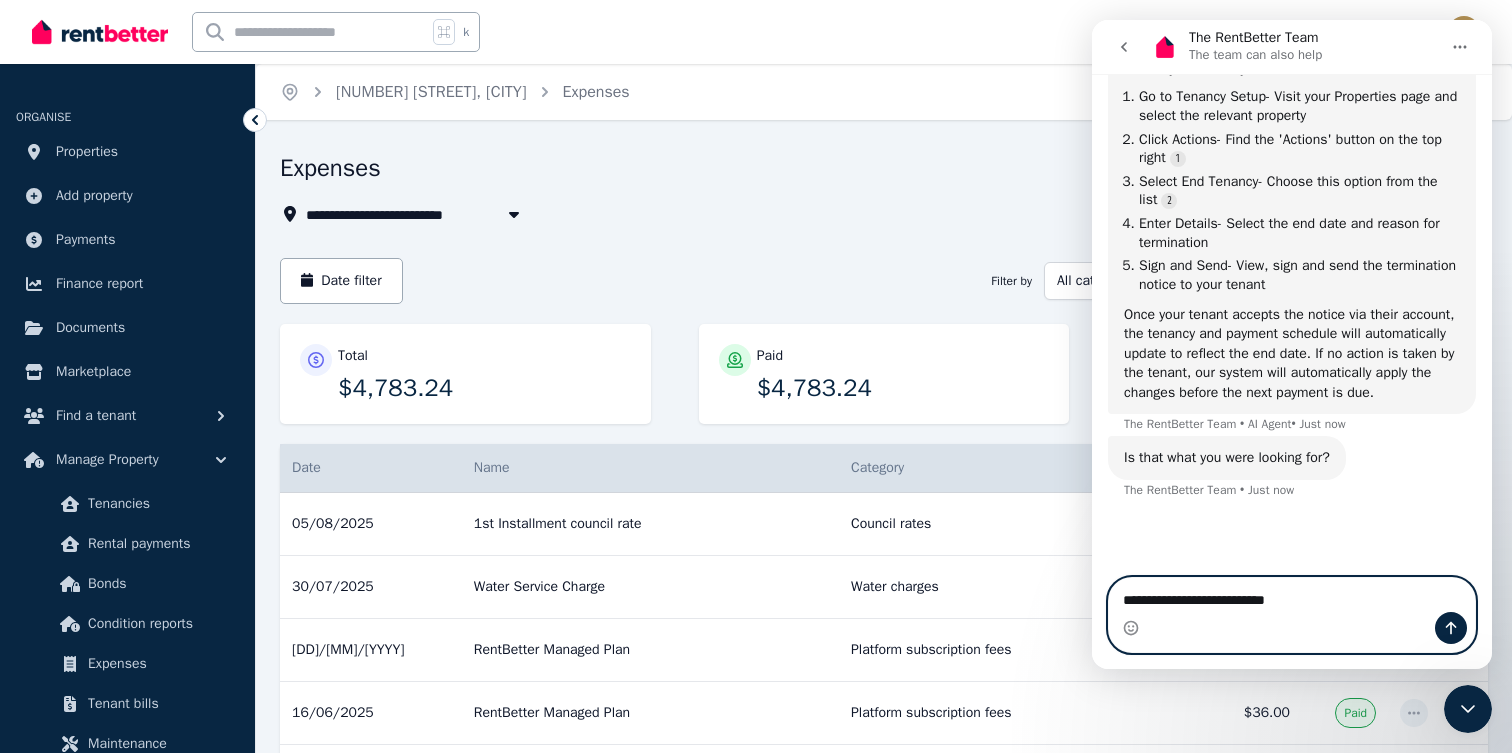 type on "**********" 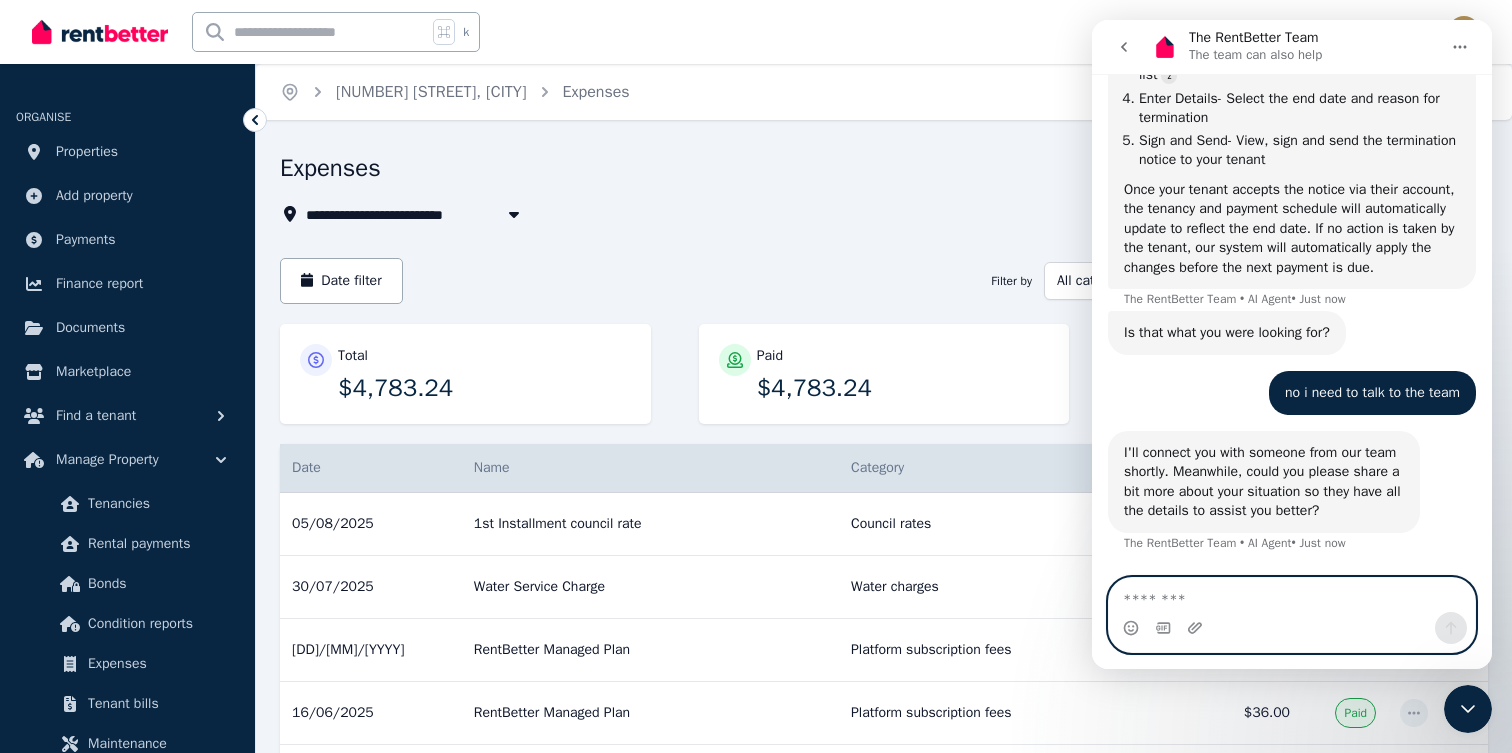 scroll, scrollTop: 2737, scrollLeft: 0, axis: vertical 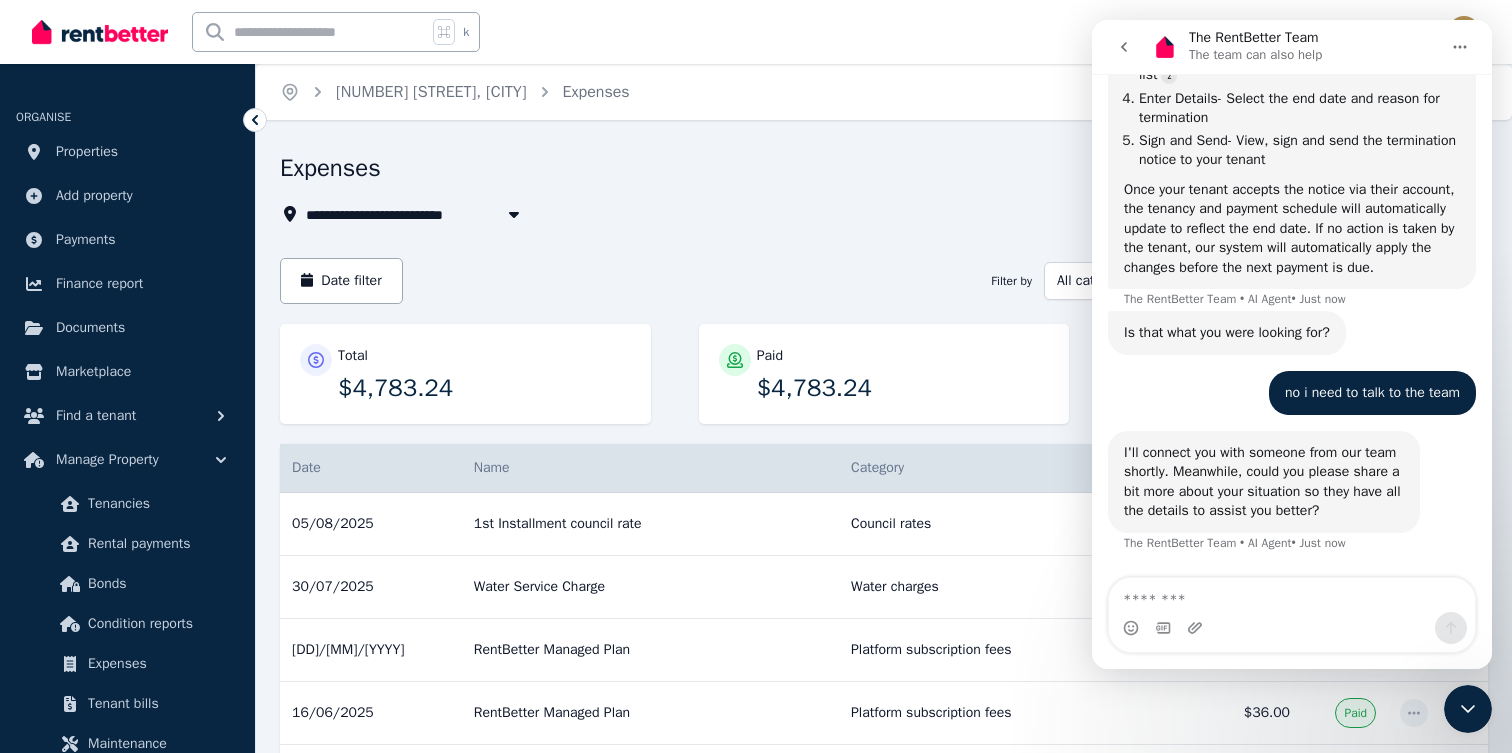 click at bounding box center [1292, 628] 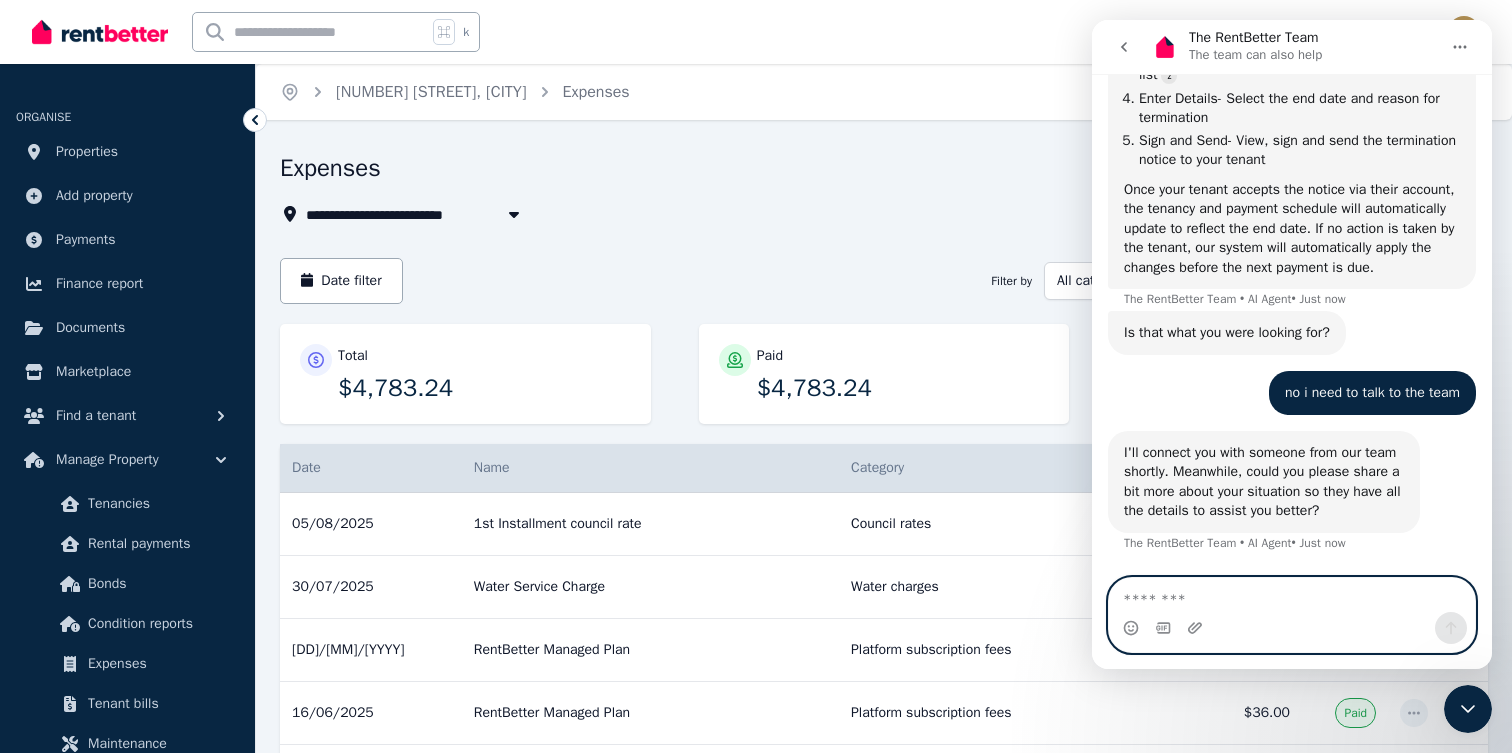 click at bounding box center [1292, 595] 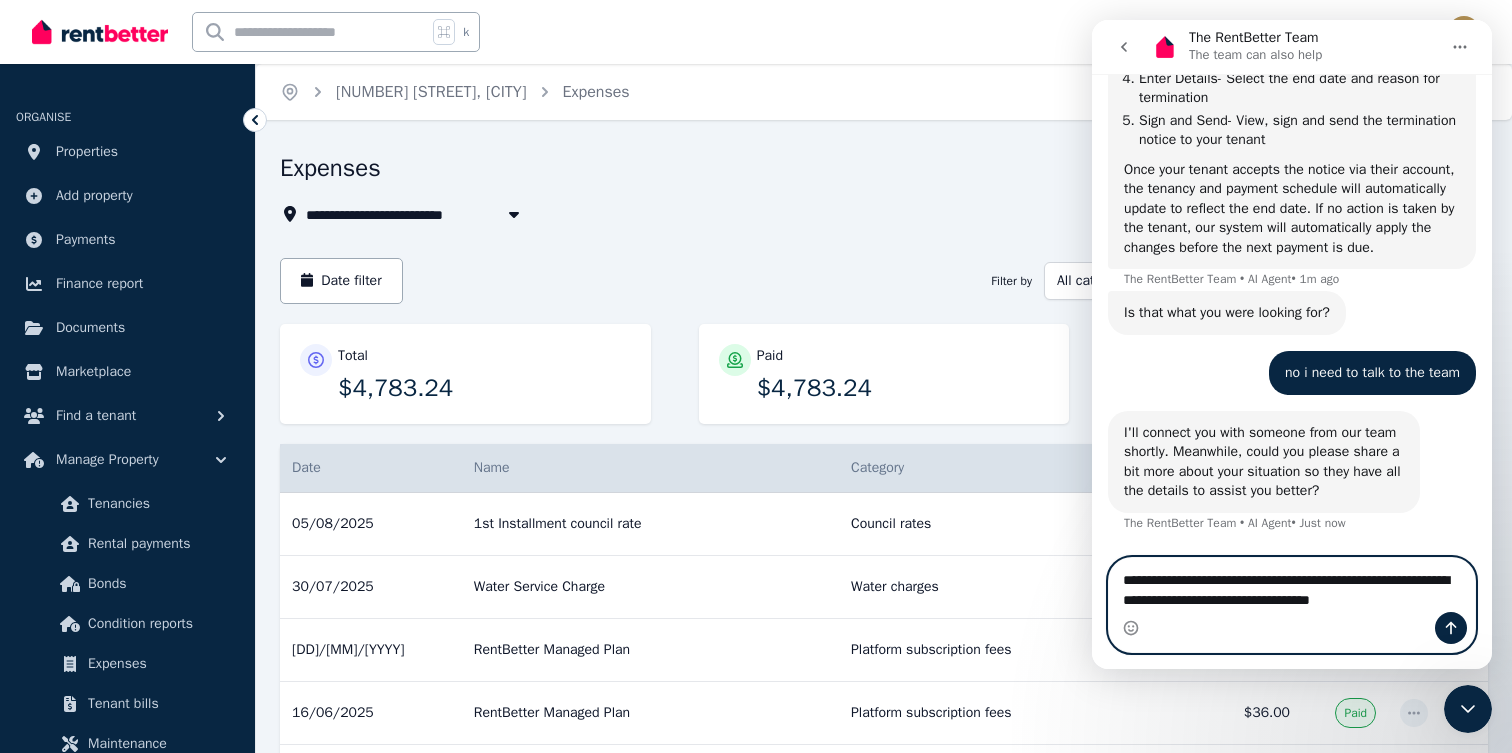 scroll, scrollTop: 2777, scrollLeft: 0, axis: vertical 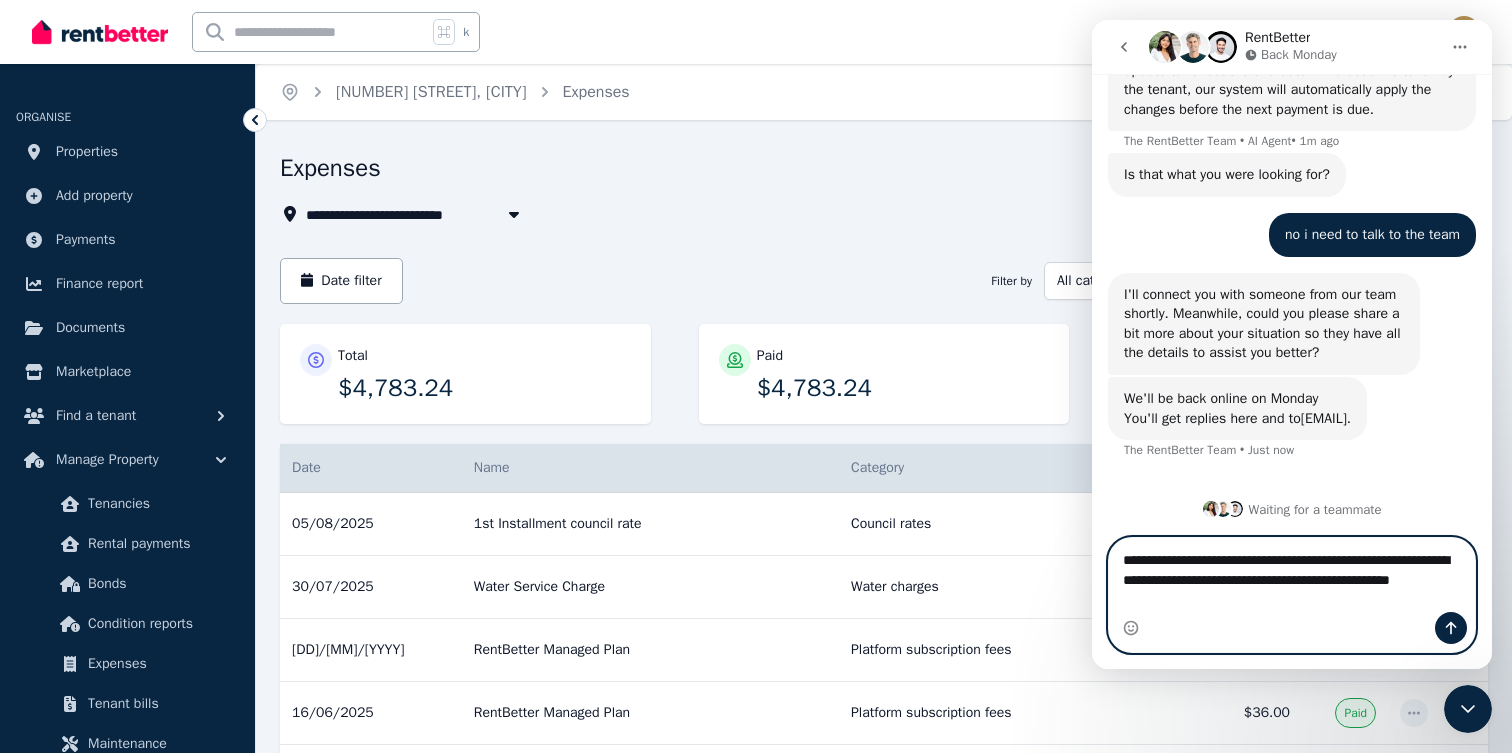 type on "**********" 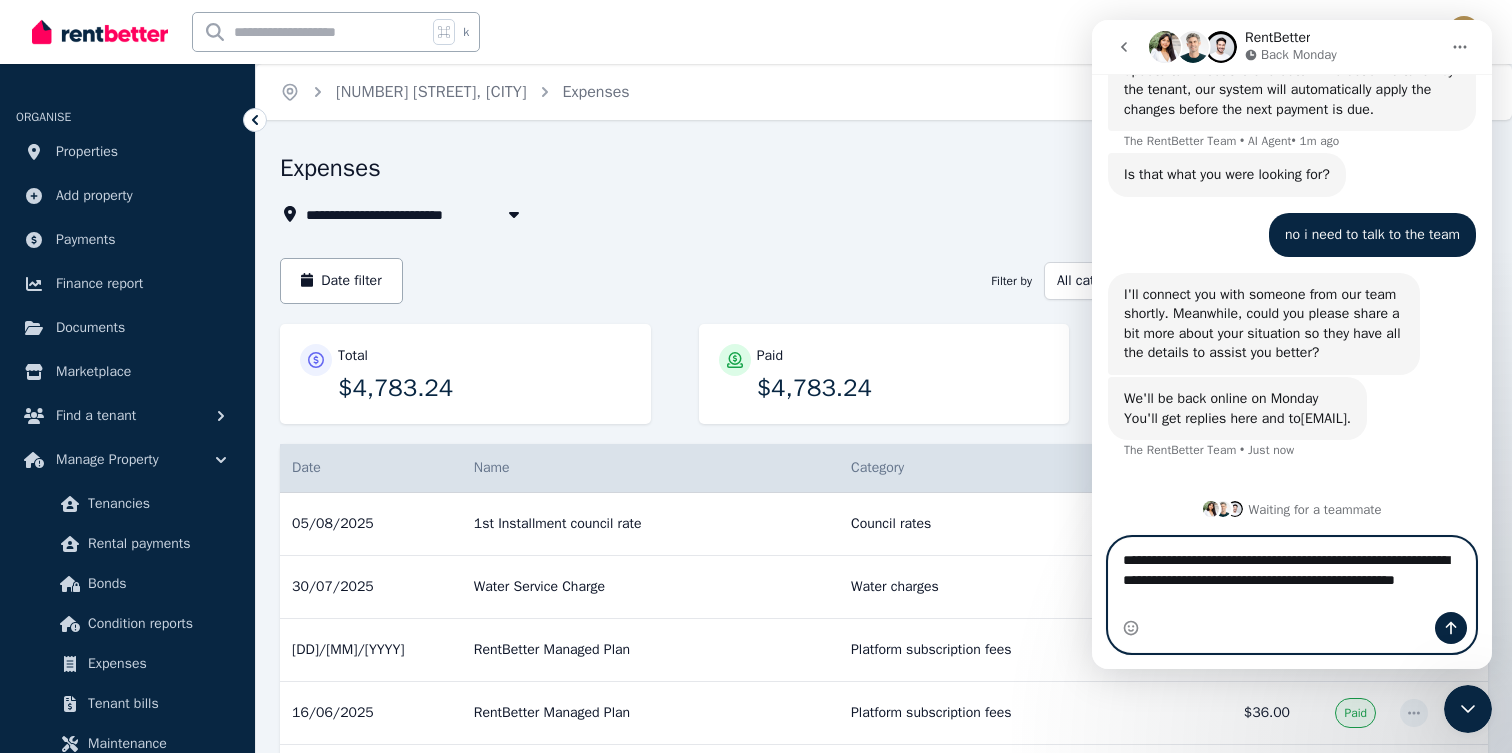 type 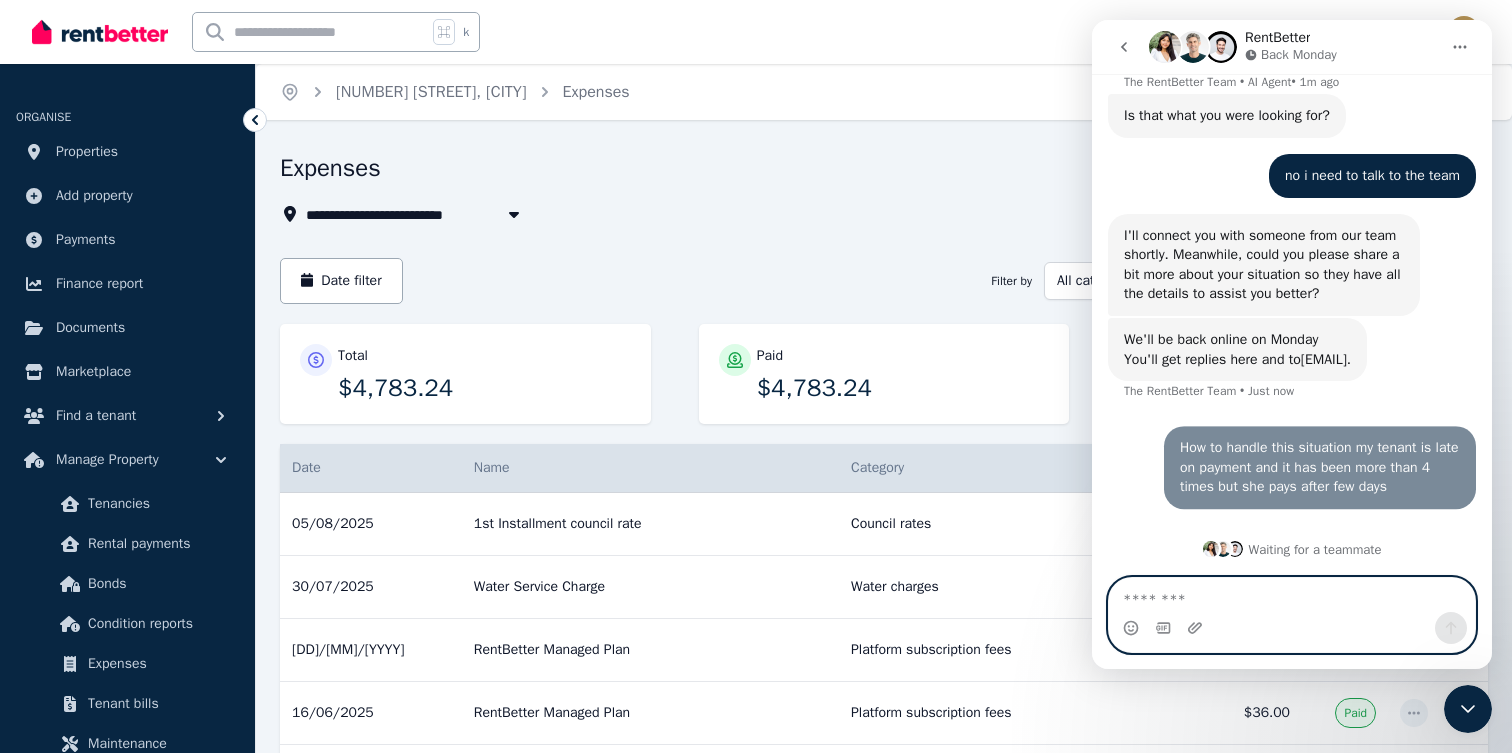 scroll, scrollTop: 2976, scrollLeft: 0, axis: vertical 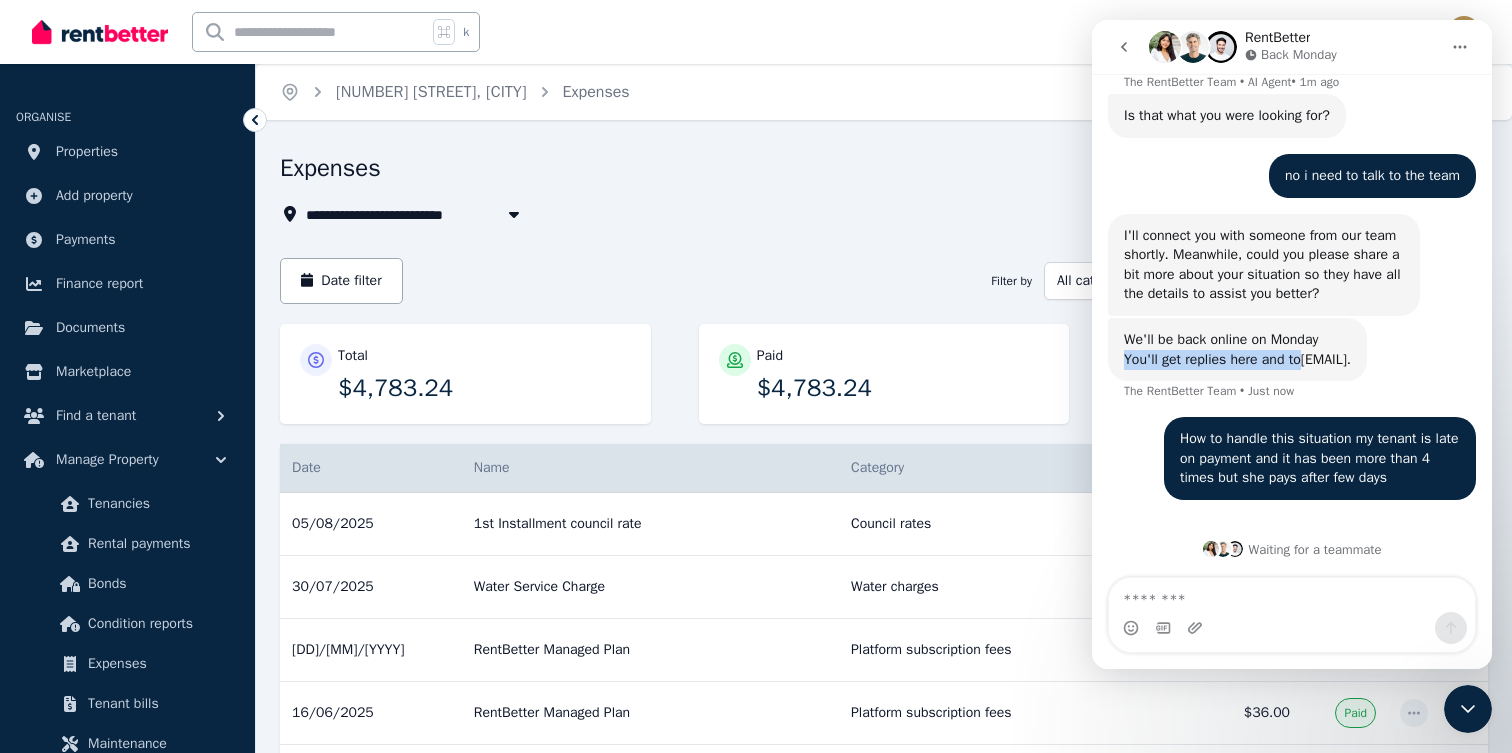 drag, startPoint x: 1124, startPoint y: 332, endPoint x: 1316, endPoint y: 338, distance: 192.09373 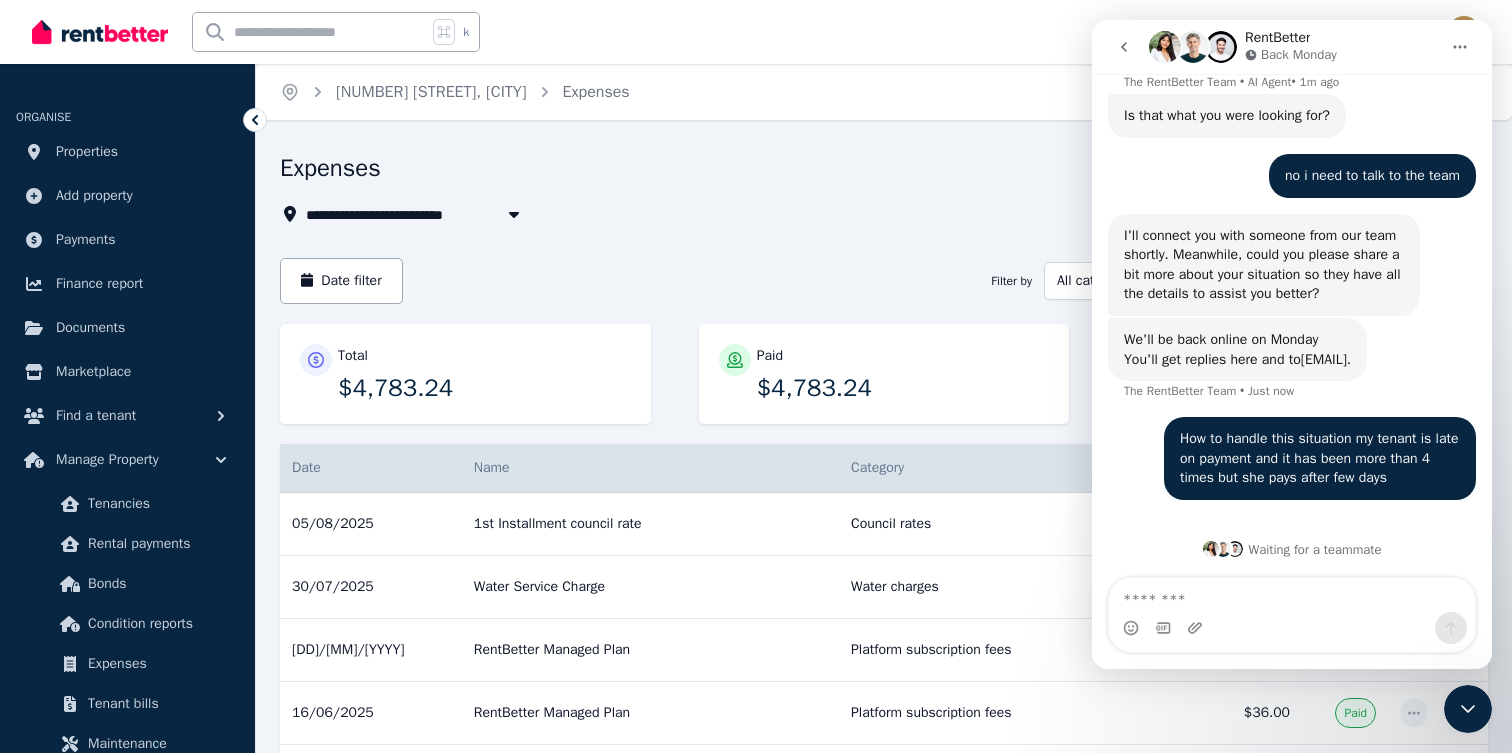click at bounding box center [1292, 628] 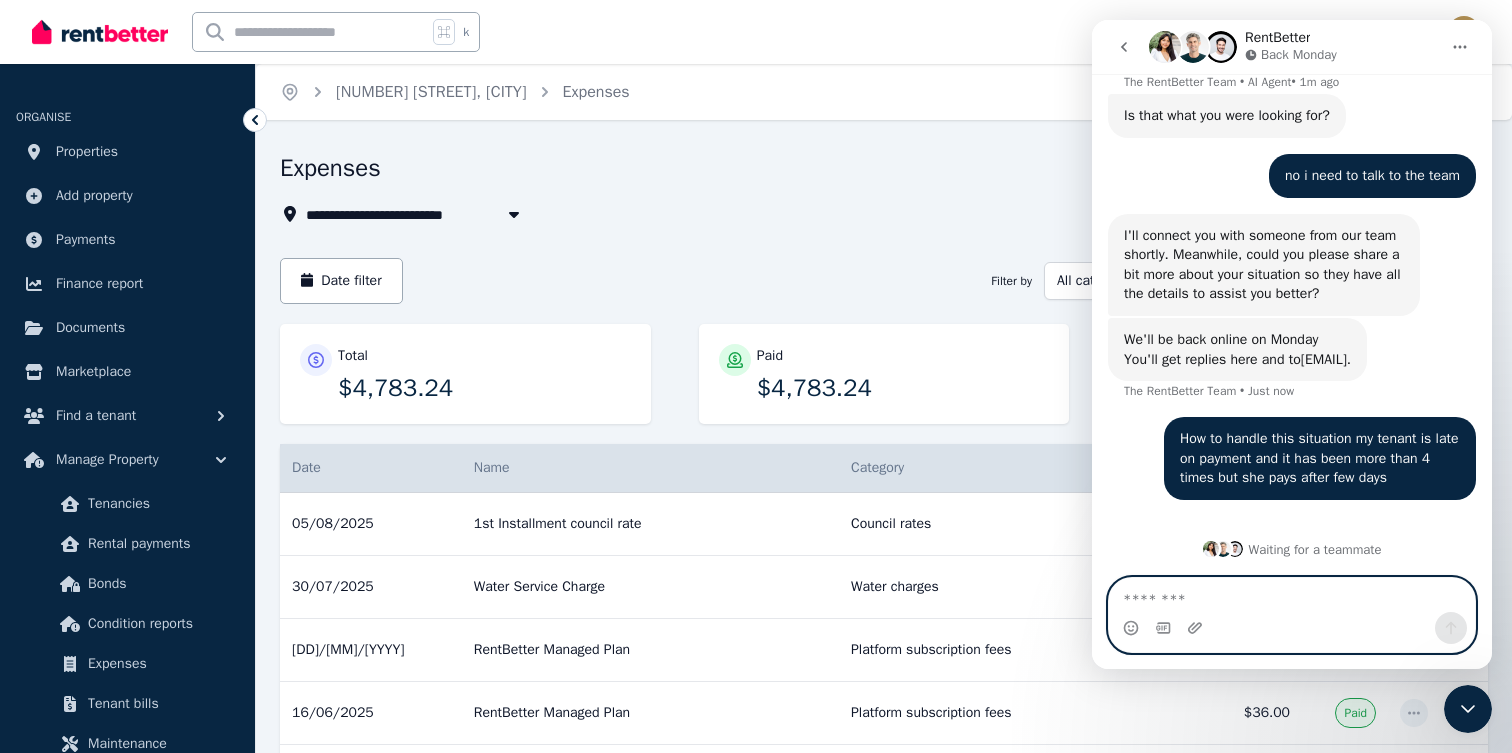 click at bounding box center (1292, 595) 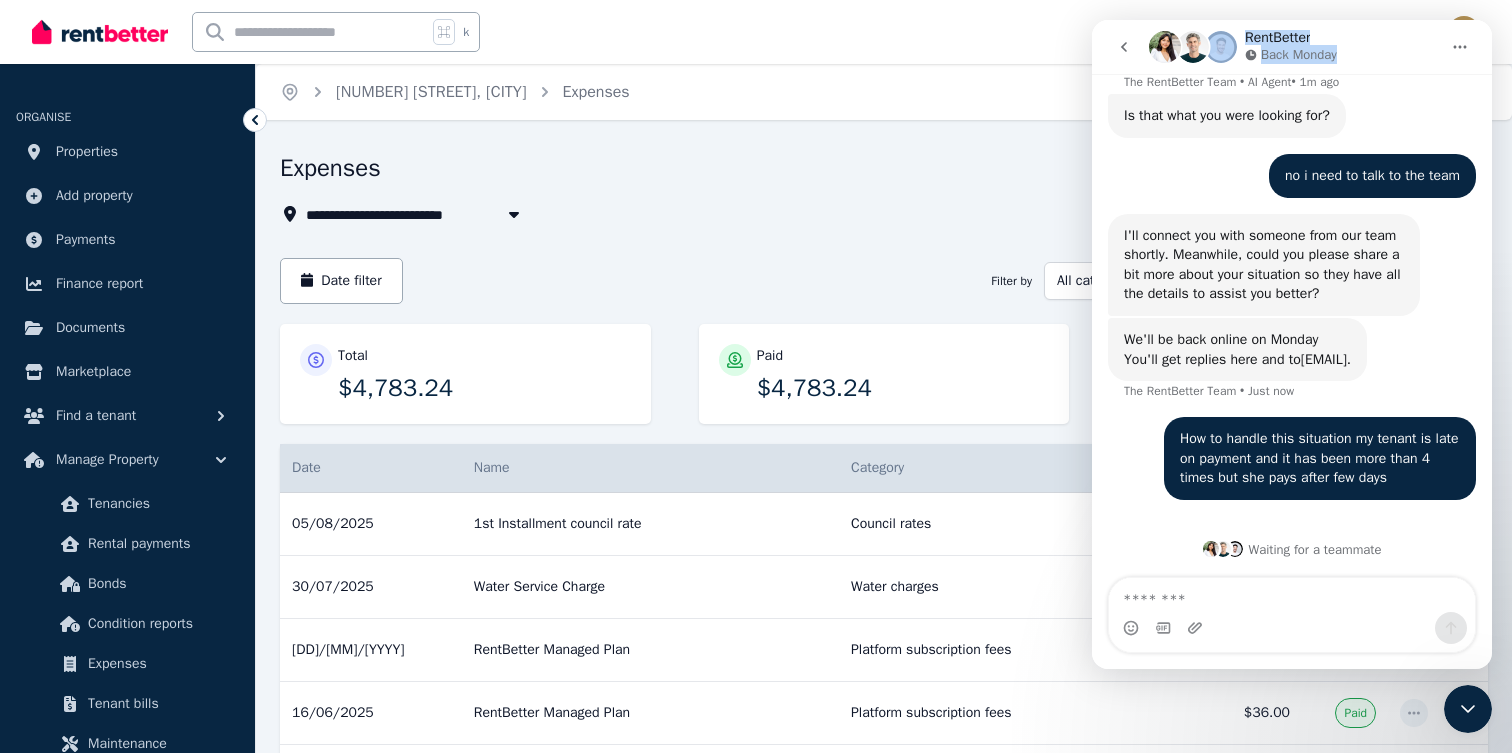 drag, startPoint x: 1344, startPoint y: 49, endPoint x: 1220, endPoint y: 49, distance: 124 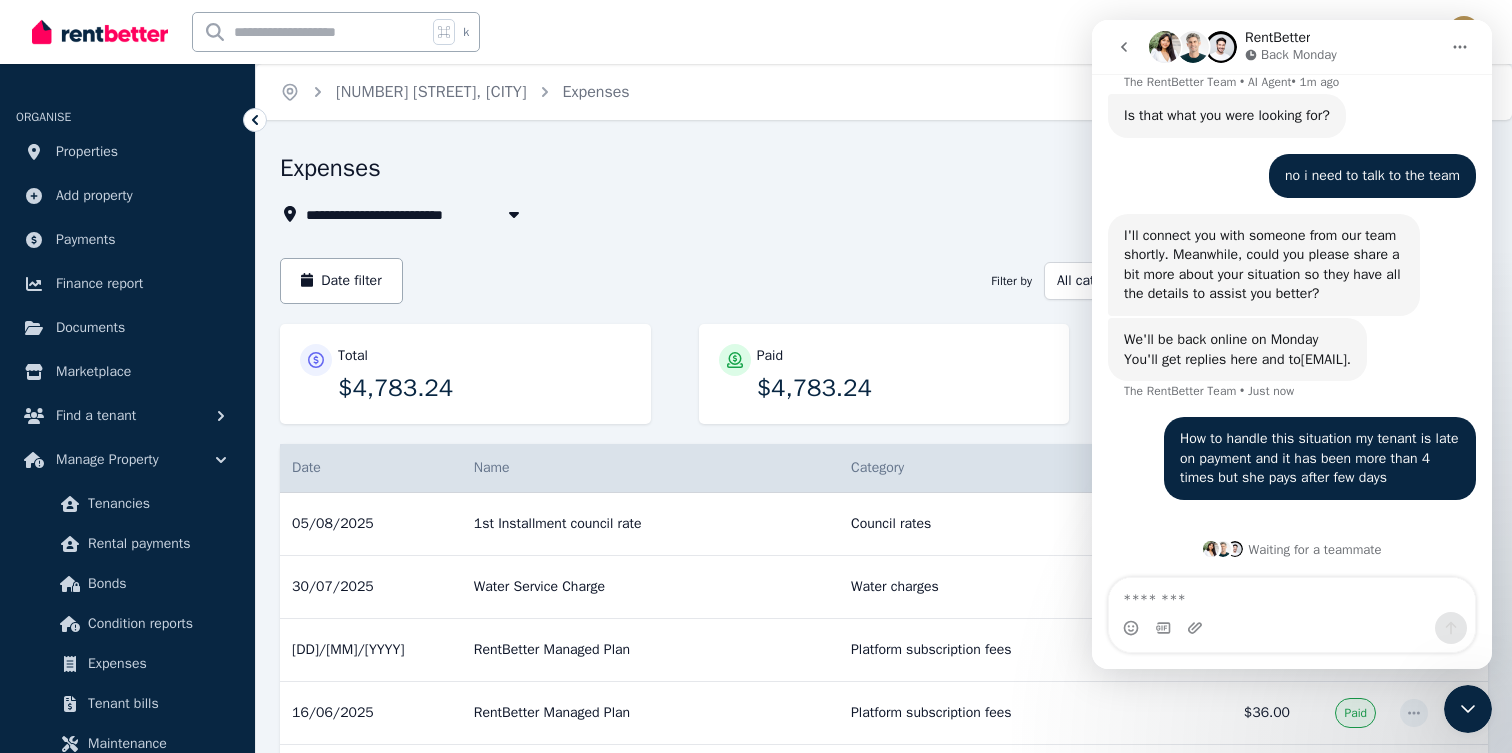 scroll, scrollTop: 2976, scrollLeft: 0, axis: vertical 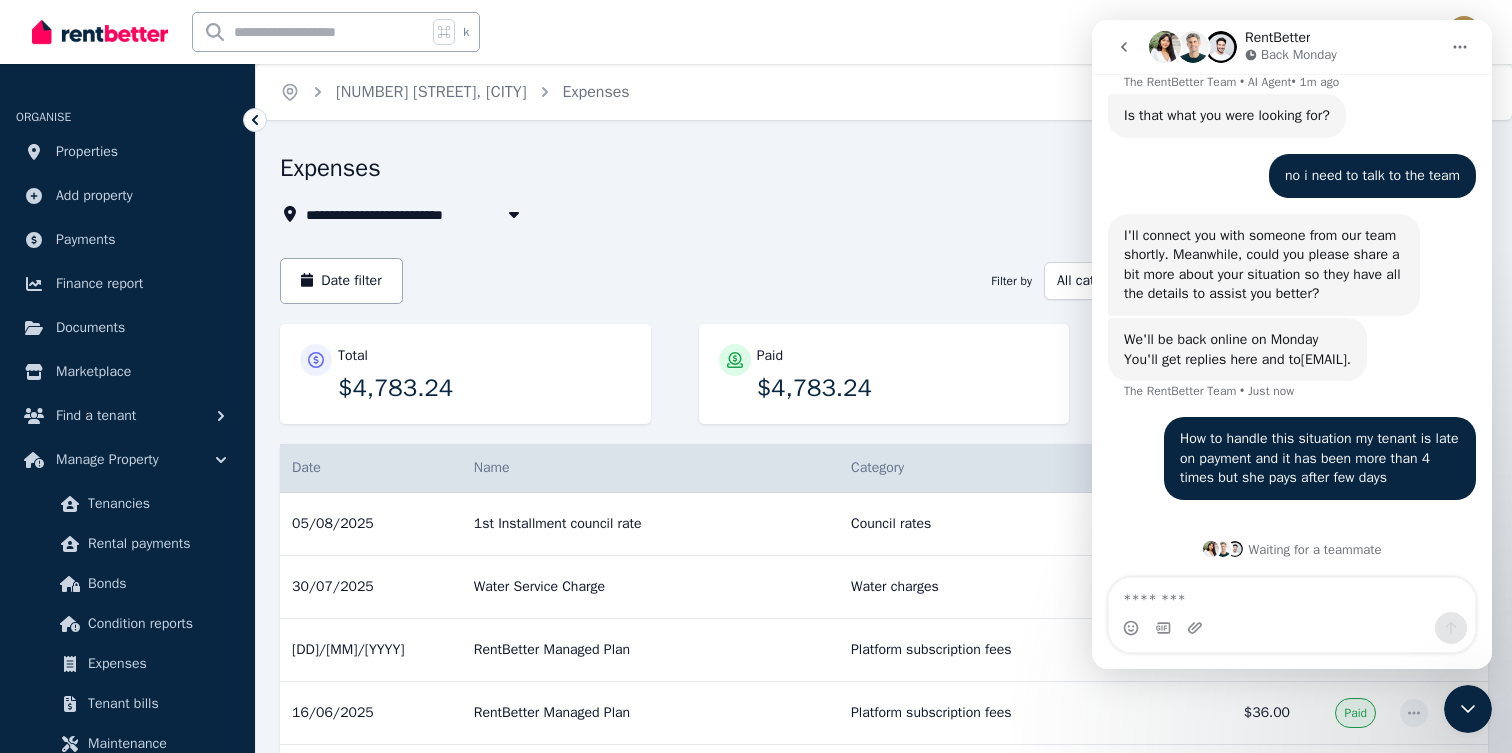 click on "Expenses [DATE] [NAME] [CATEGORY] [AMOUNT] [STATUS] [DATE] [NAME] [CATEGORY] [AMOUNT] [STATUS] [DATE] [NAME] [CATEGORY] [AMOUNT] [STATUS] [DATE] [NAME] [CATEGORY] [AMOUNT] [STATUS] [DATE] [NAME] [CATEGORY] [AMOUNT] [STATUS] [DATE] [NAME] [CATEGORY] [AMOUNT] [STATUS] [DATE] [NAME] [CATEGORY] [AMOUNT] [STATUS] [DATE] [NAME] [CATEGORY] [AMOUNT] [STATUS] [DATE] [NAME] [CATEGORY] [AMOUNT] [STATUS] [DATE] [NAME] [CATEGORY] [AMOUNT] [STATUS]" at bounding box center (884, 1429) 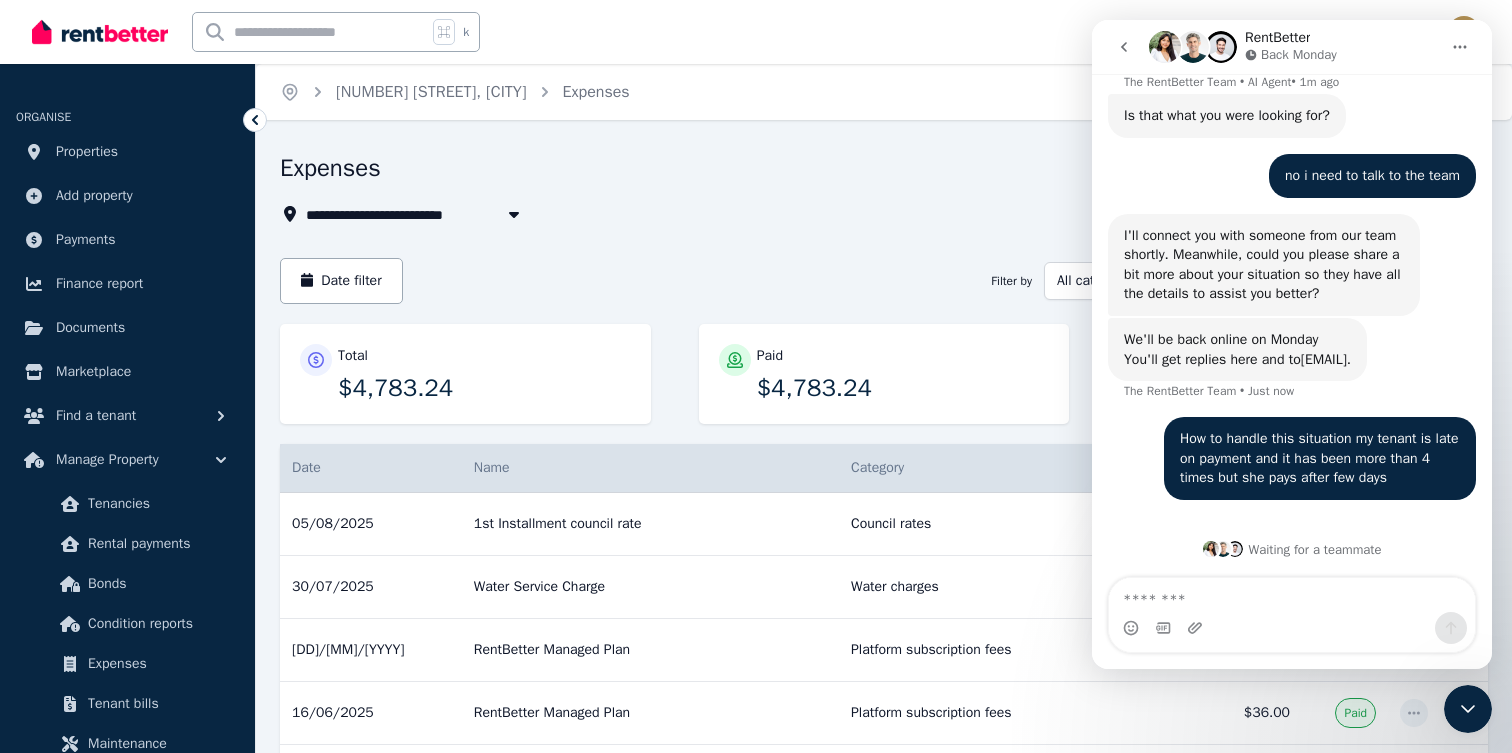 click 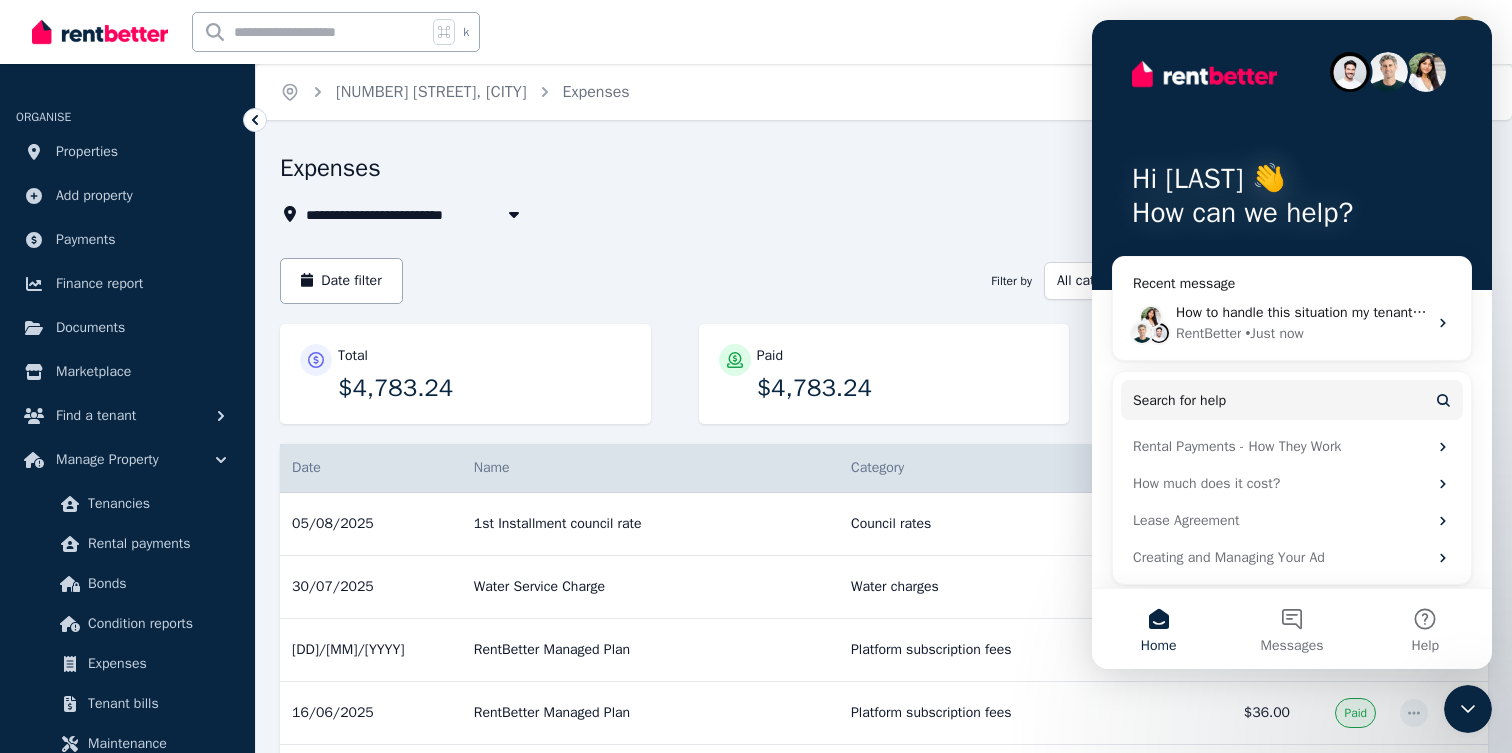 scroll, scrollTop: 0, scrollLeft: 0, axis: both 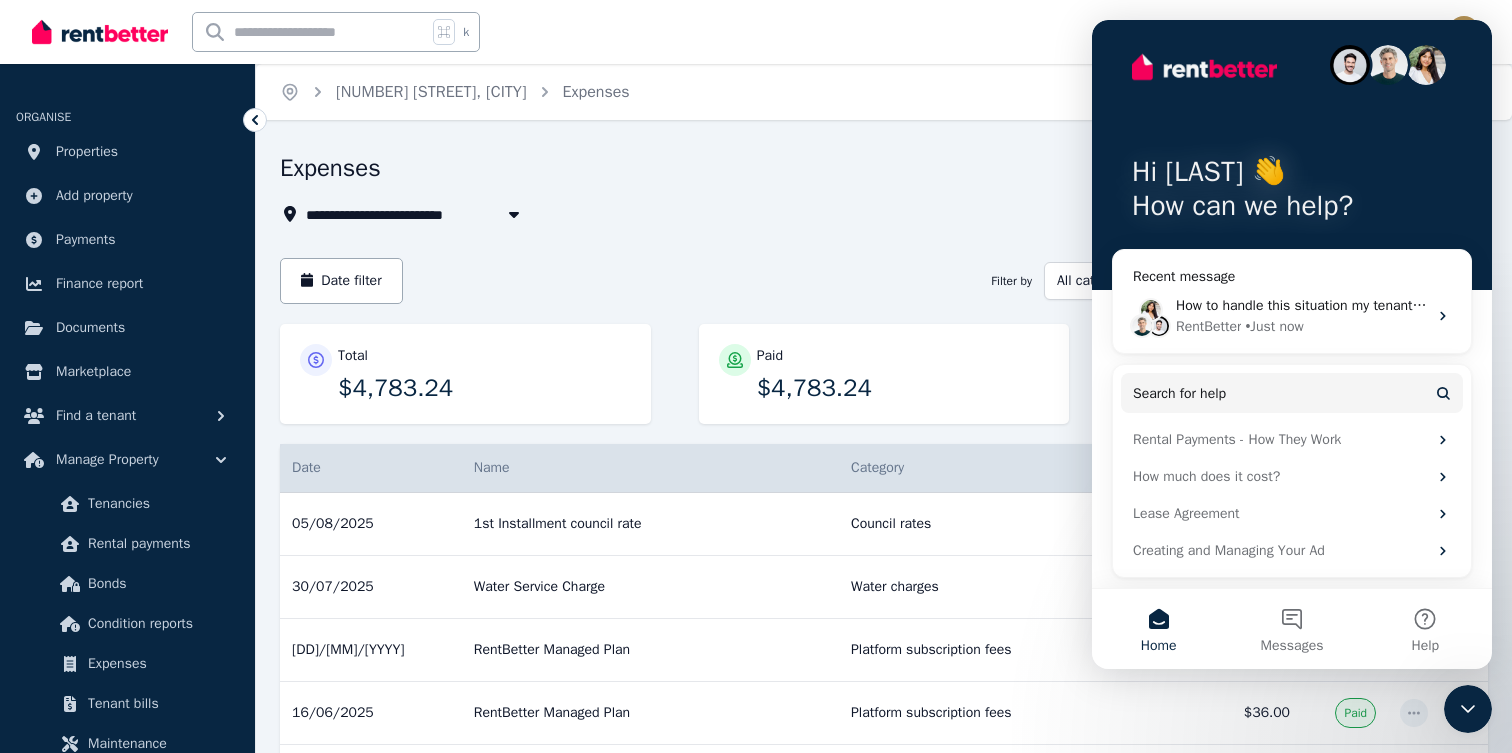 click on "Expenses" at bounding box center [798, 171] 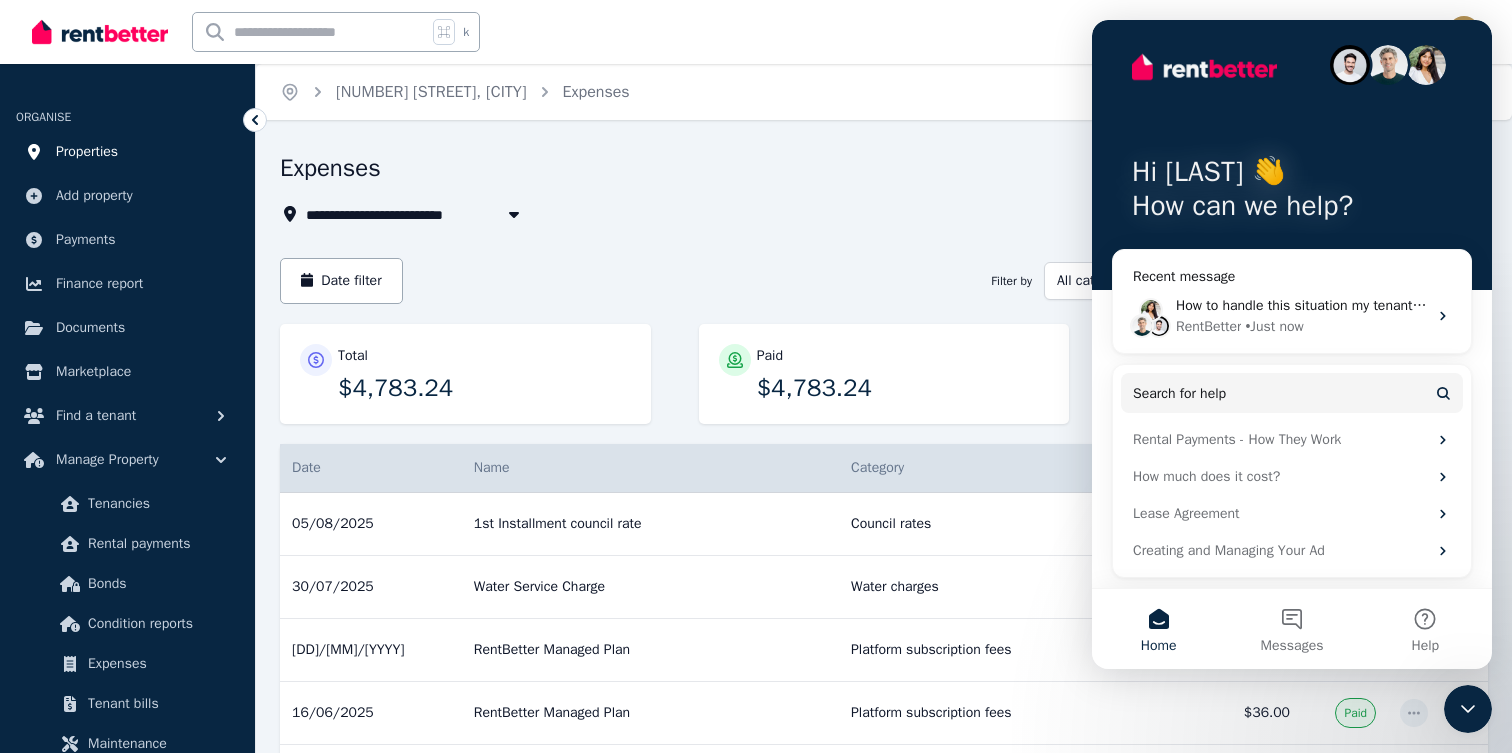 click on "Properties" at bounding box center (87, 152) 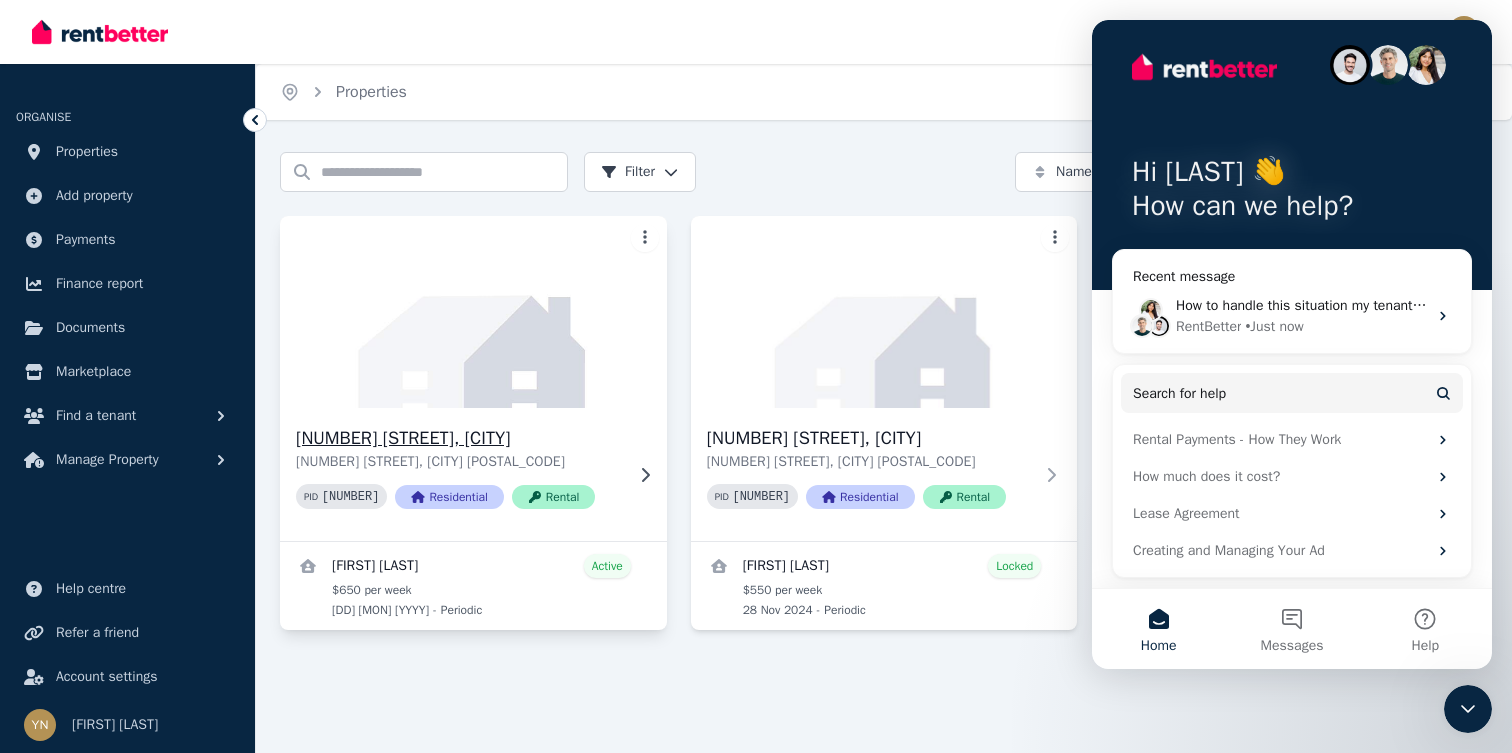 click at bounding box center [473, 312] 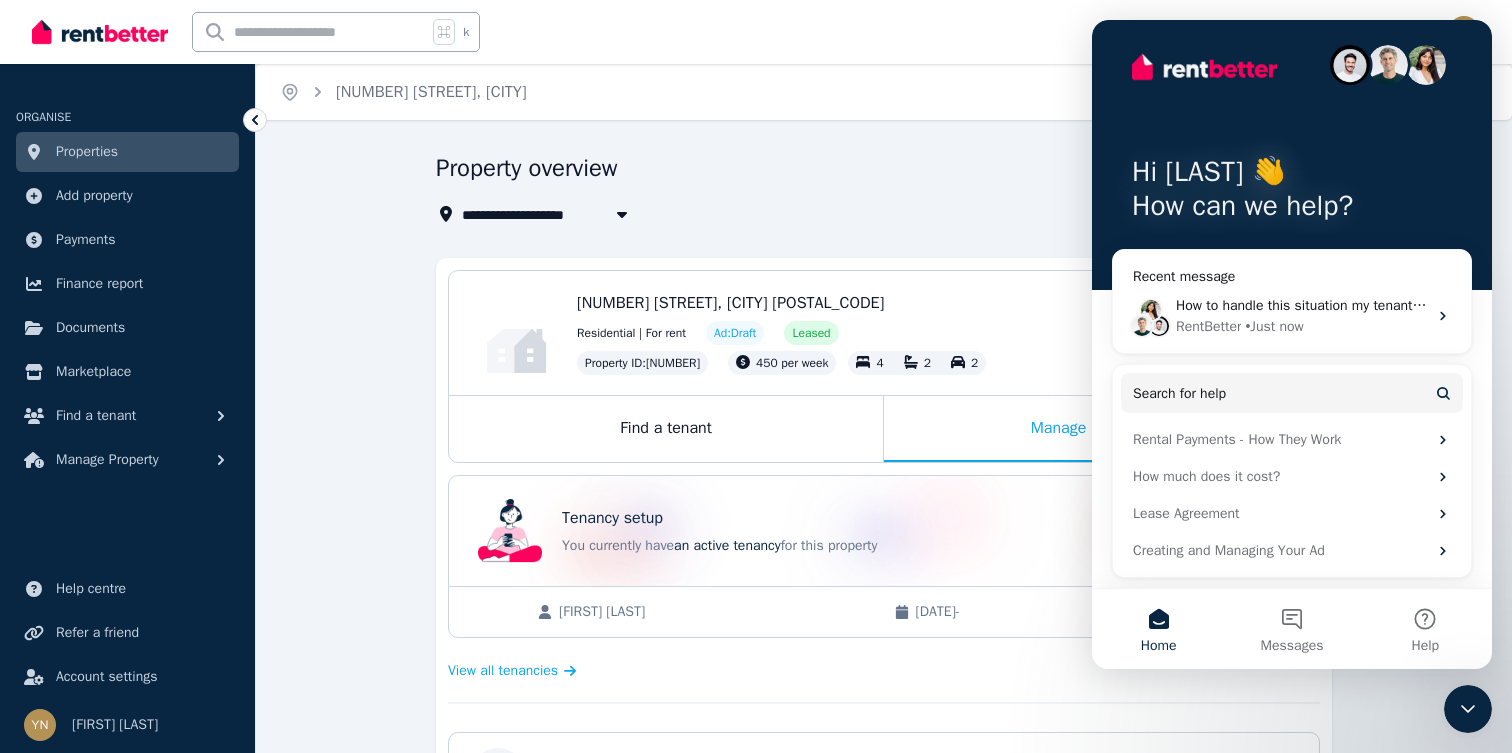 click 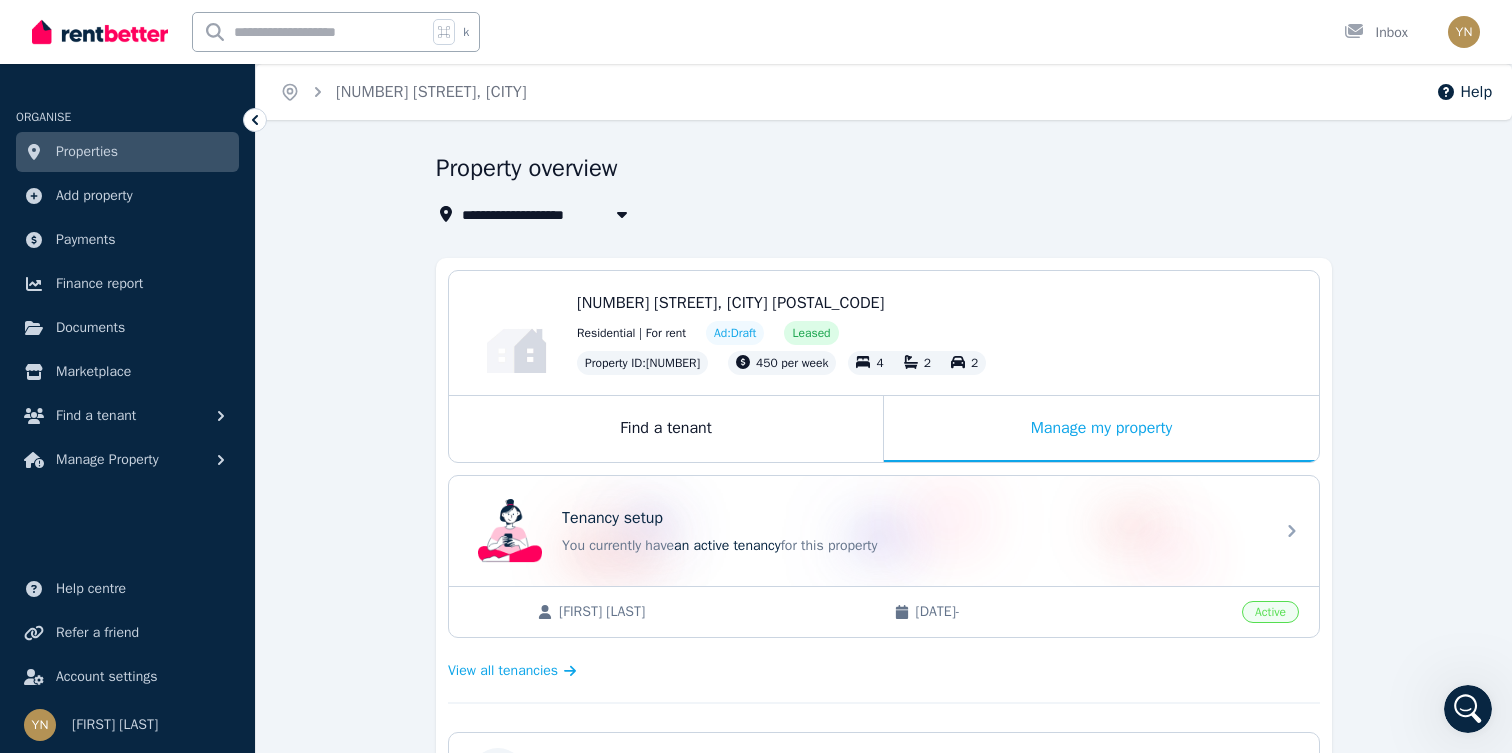 scroll, scrollTop: 0, scrollLeft: 0, axis: both 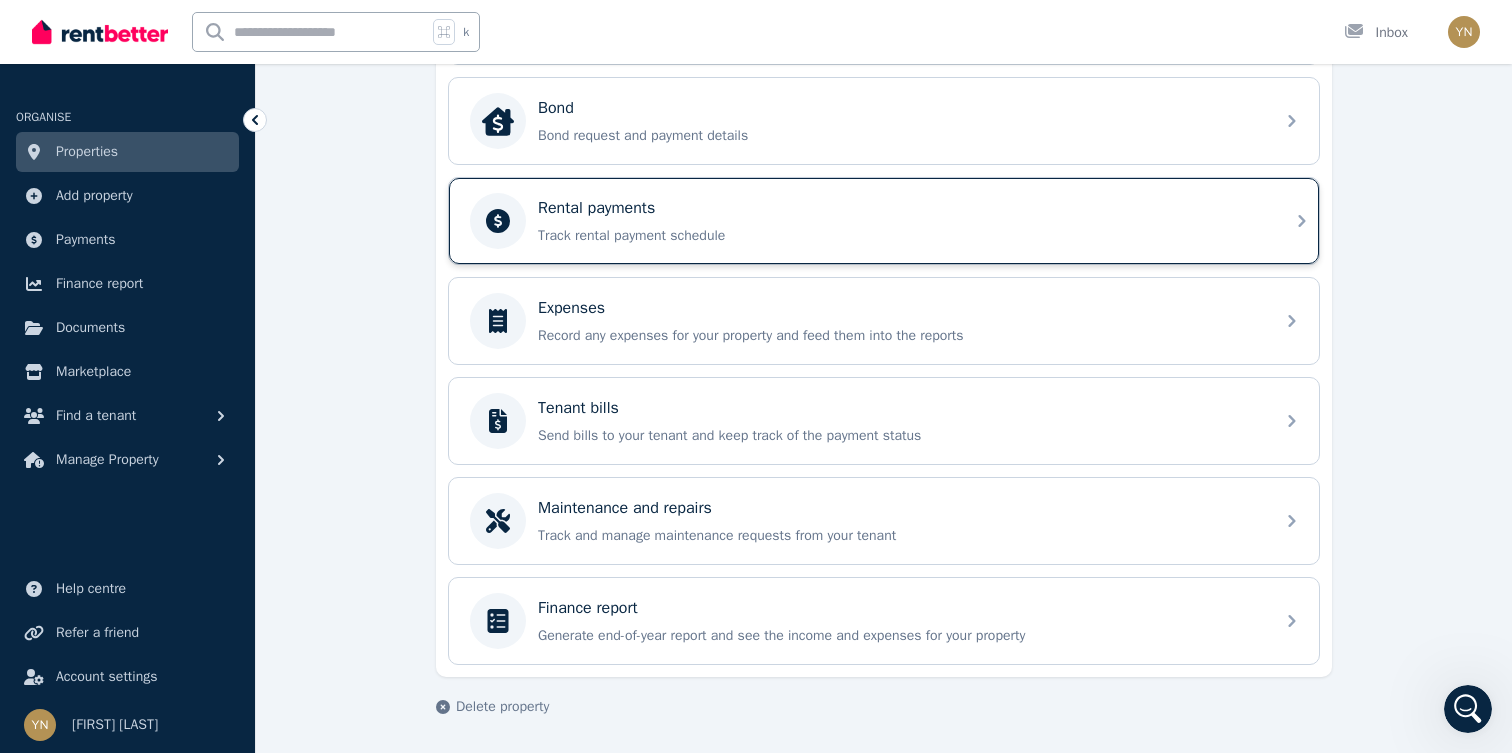 click on "Rental payments" at bounding box center [900, 208] 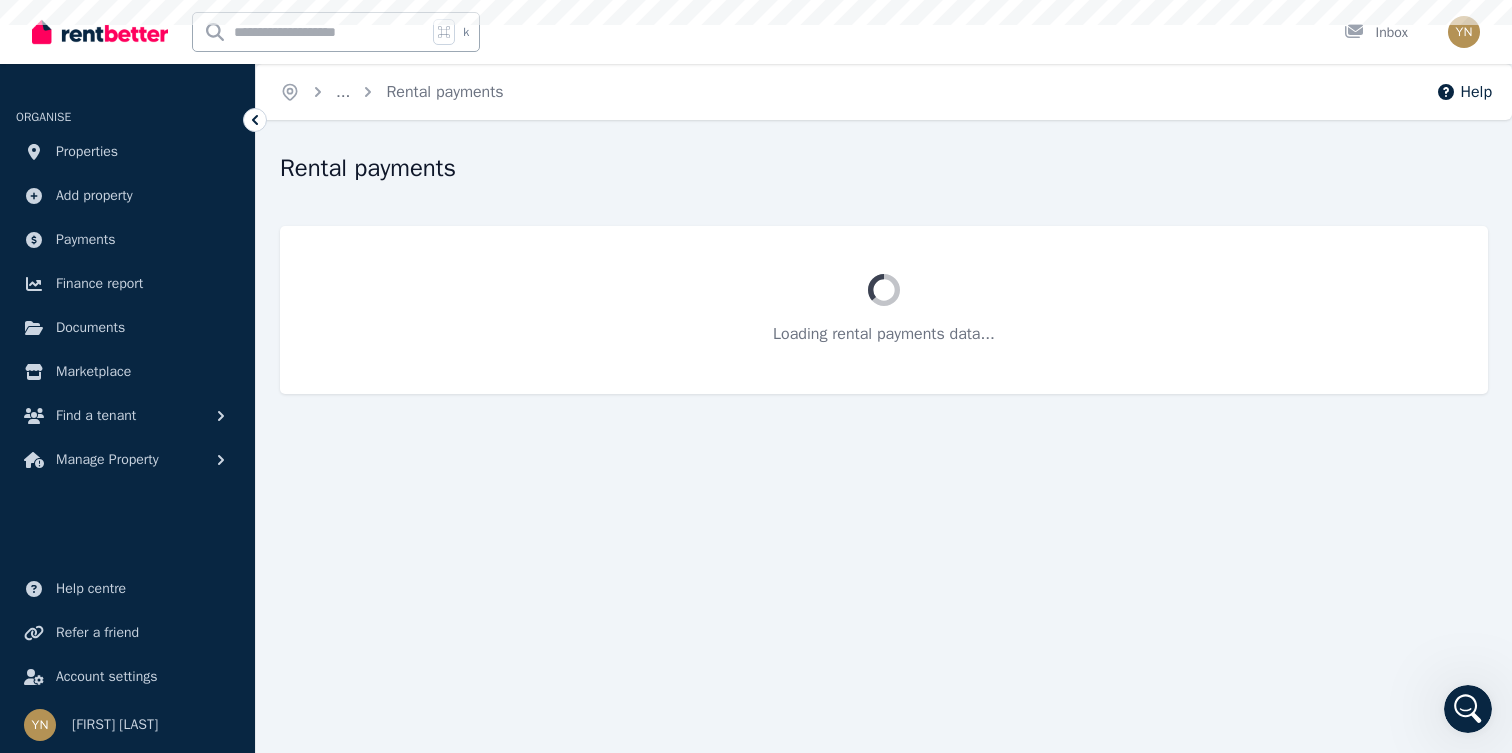 click on "Rental payments Loading rental payments data..." at bounding box center [884, 273] 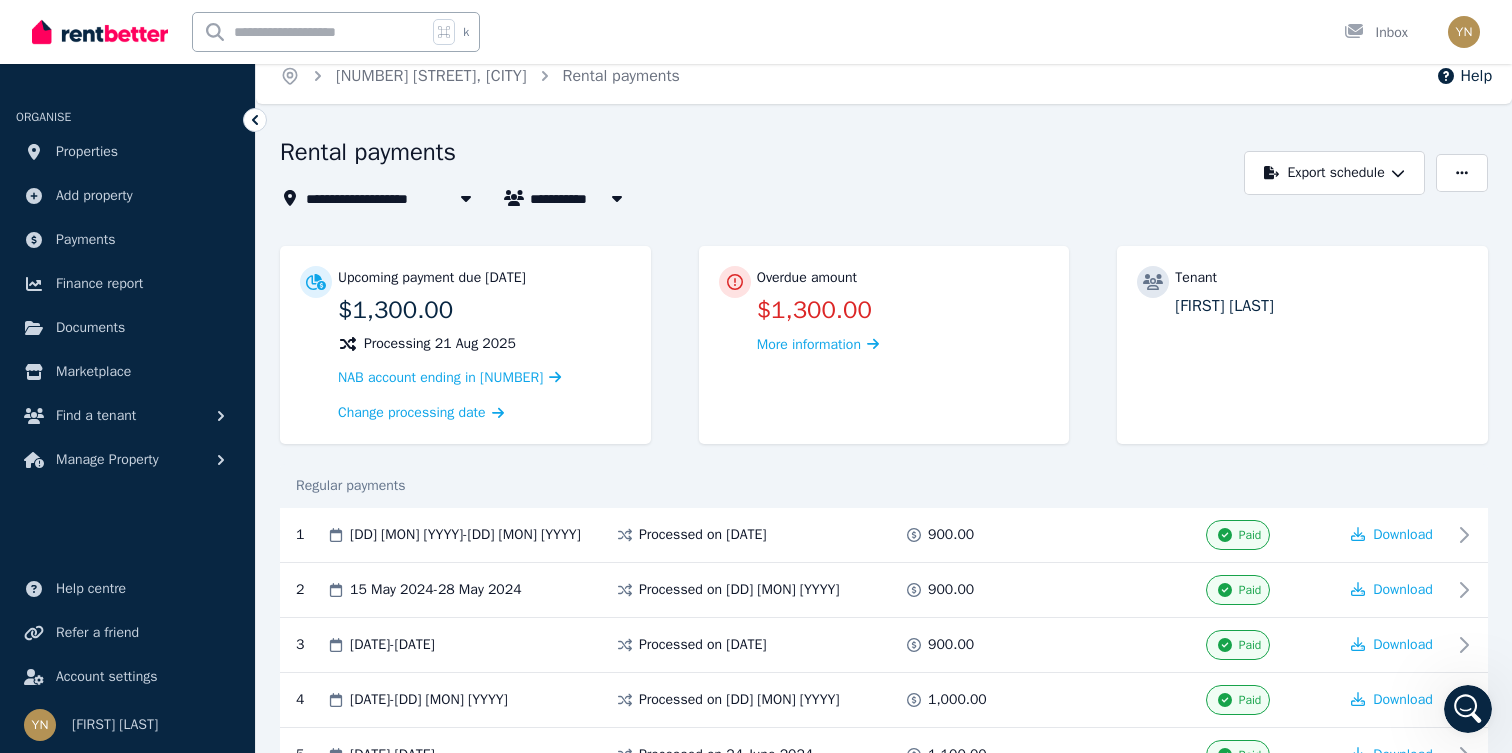 scroll, scrollTop: 0, scrollLeft: 0, axis: both 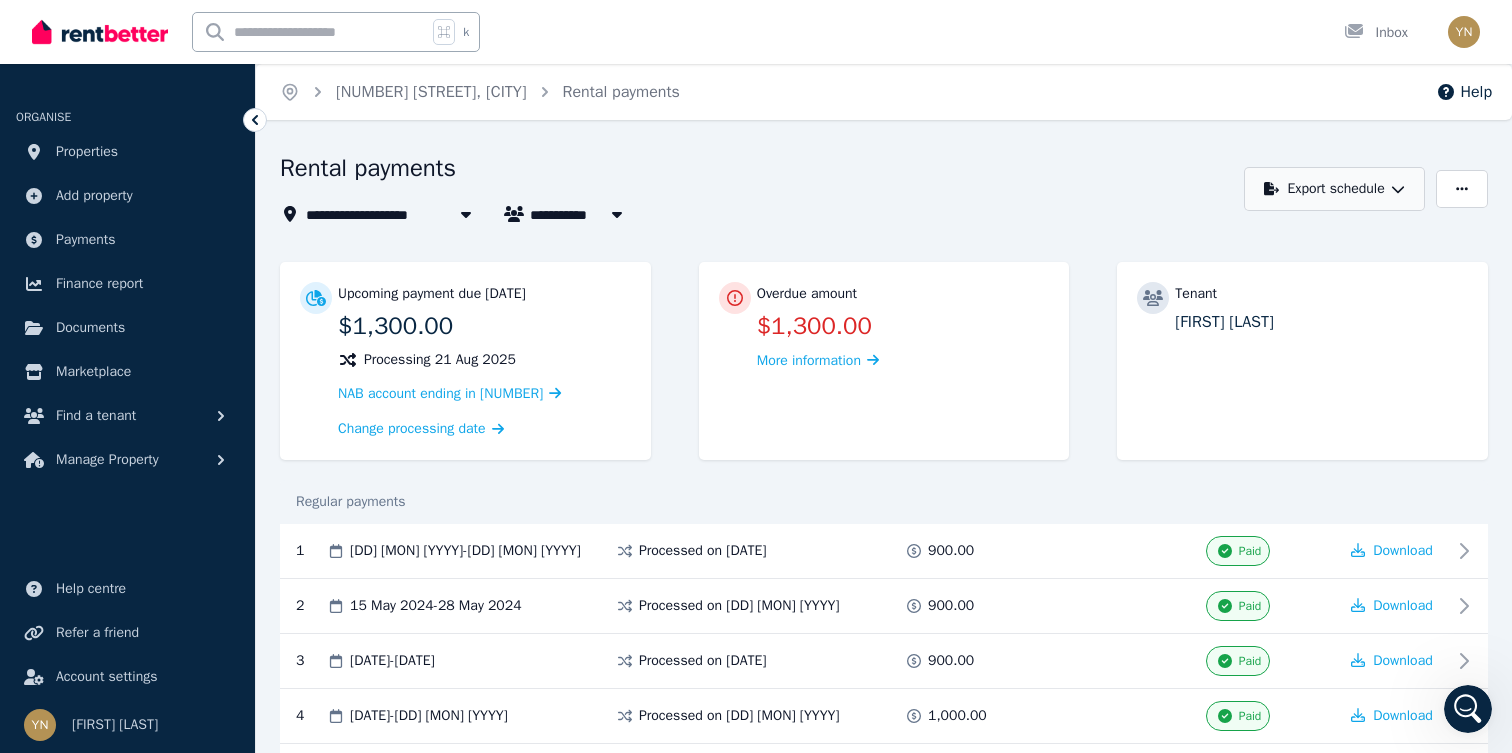 click on "Export schedule" at bounding box center (1334, 189) 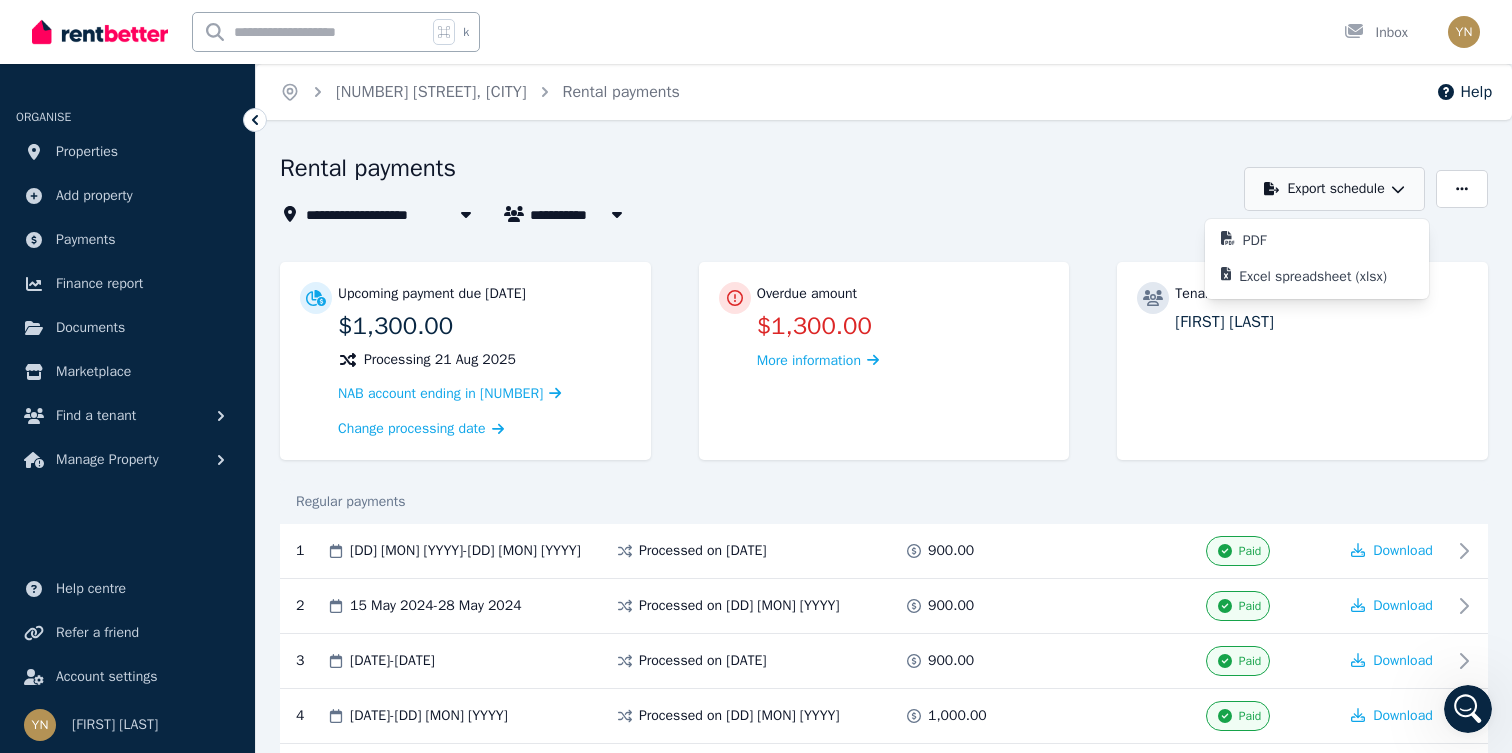 click on "Export schedule" at bounding box center [1334, 189] 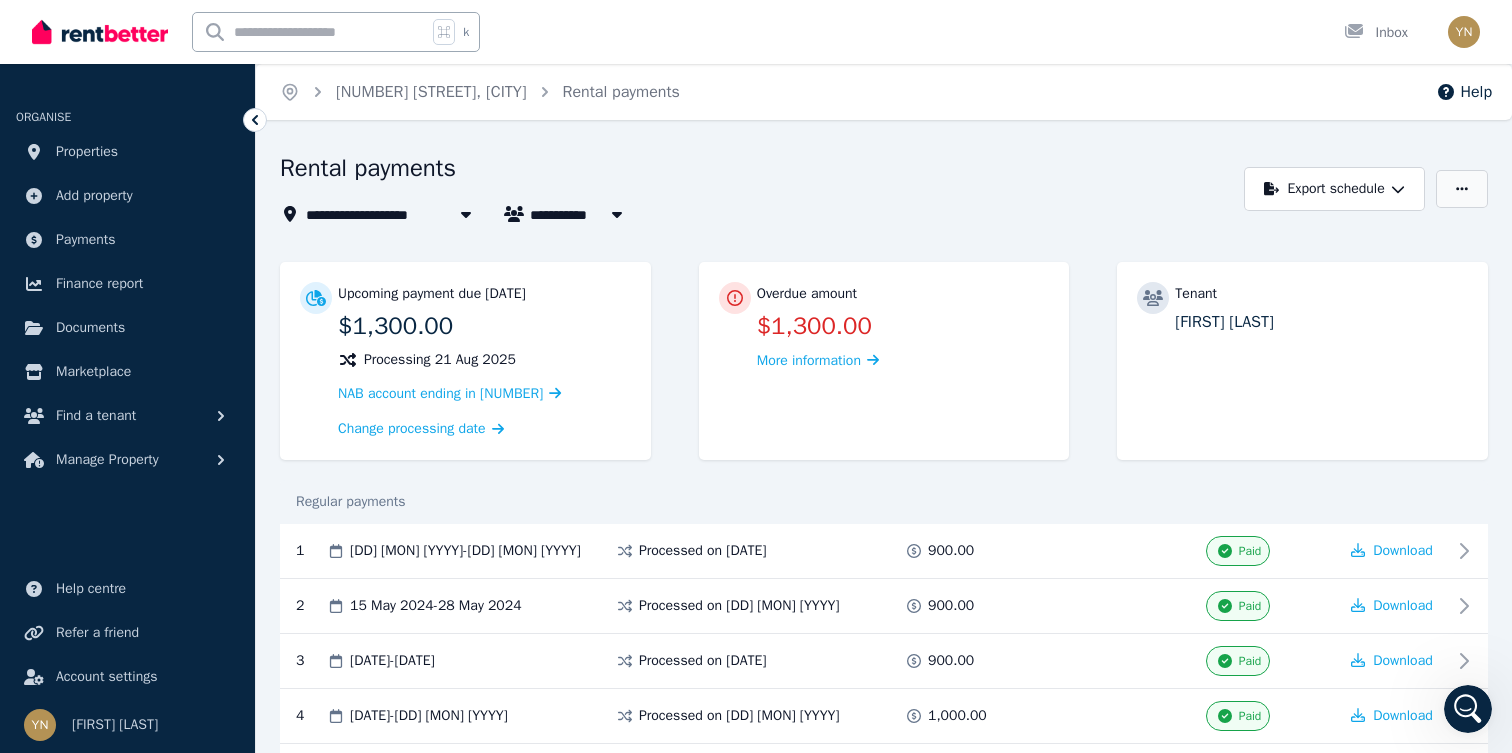click at bounding box center [1462, 189] 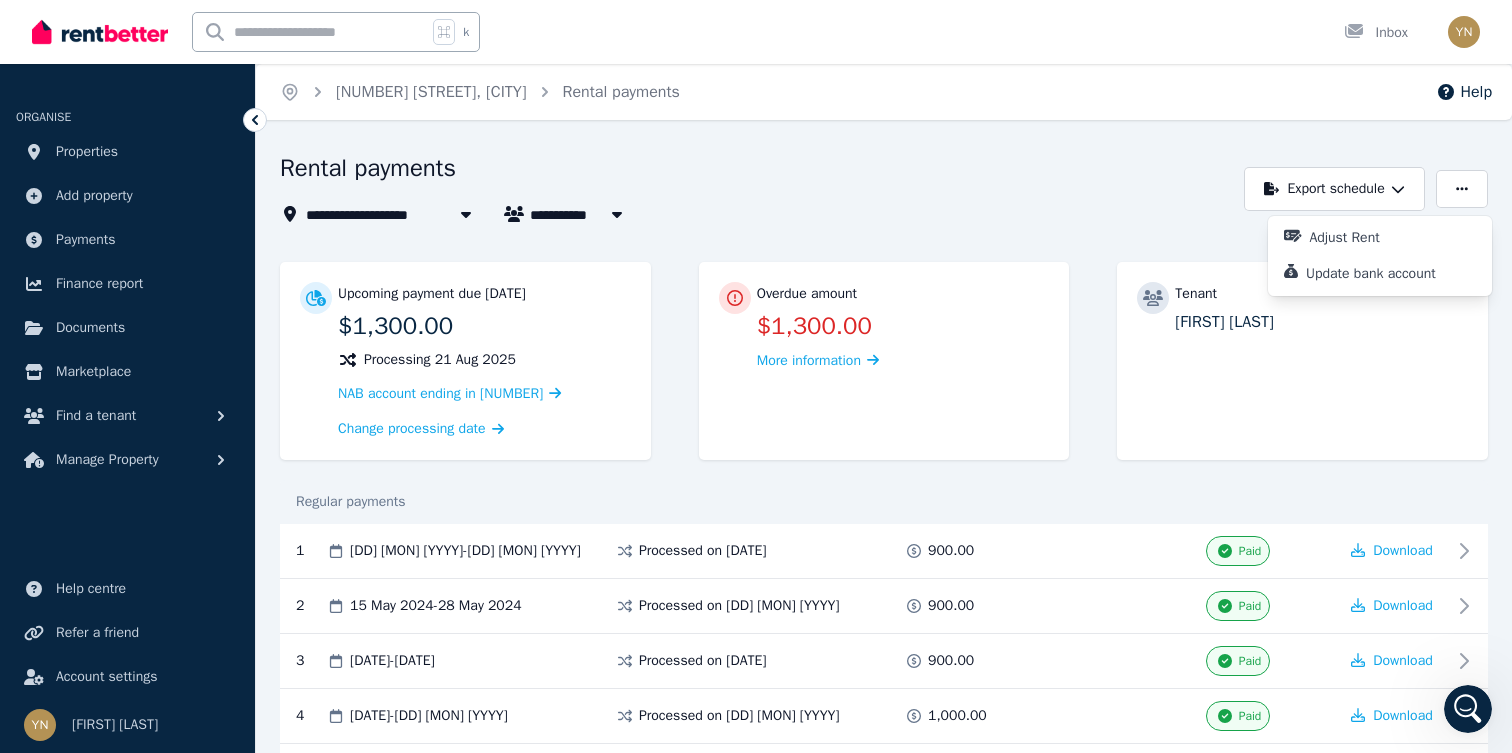 click on "**********" at bounding box center (756, 376) 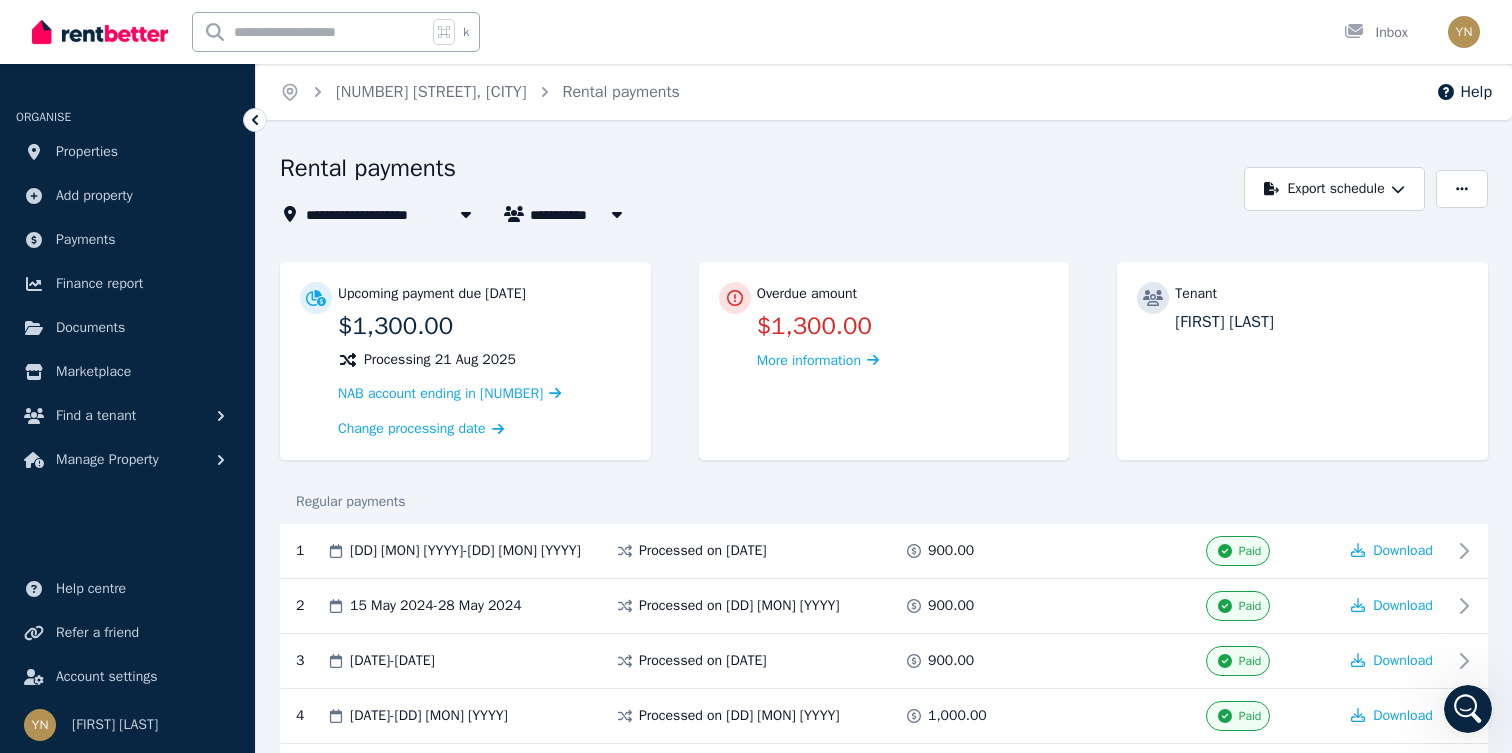 click 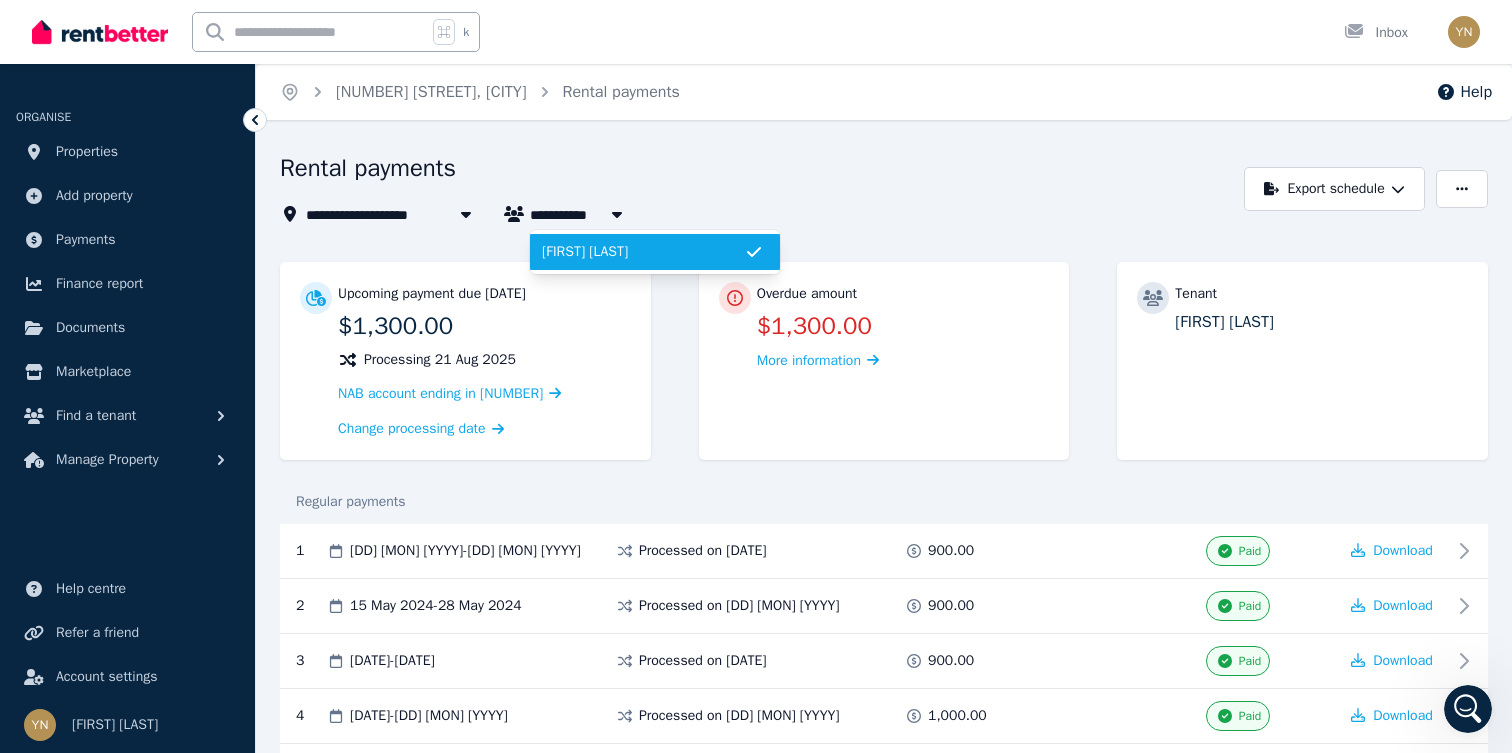 click 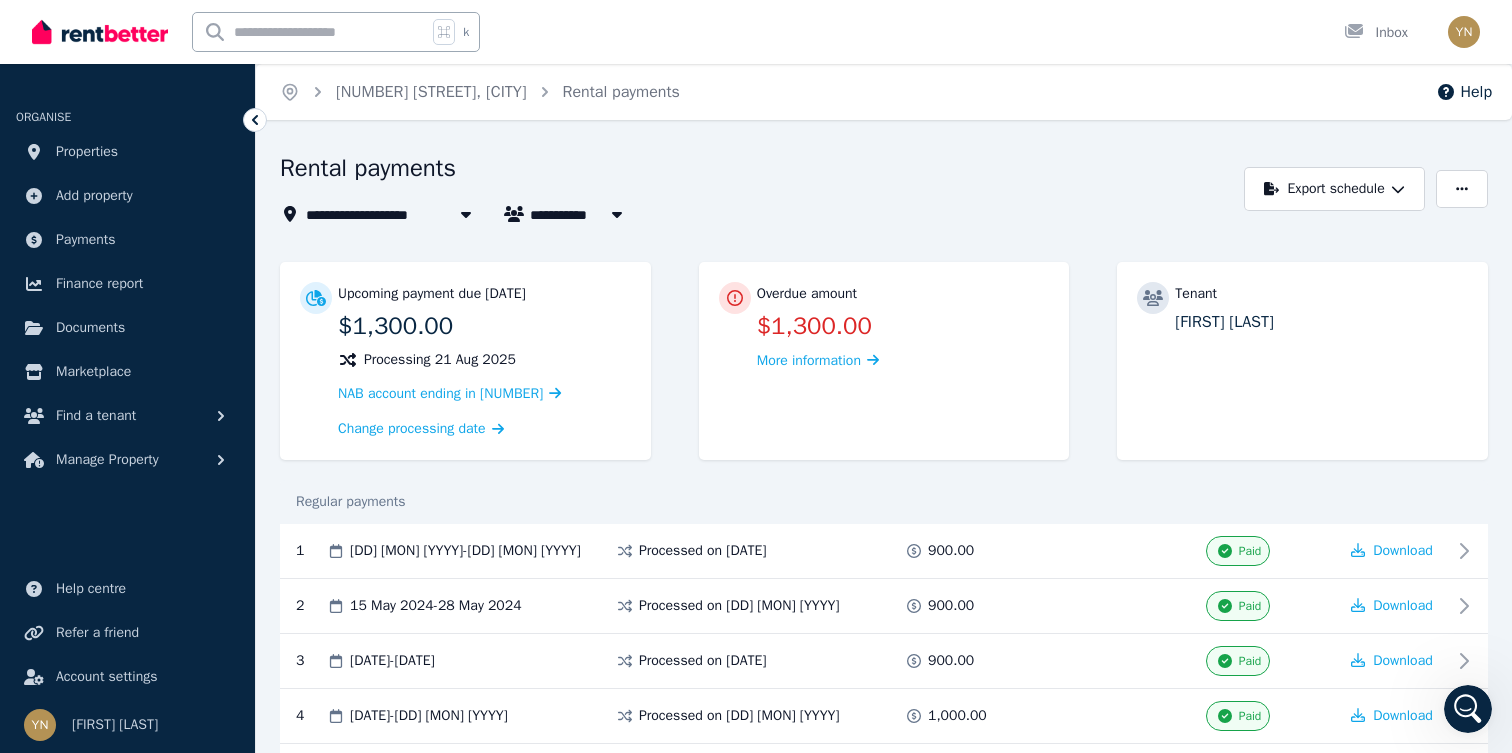 click at bounding box center [466, 214] 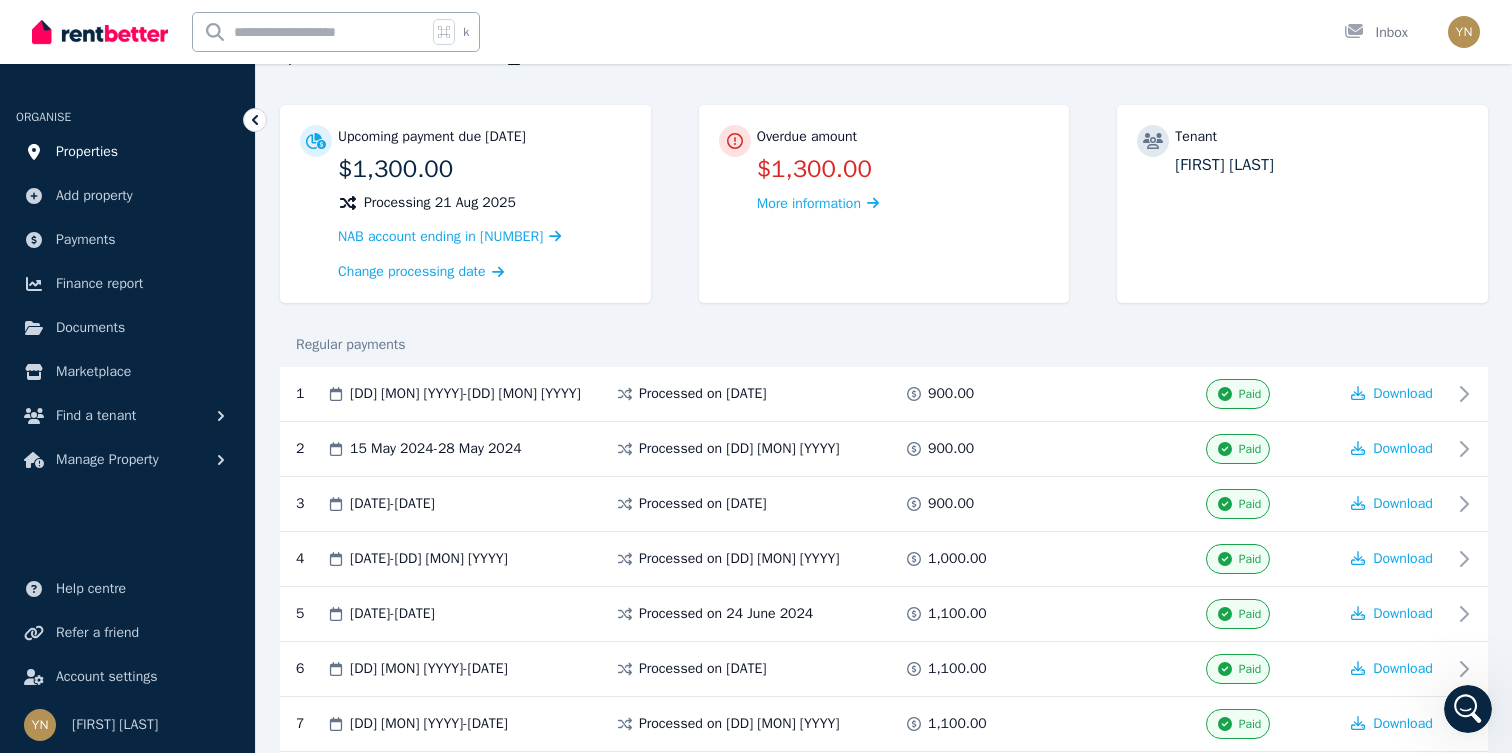 click on "Properties" at bounding box center (87, 152) 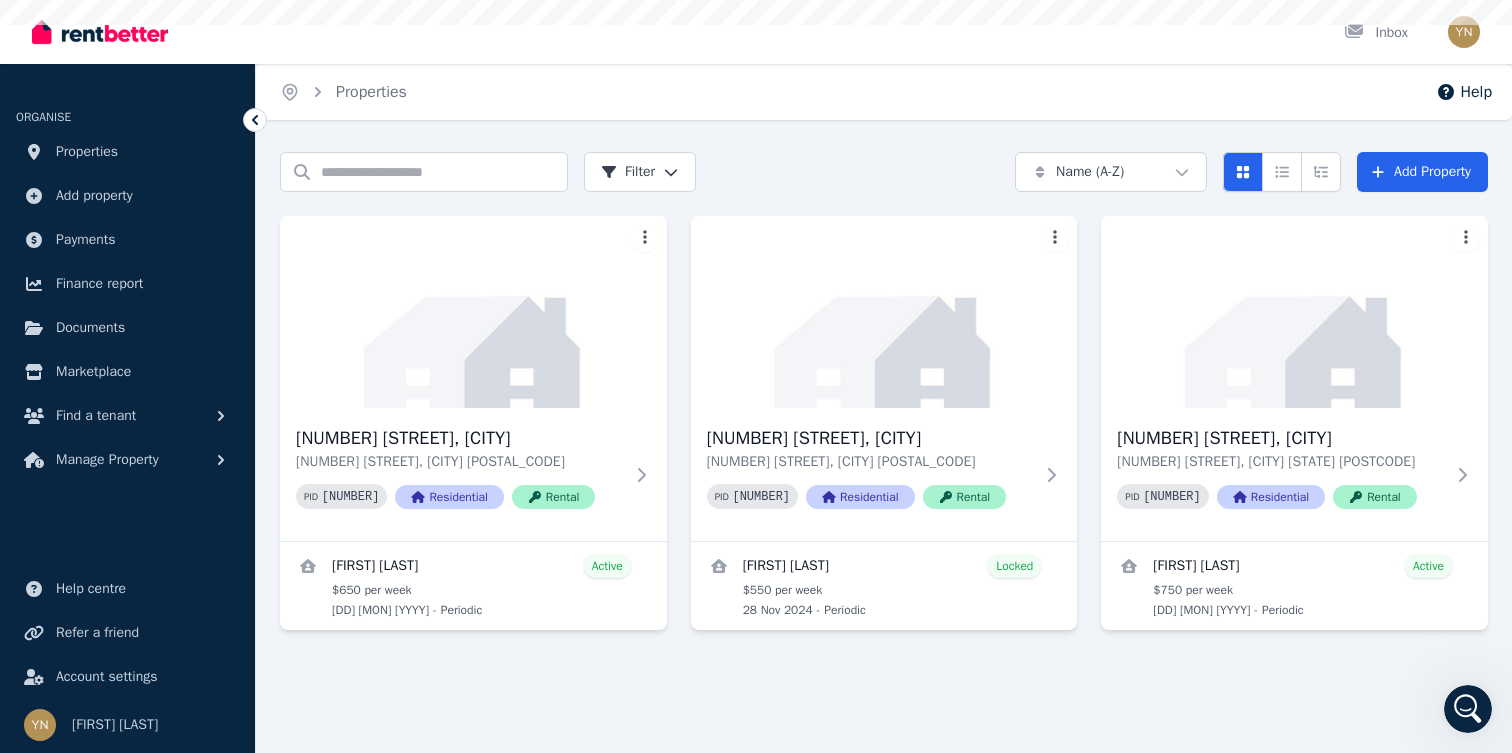 scroll, scrollTop: 0, scrollLeft: 0, axis: both 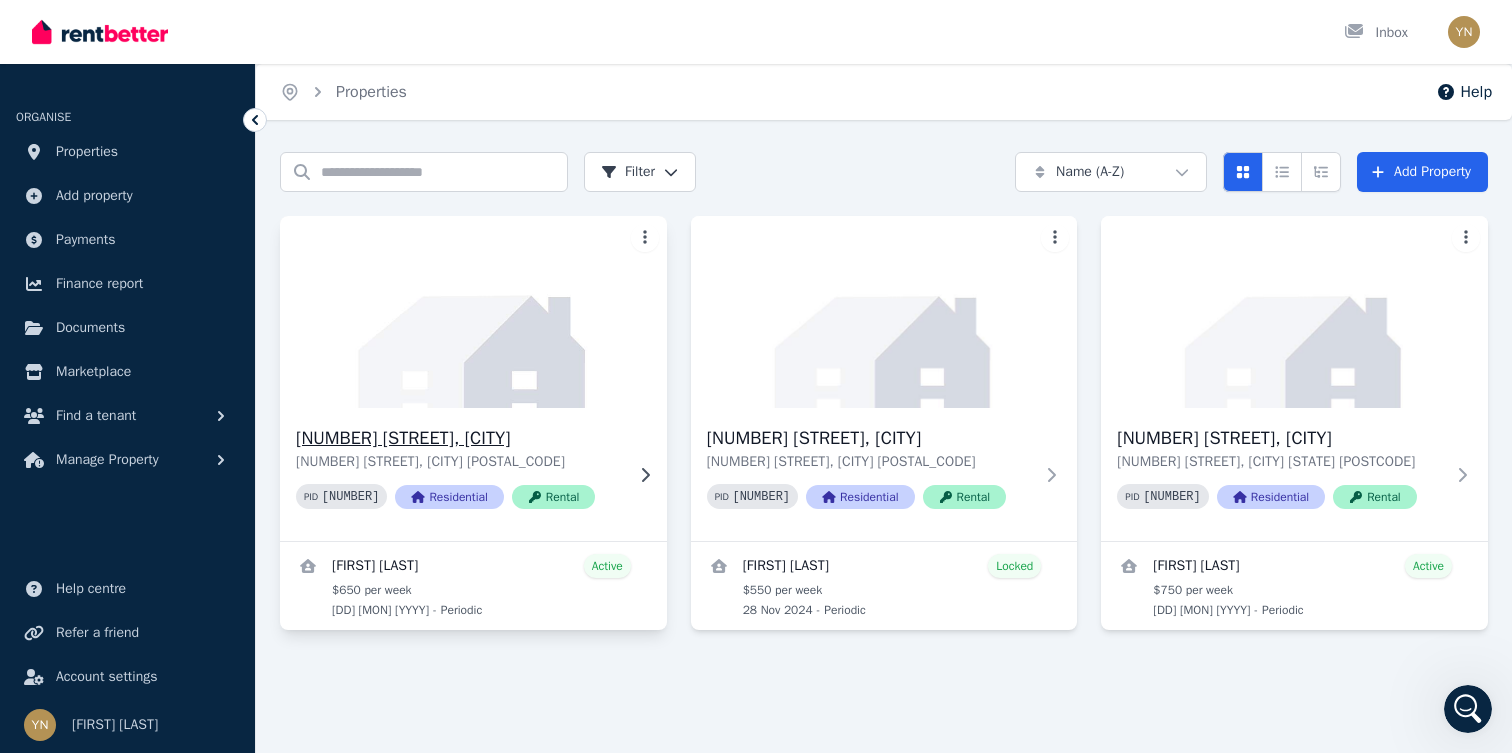 click at bounding box center (473, 312) 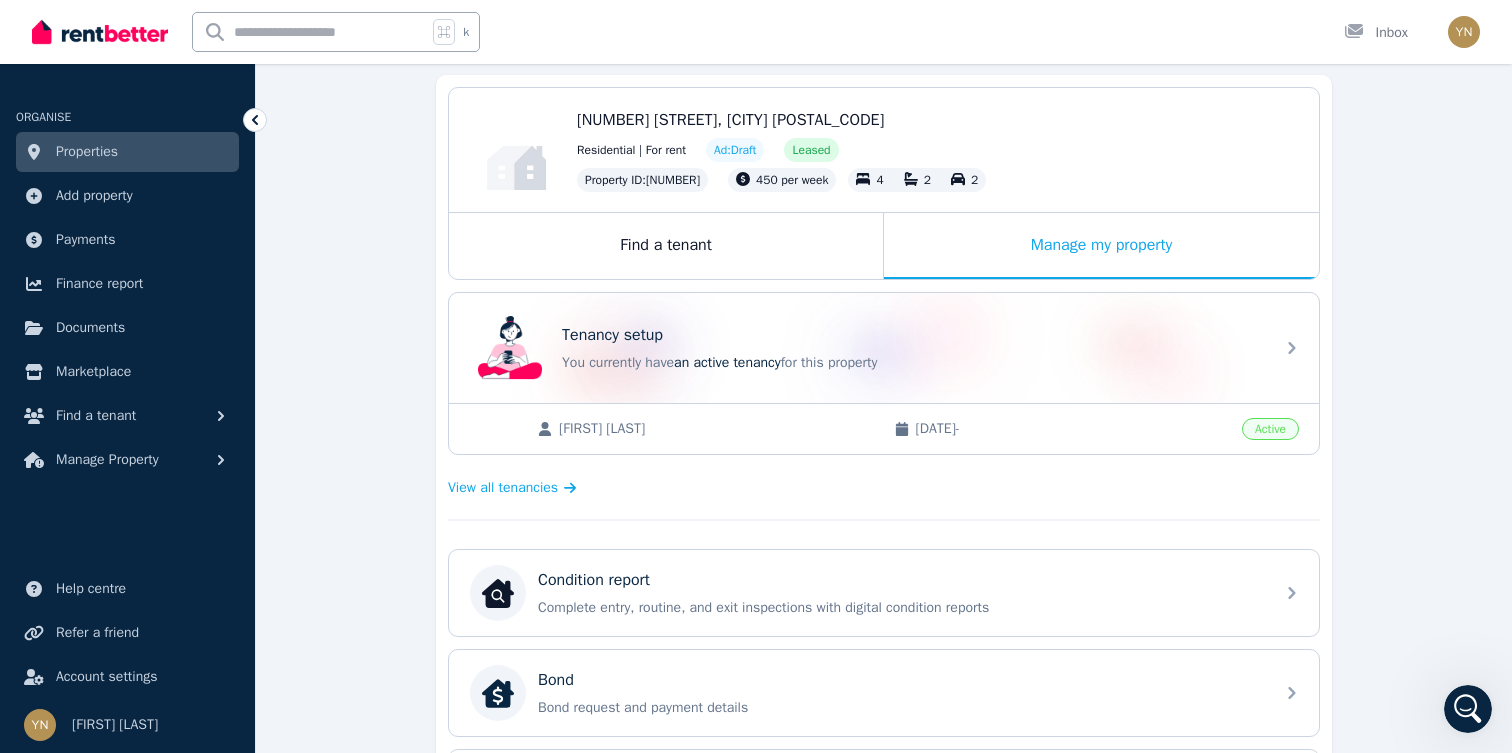 scroll, scrollTop: 204, scrollLeft: 0, axis: vertical 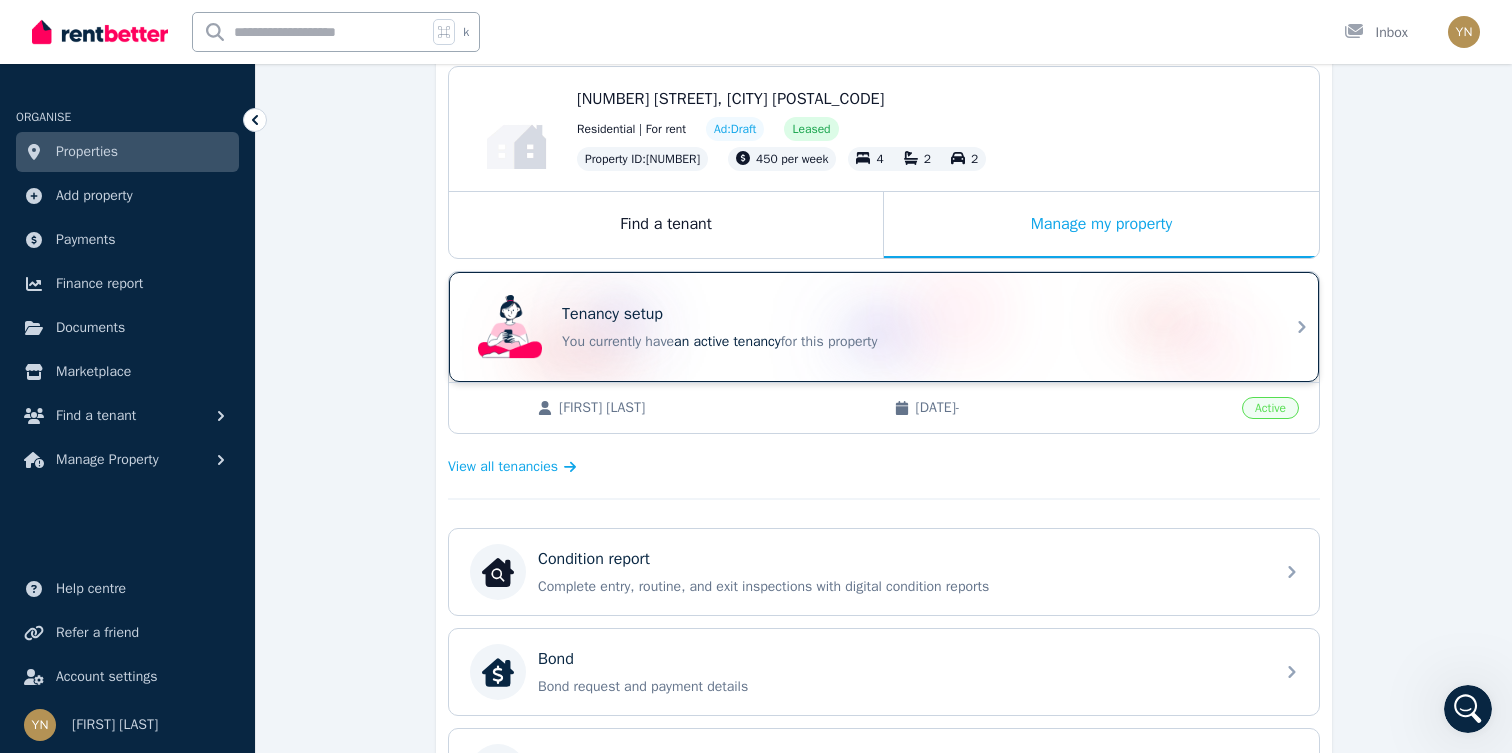 click on "You currently have  an active tenancy  for this property" at bounding box center (912, 342) 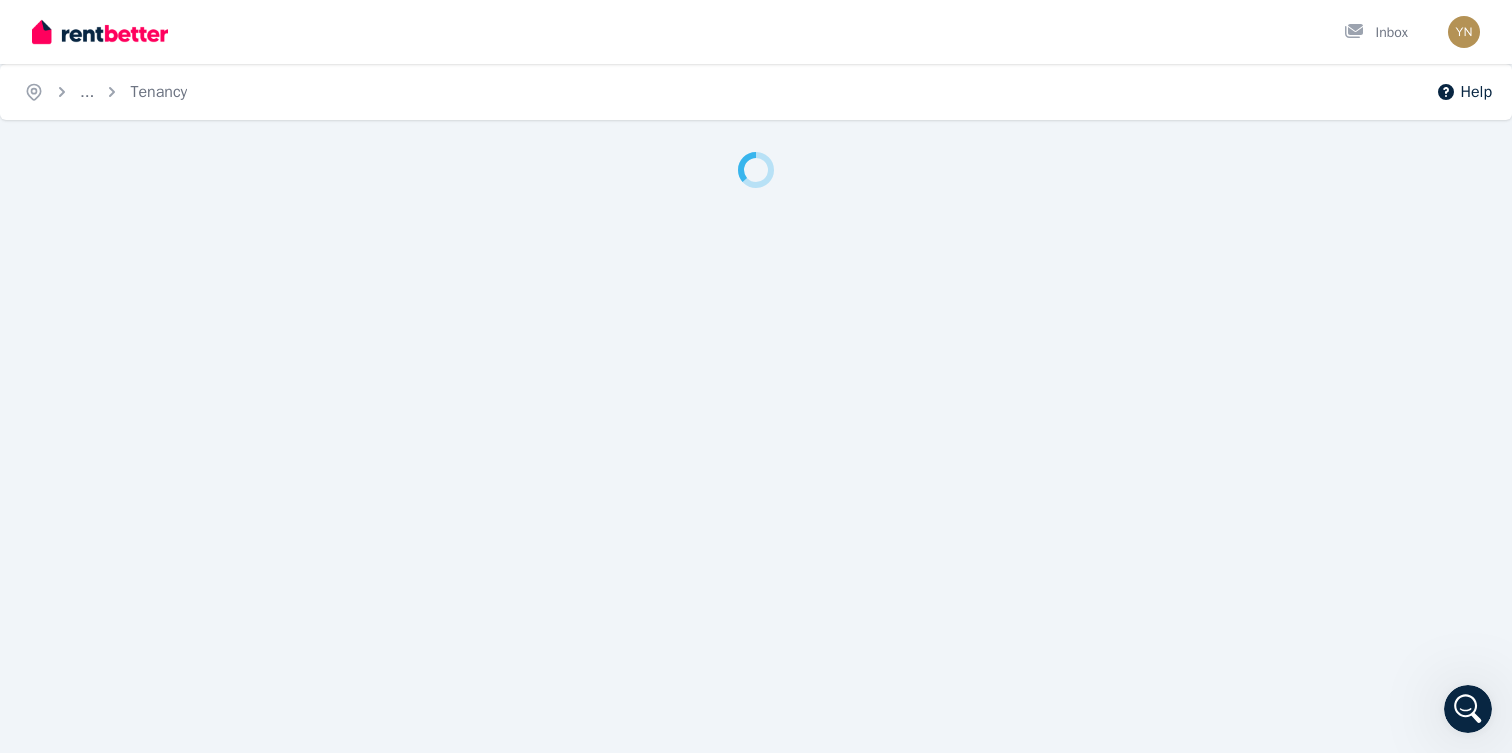 scroll, scrollTop: 0, scrollLeft: 0, axis: both 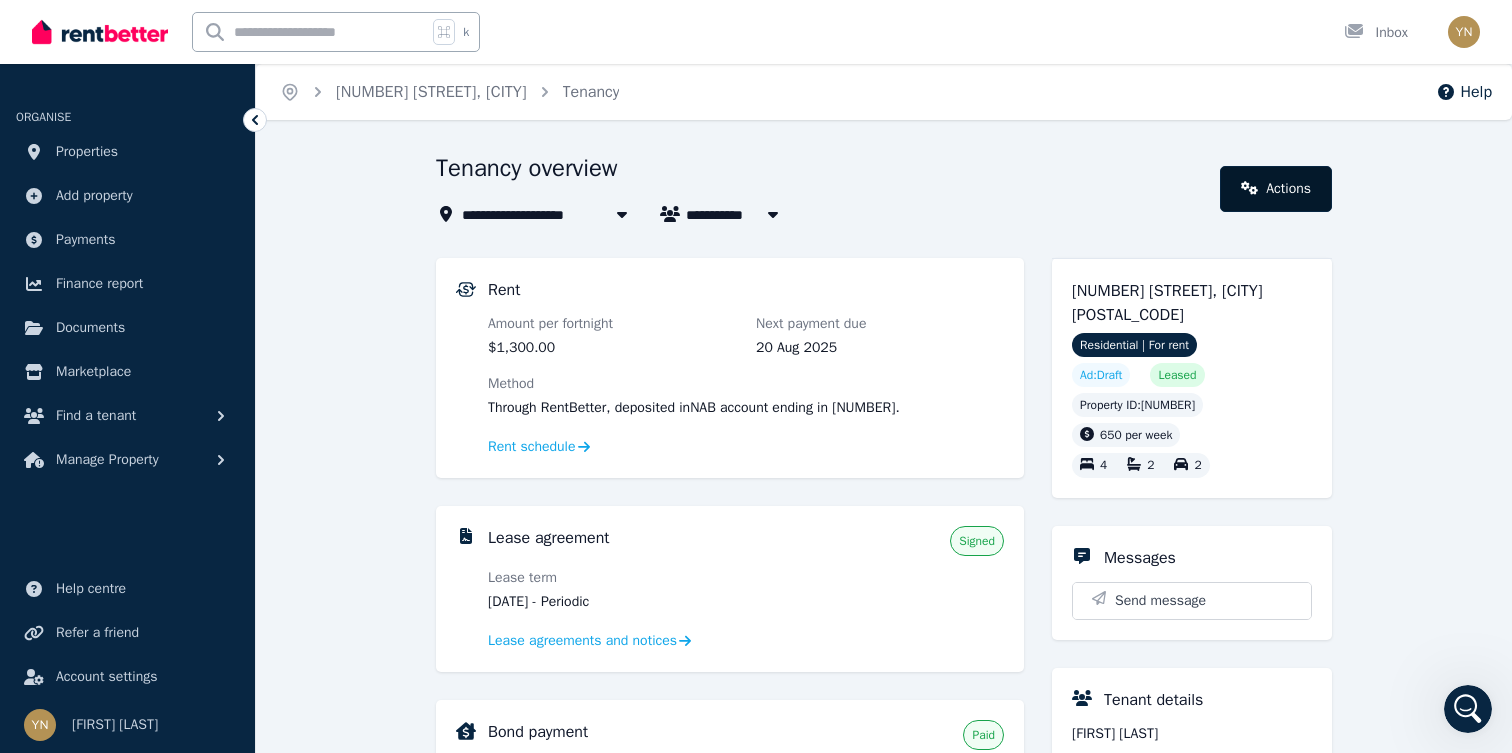 click on "Actions" at bounding box center [1276, 189] 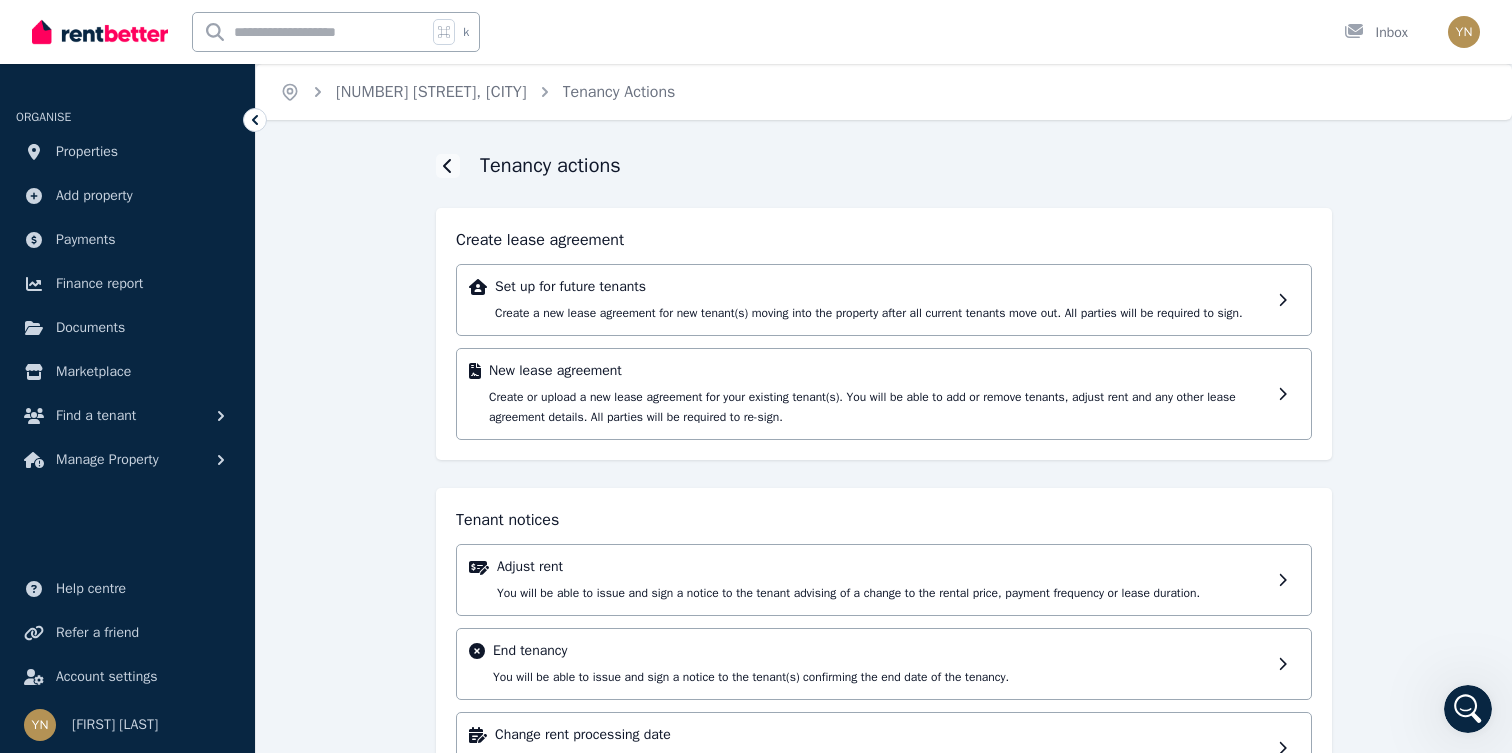 scroll, scrollTop: 107, scrollLeft: 0, axis: vertical 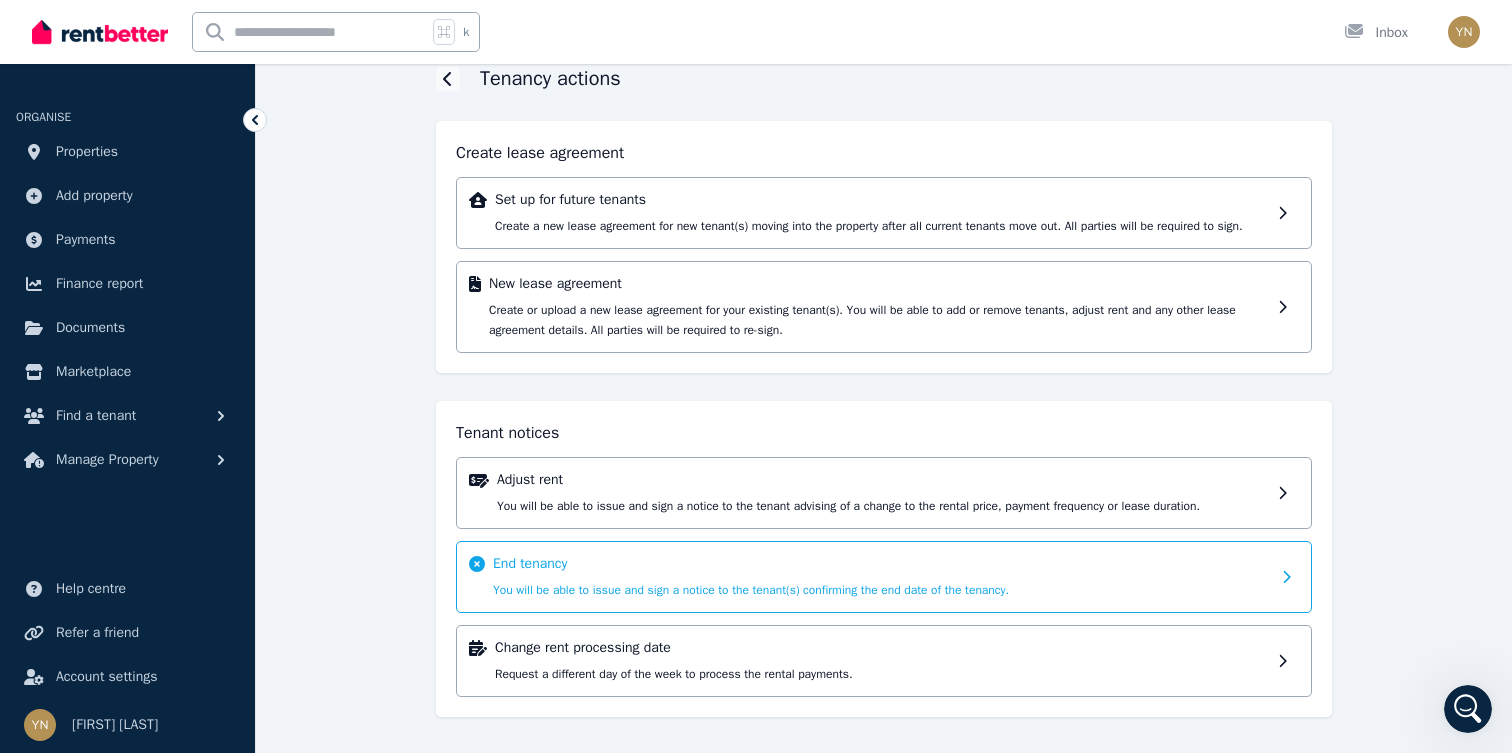 click on "End tenancy" at bounding box center (881, 564) 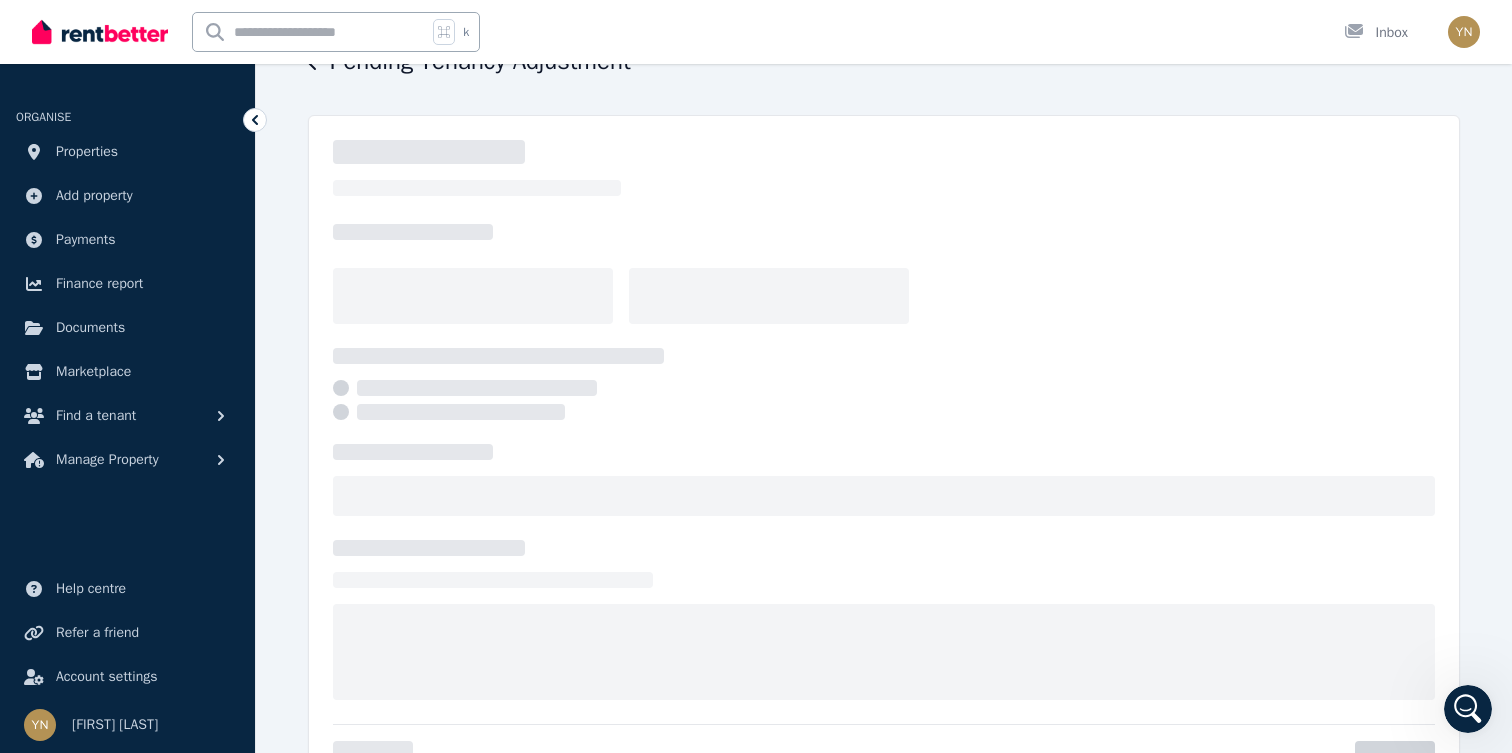 scroll, scrollTop: 0, scrollLeft: 0, axis: both 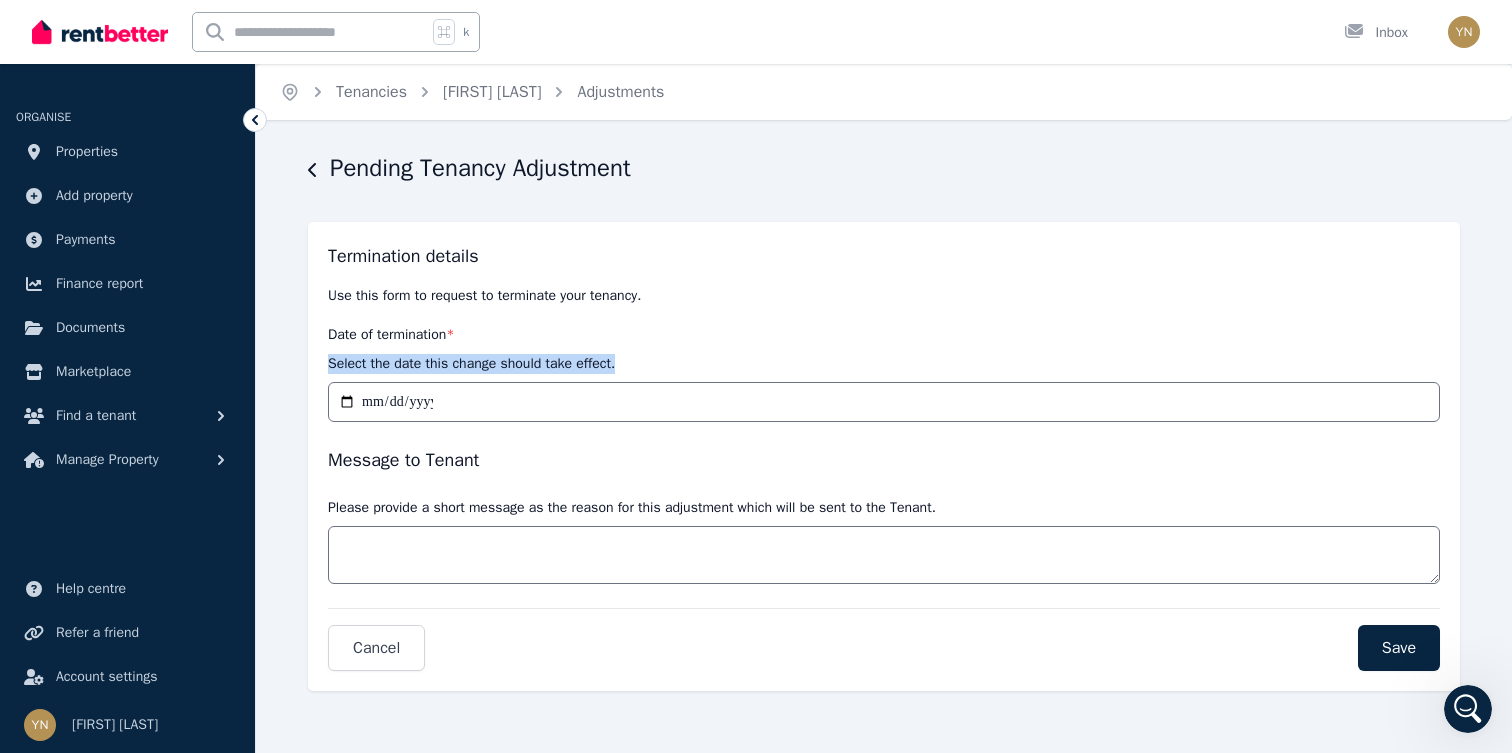 drag, startPoint x: 685, startPoint y: 357, endPoint x: 631, endPoint y: 331, distance: 59.933296 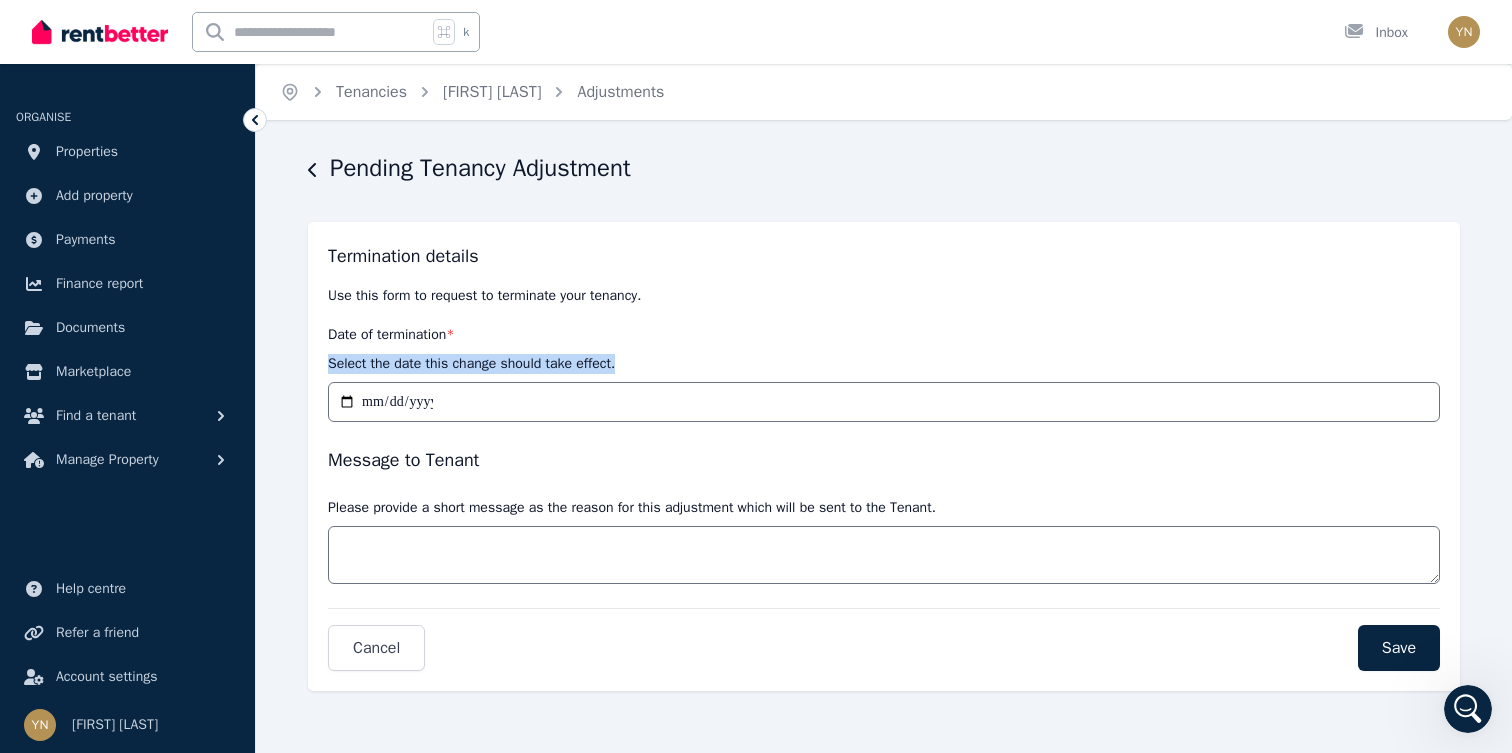 click on "Date of termination * Select the date this change should take effect." at bounding box center [884, 348] 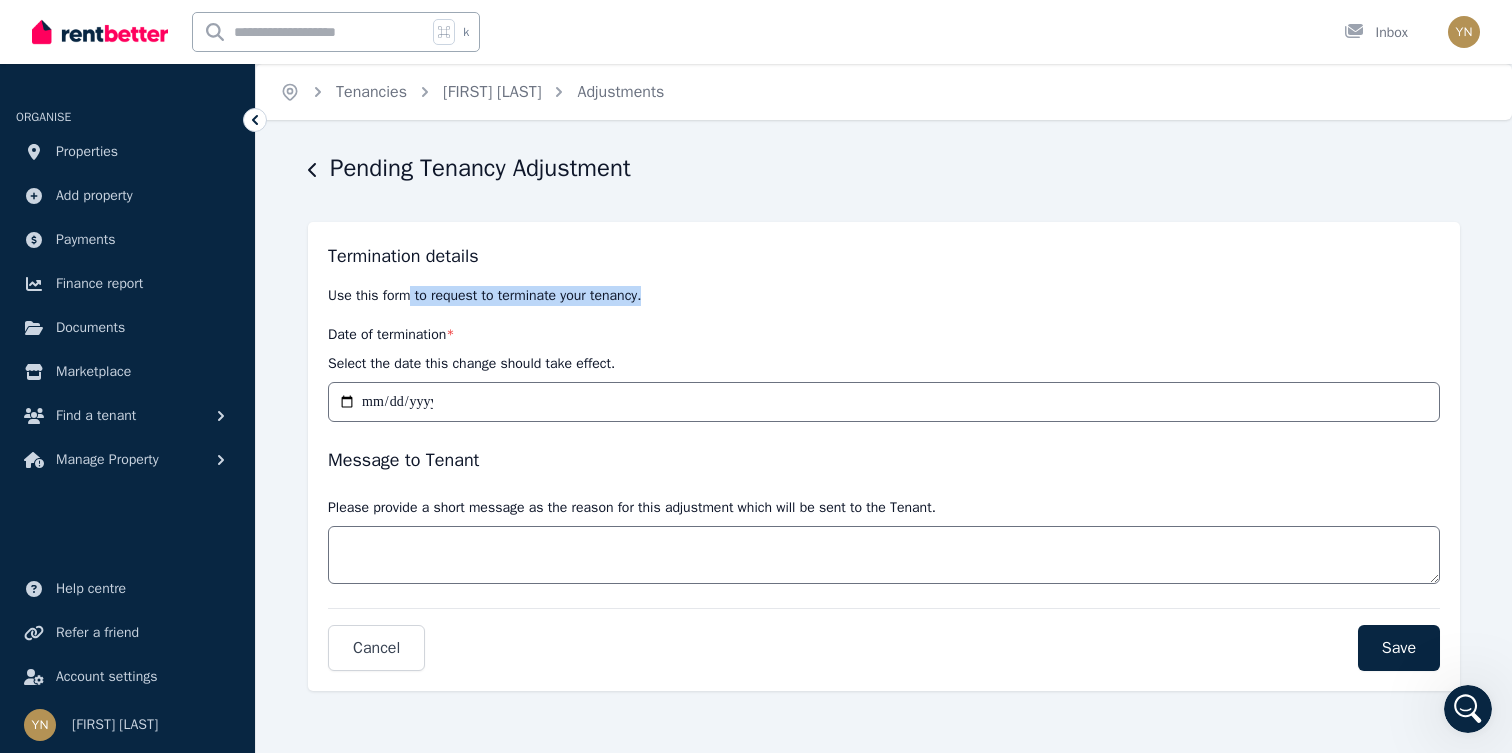 drag, startPoint x: 687, startPoint y: 307, endPoint x: 410, endPoint y: 302, distance: 277.04514 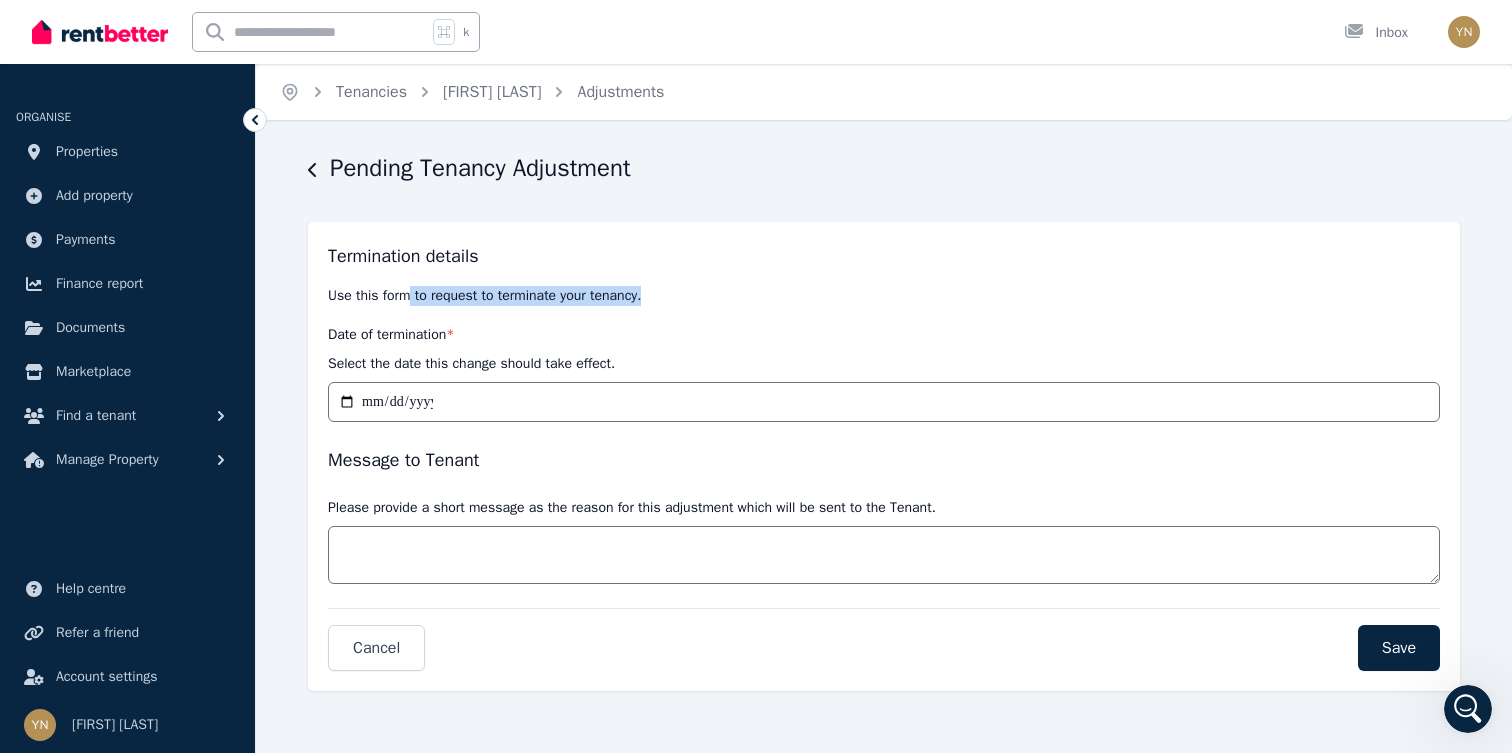 click on "Termination details Use this form to request to terminate your tenancy. Date of termination * Select the date this change should take effect." at bounding box center [884, 332] 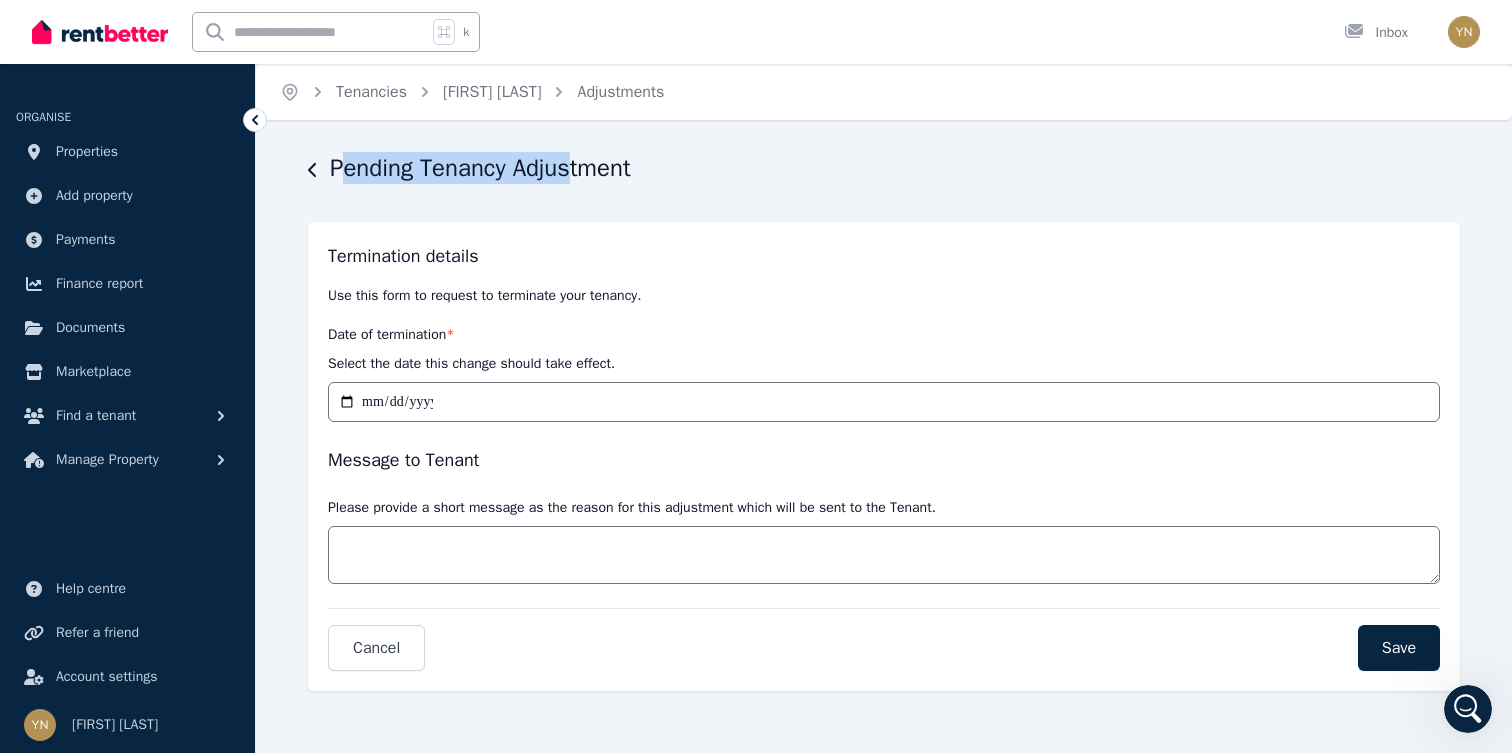 drag, startPoint x: 338, startPoint y: 160, endPoint x: 618, endPoint y: 176, distance: 280.45676 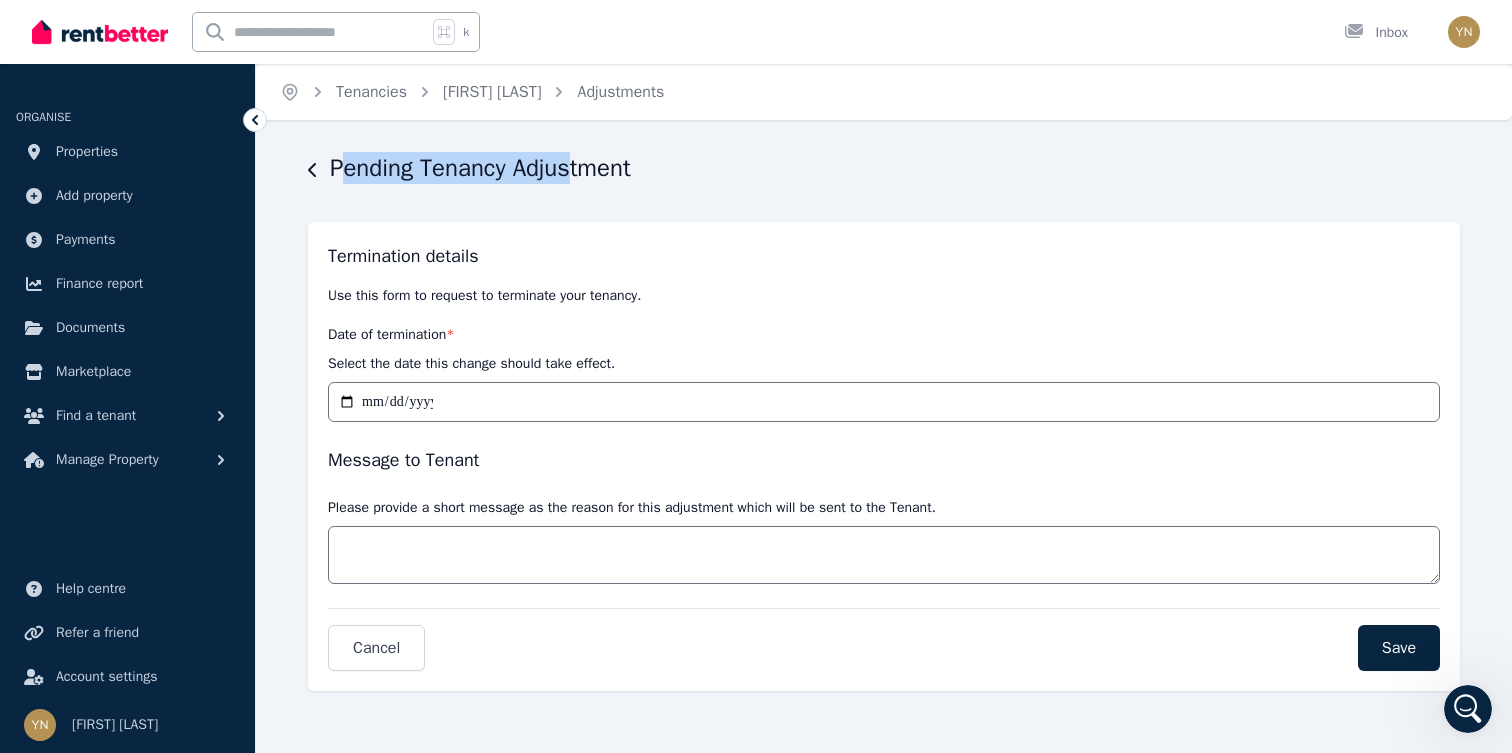 click on "Pending Tenancy Adjustment" at bounding box center [480, 168] 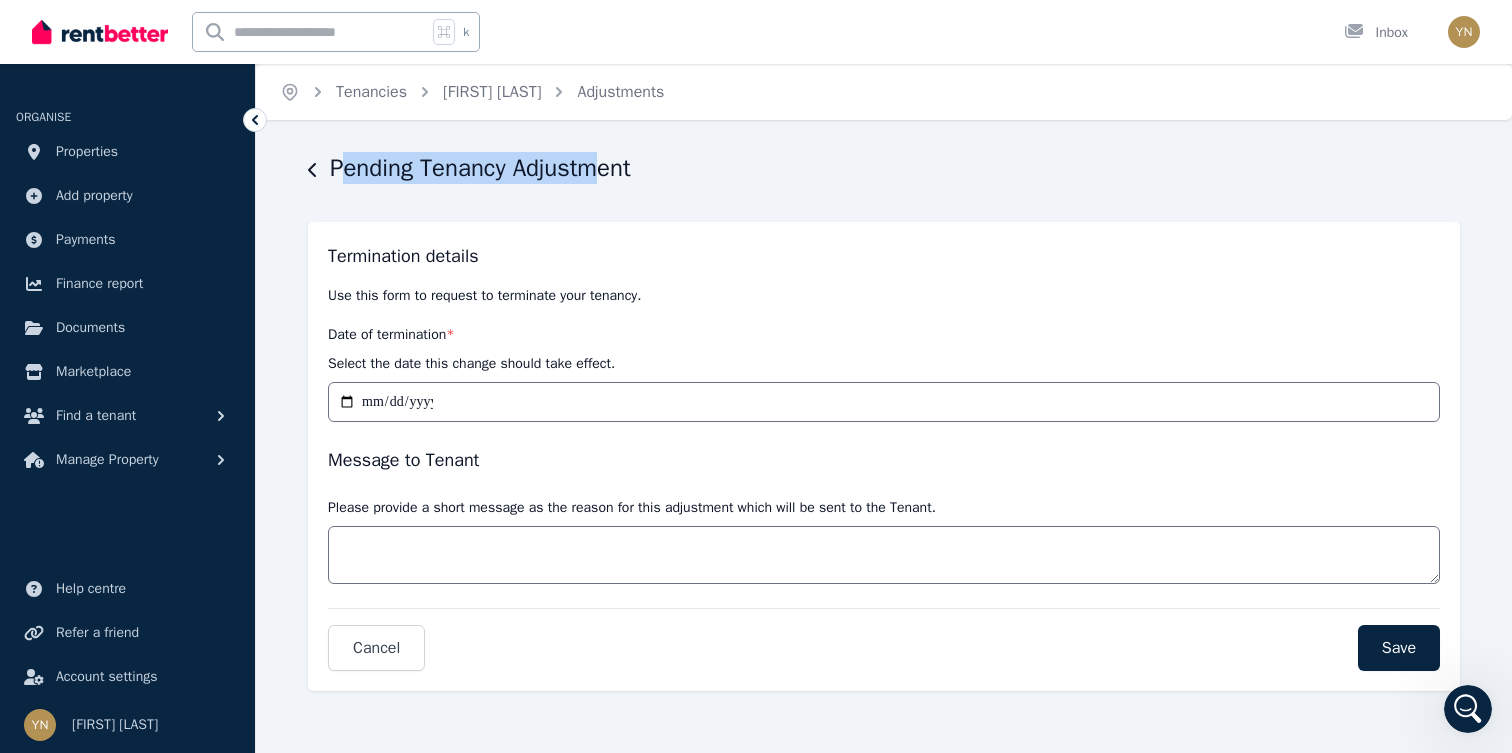 click on "Pending Tenancy Adjustment" at bounding box center (480, 168) 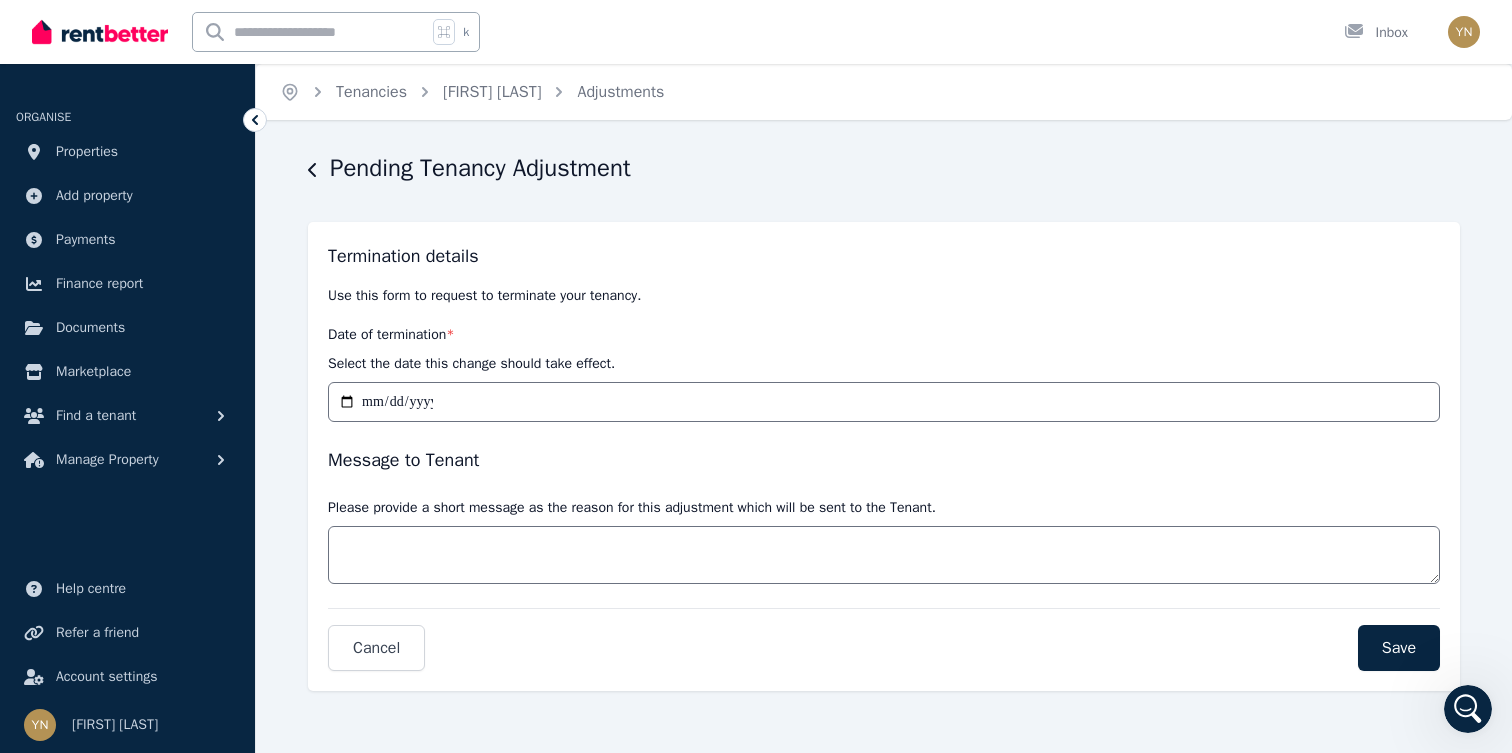click 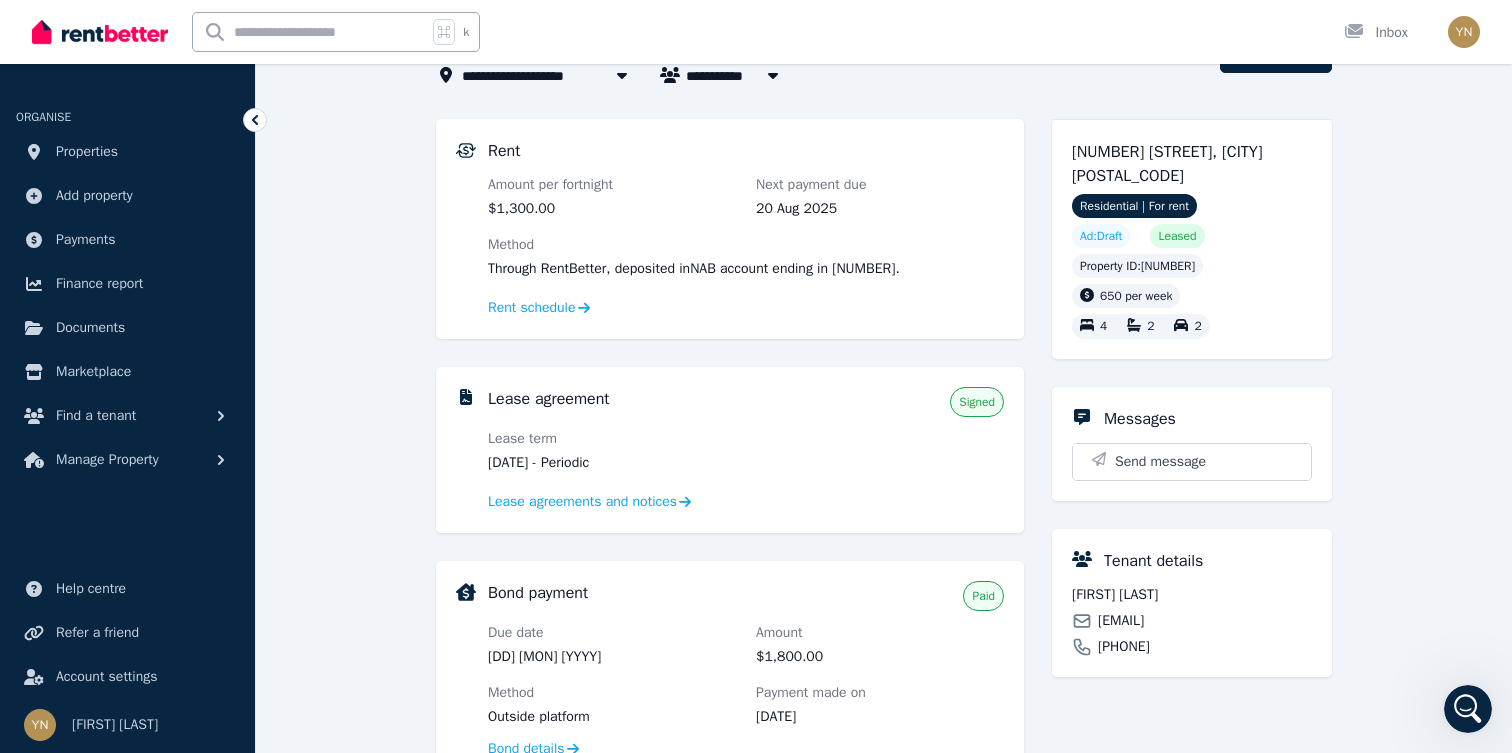 scroll, scrollTop: 170, scrollLeft: 0, axis: vertical 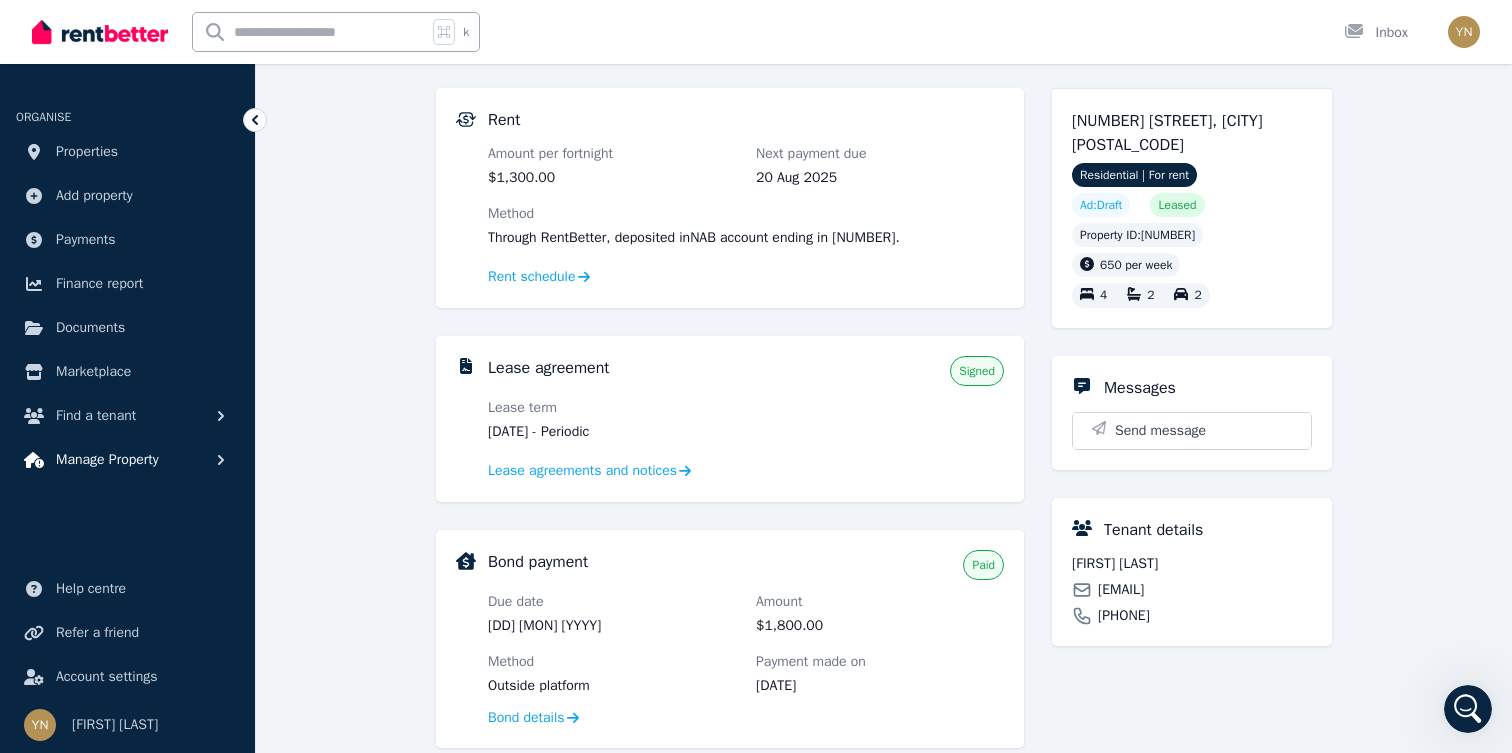 click on "Manage Property" at bounding box center [127, 460] 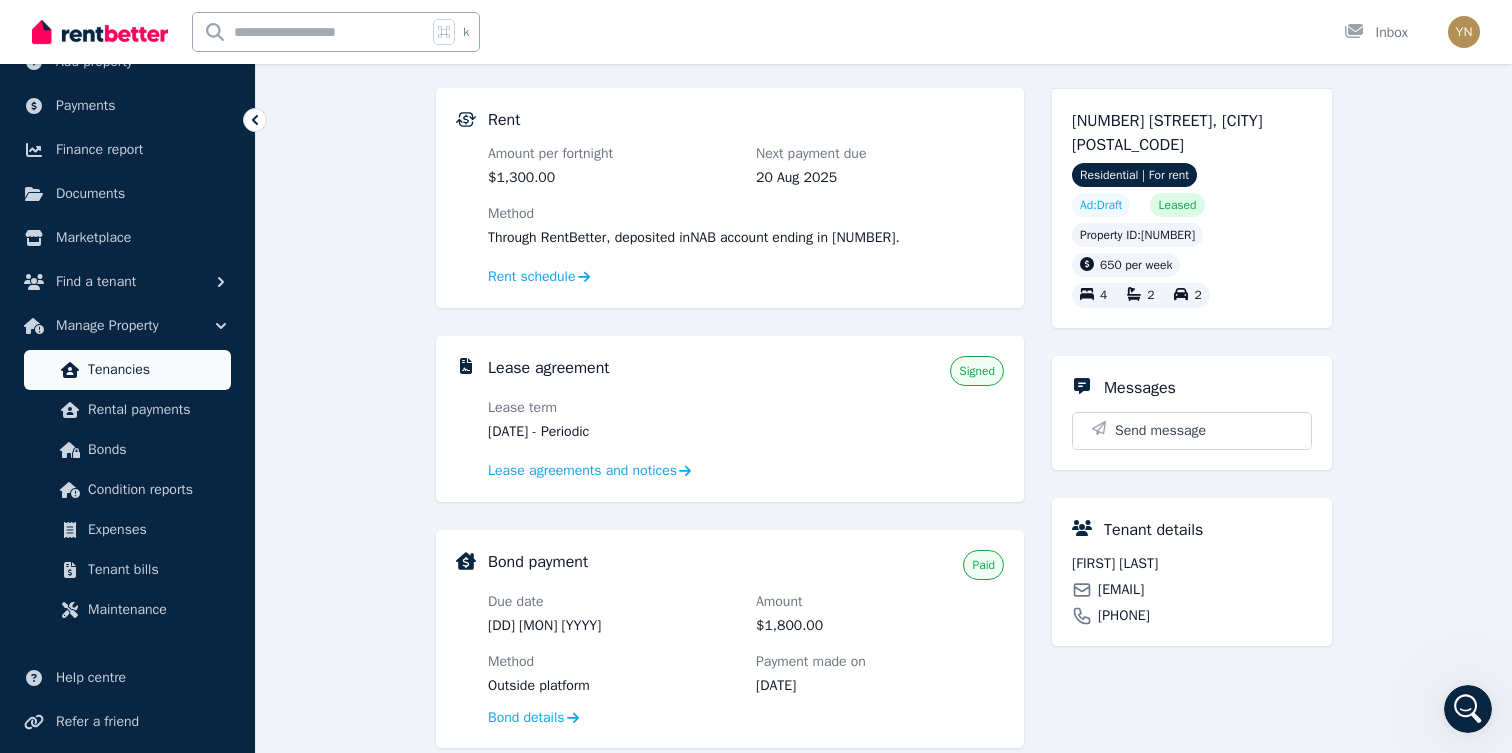 scroll, scrollTop: 142, scrollLeft: 0, axis: vertical 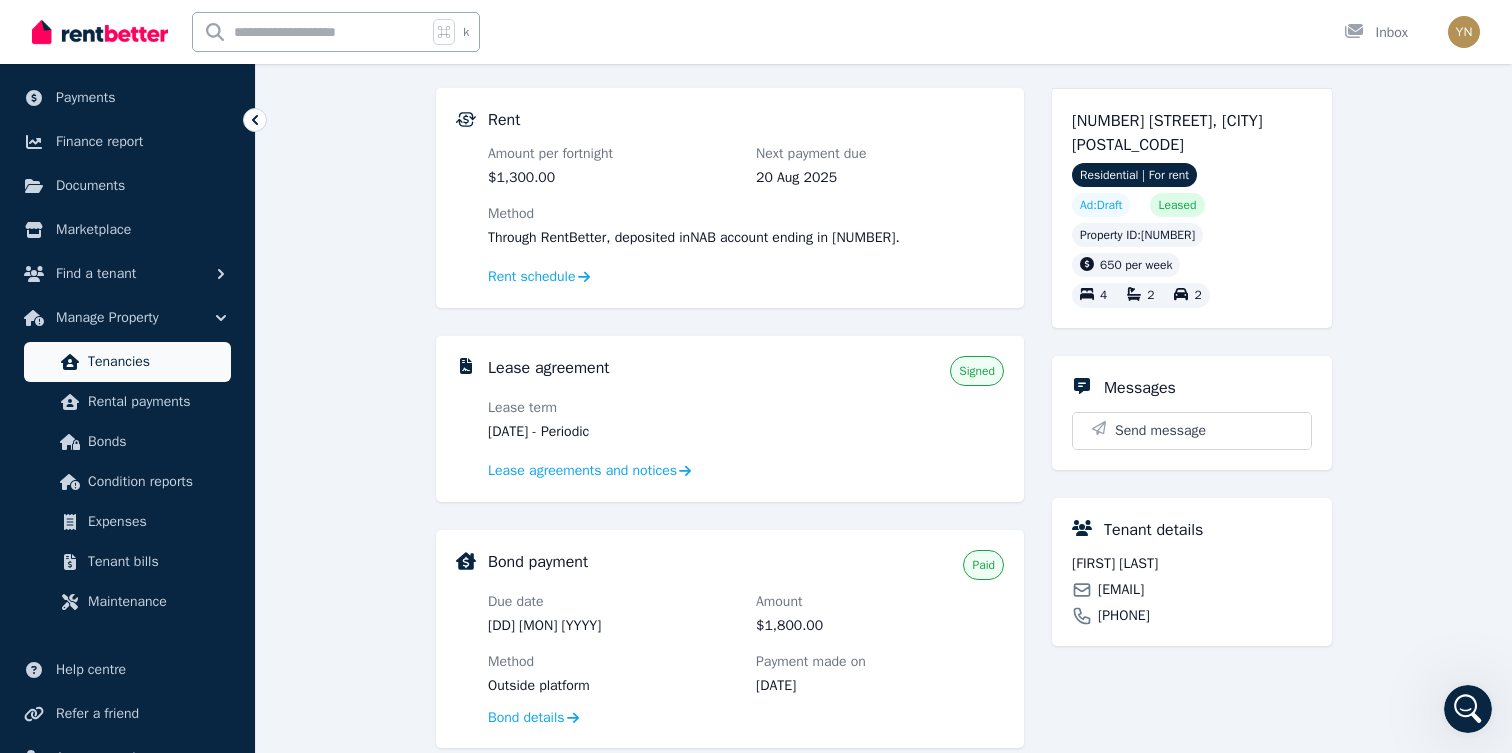 click on "Tenancies" at bounding box center (155, 362) 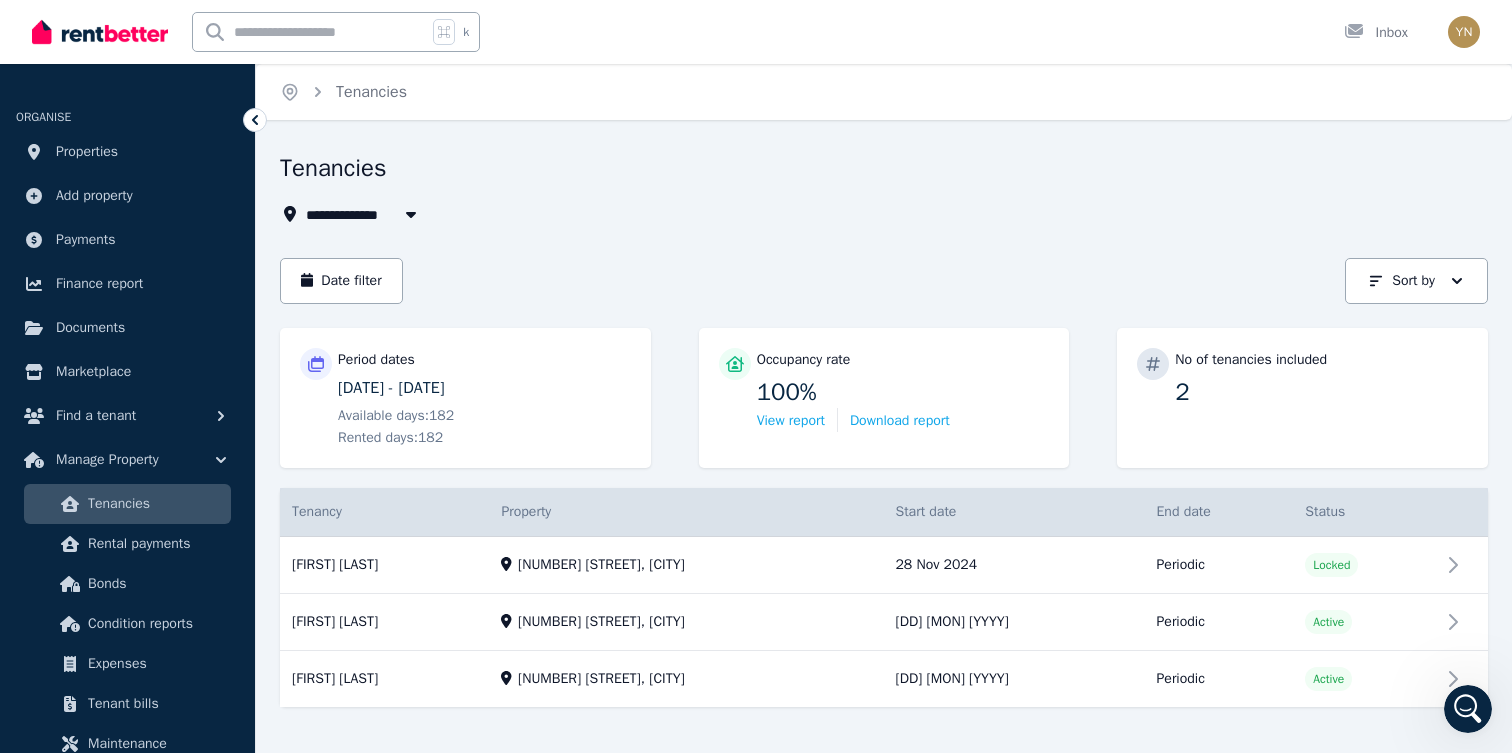 scroll, scrollTop: 26, scrollLeft: 0, axis: vertical 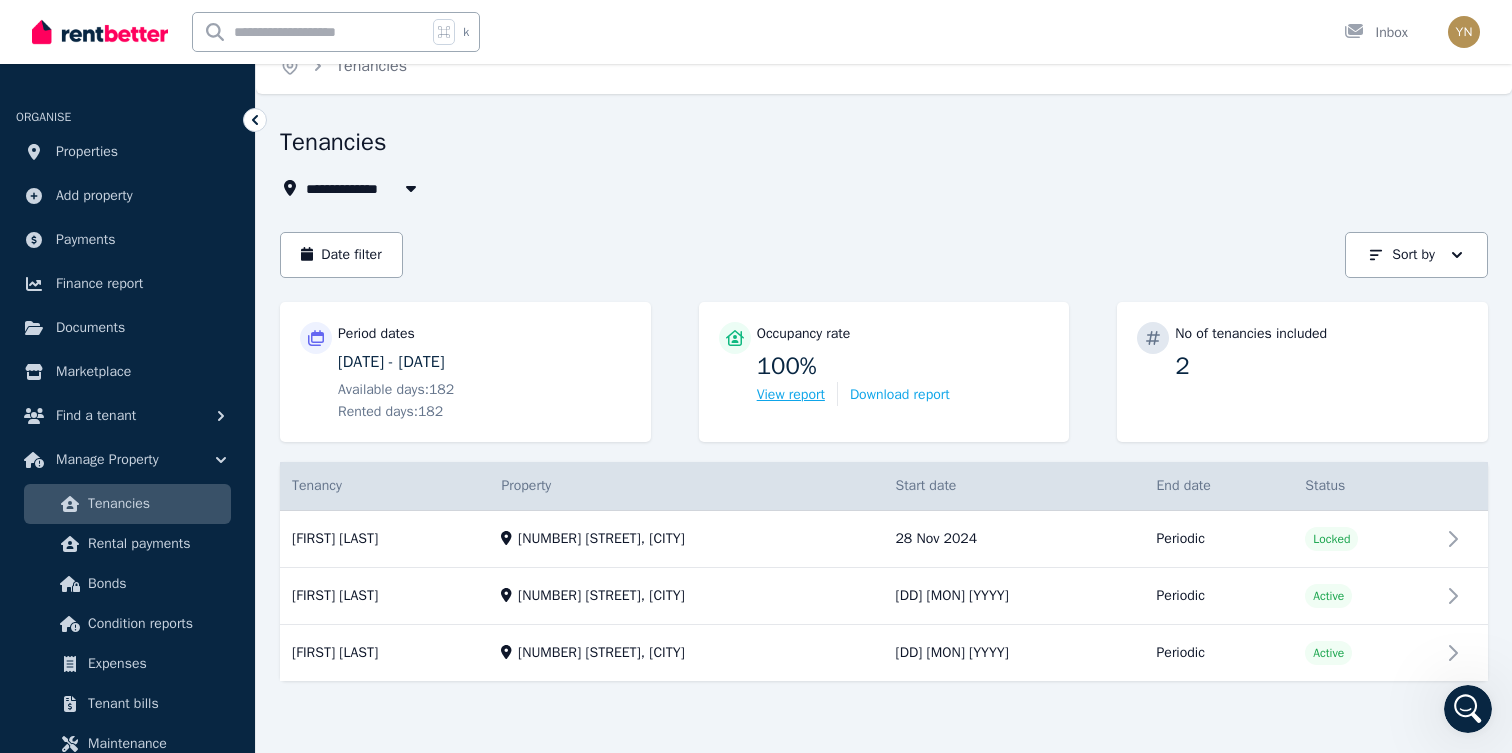 click on "View report" at bounding box center [791, 395] 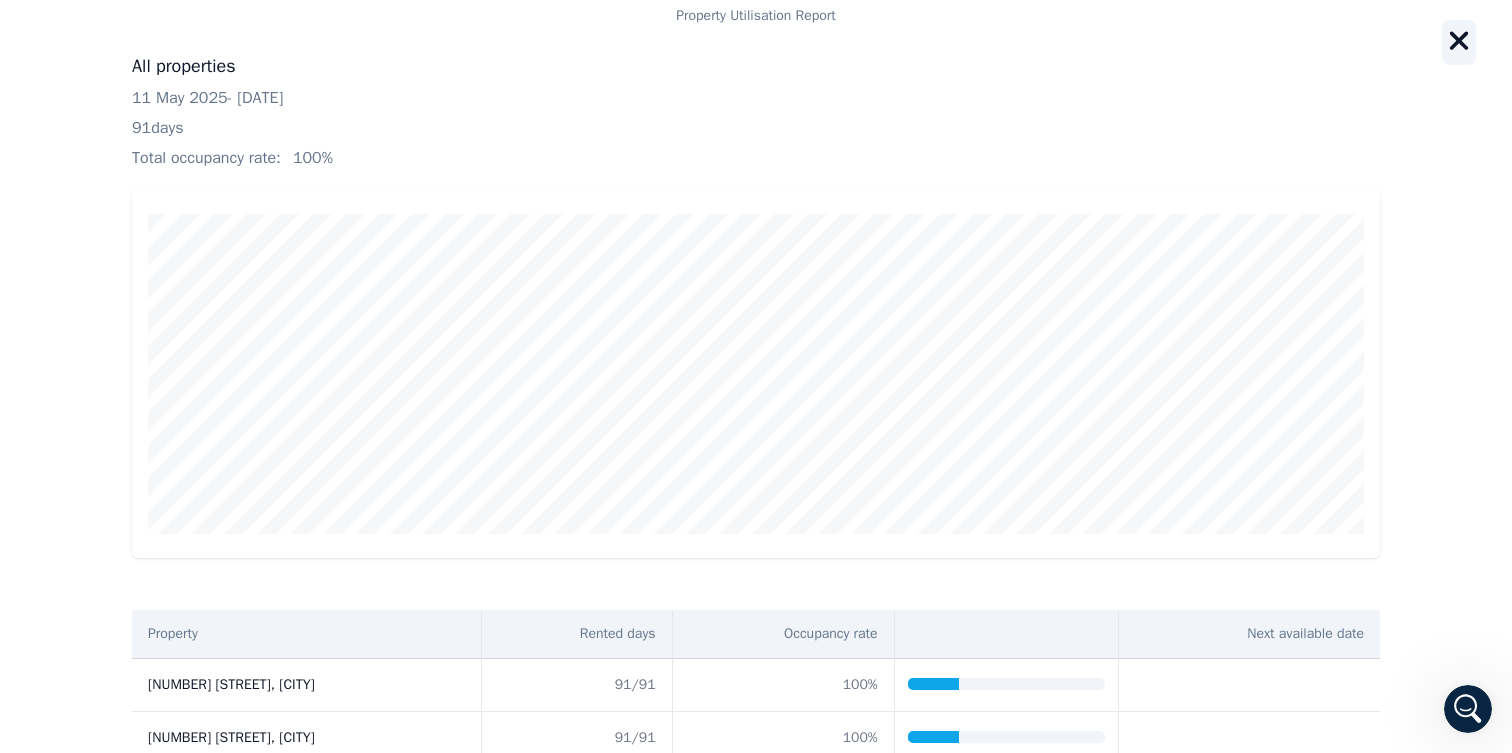 click at bounding box center (1459, 42) 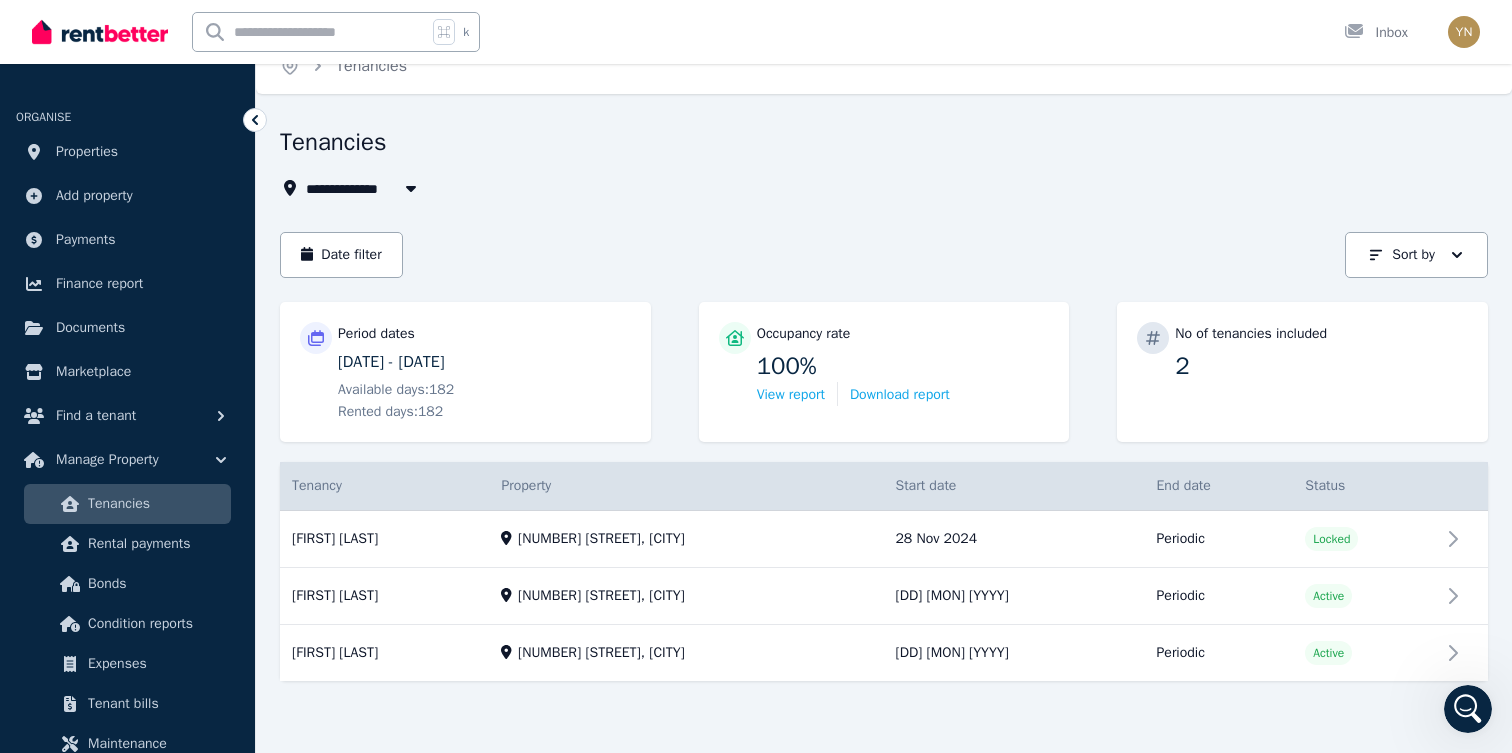 click 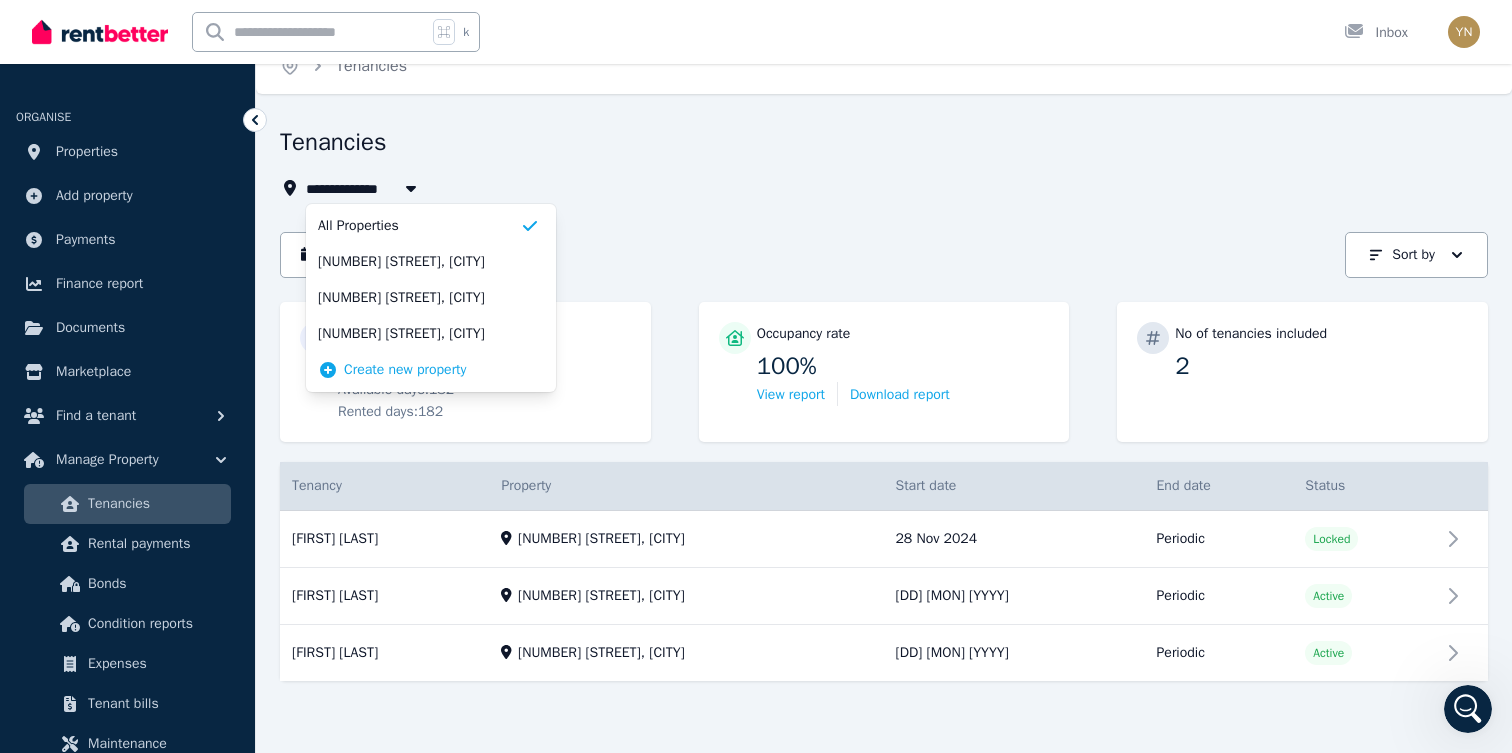 click on "Tenancies" at bounding box center (878, 145) 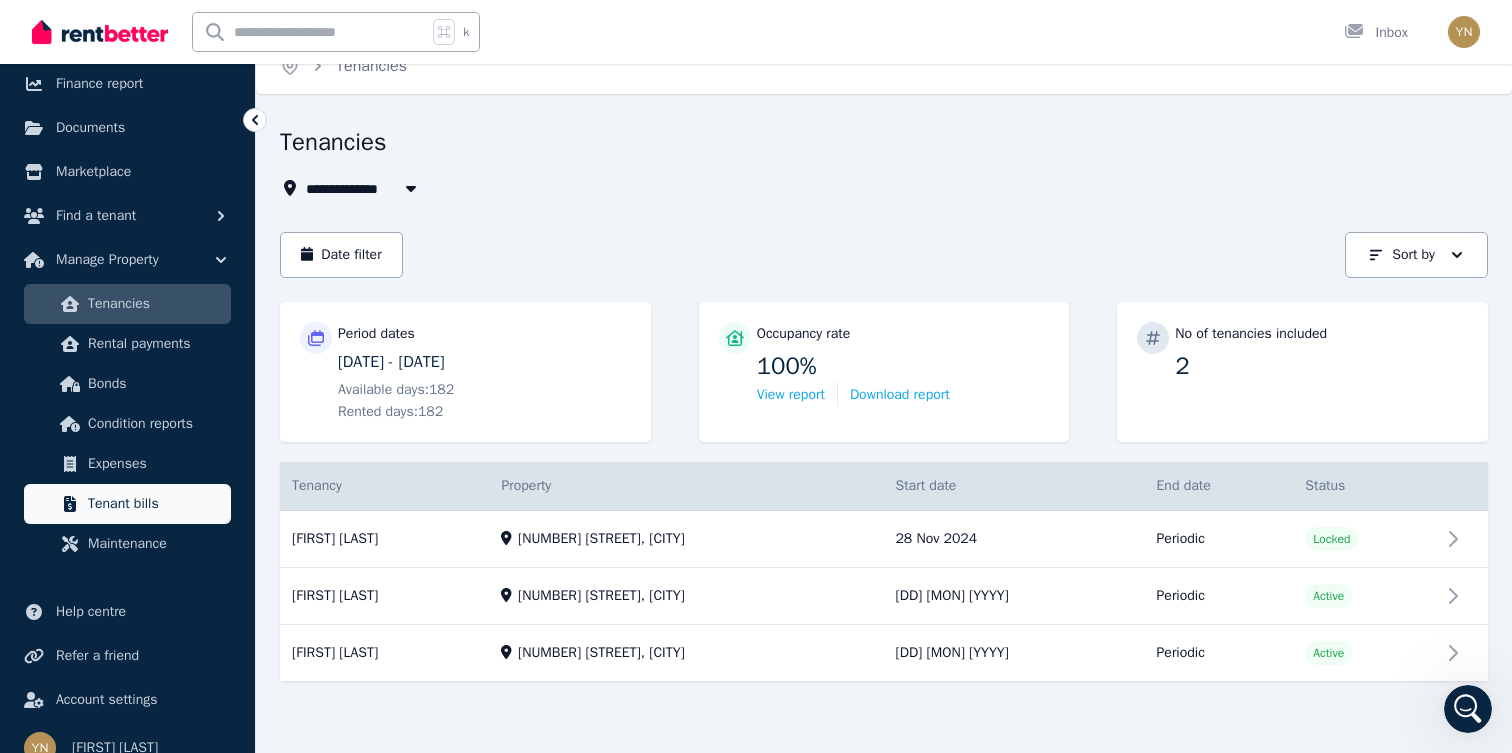 scroll, scrollTop: 223, scrollLeft: 0, axis: vertical 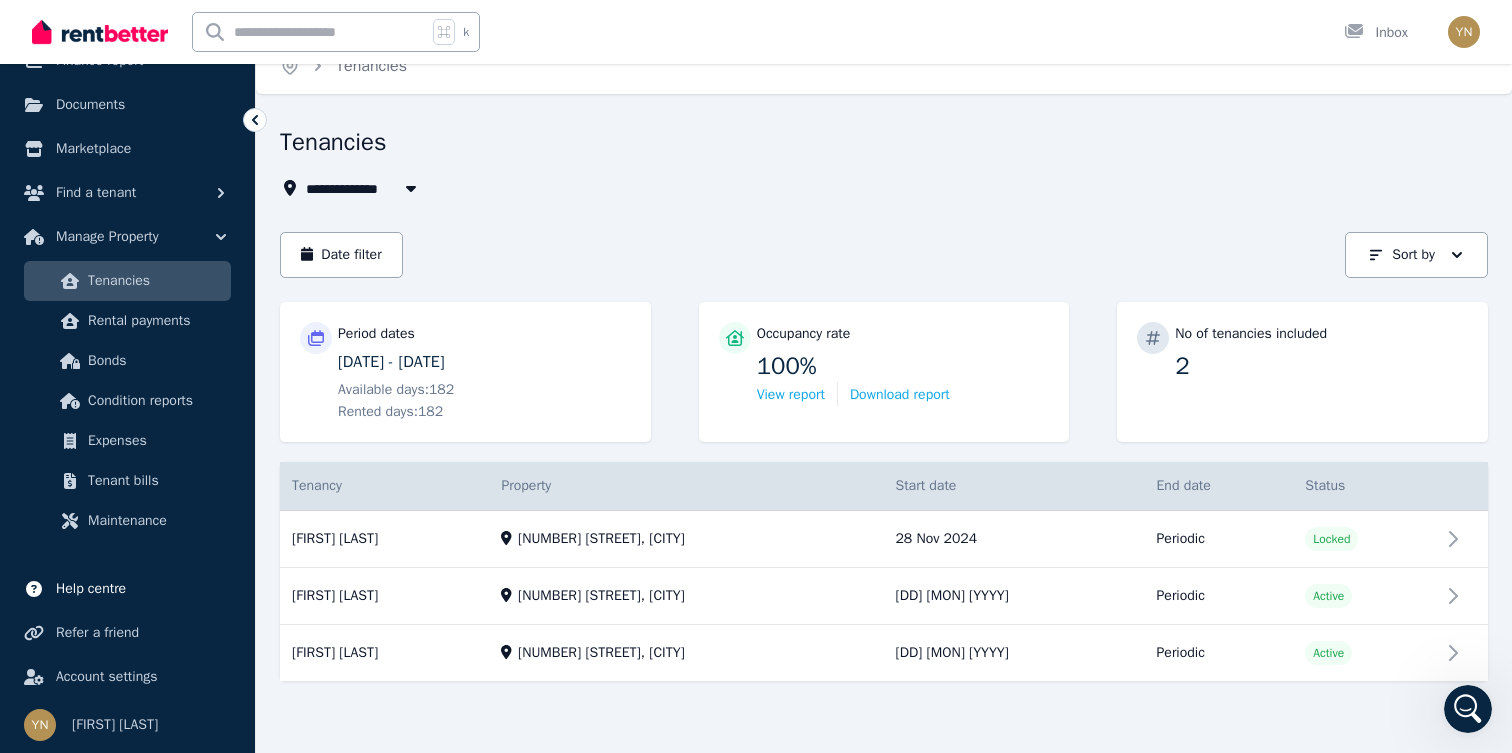 click on "Help centre" at bounding box center (91, 589) 